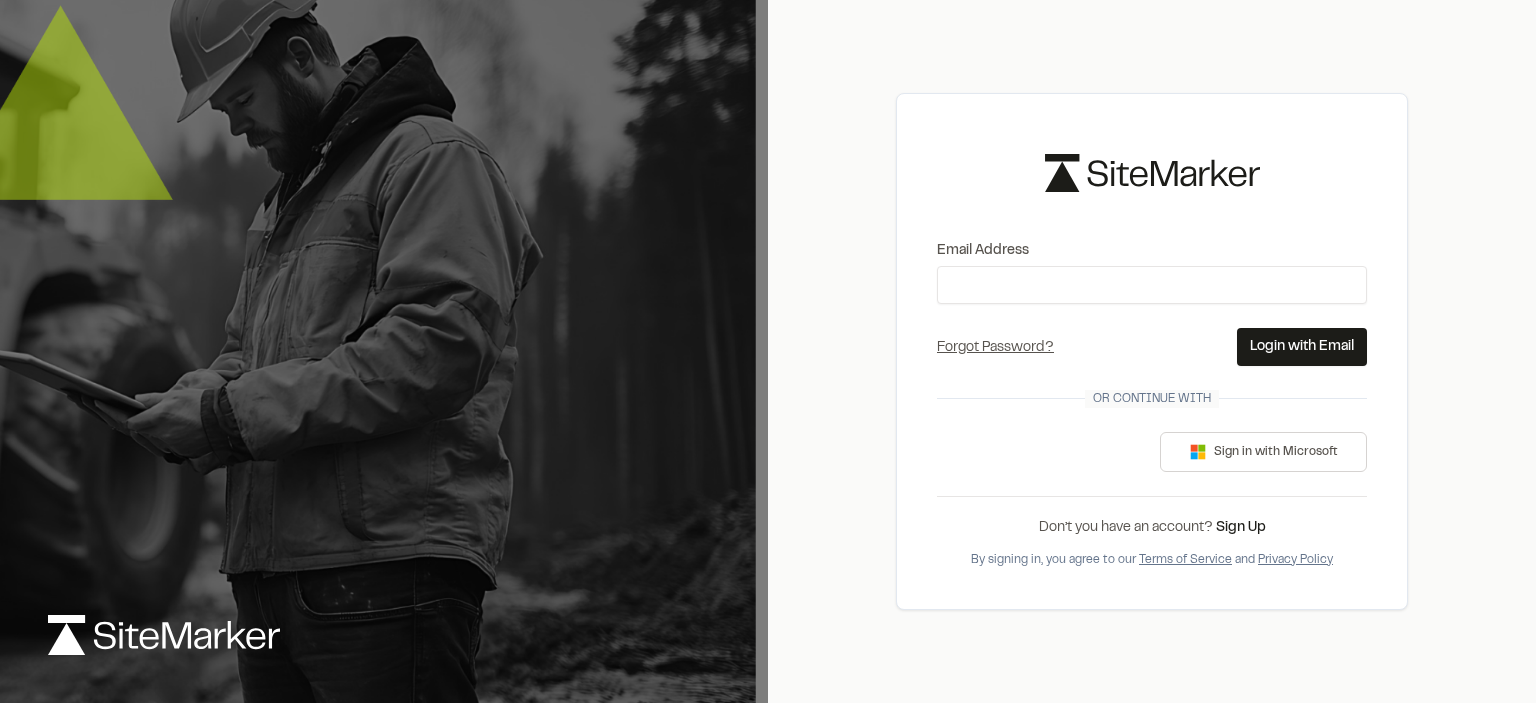 scroll, scrollTop: 0, scrollLeft: 0, axis: both 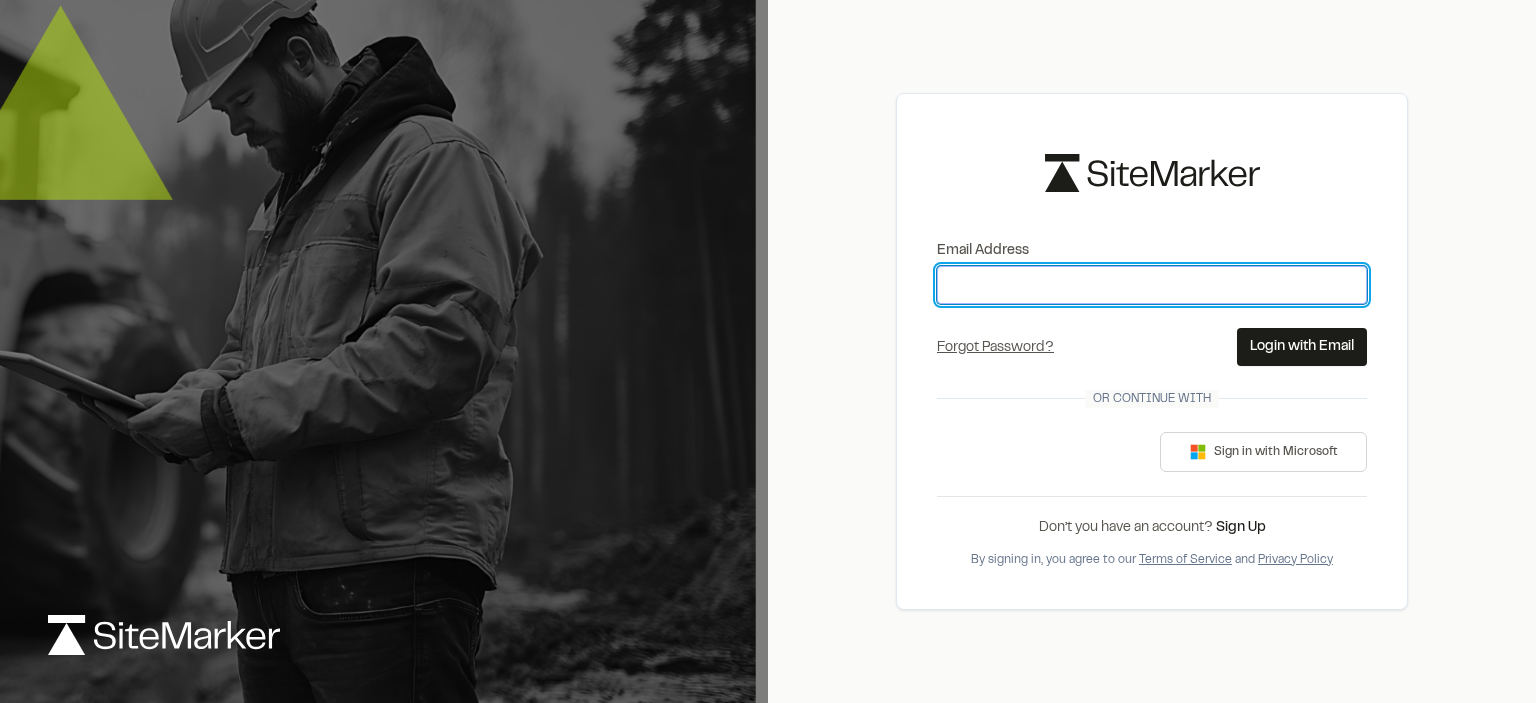 click on "Email Address" at bounding box center (1152, 285) 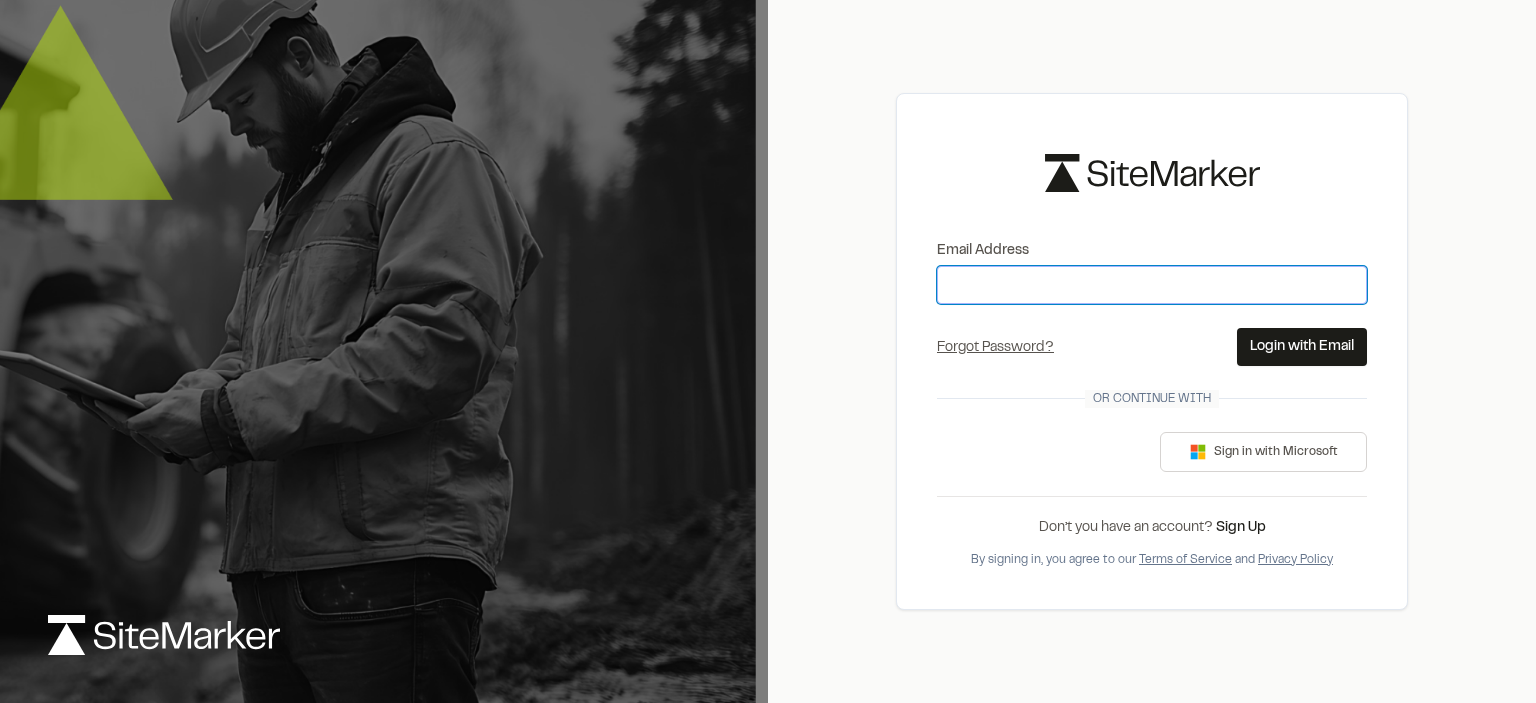 click on "Email Address" at bounding box center (1152, 285) 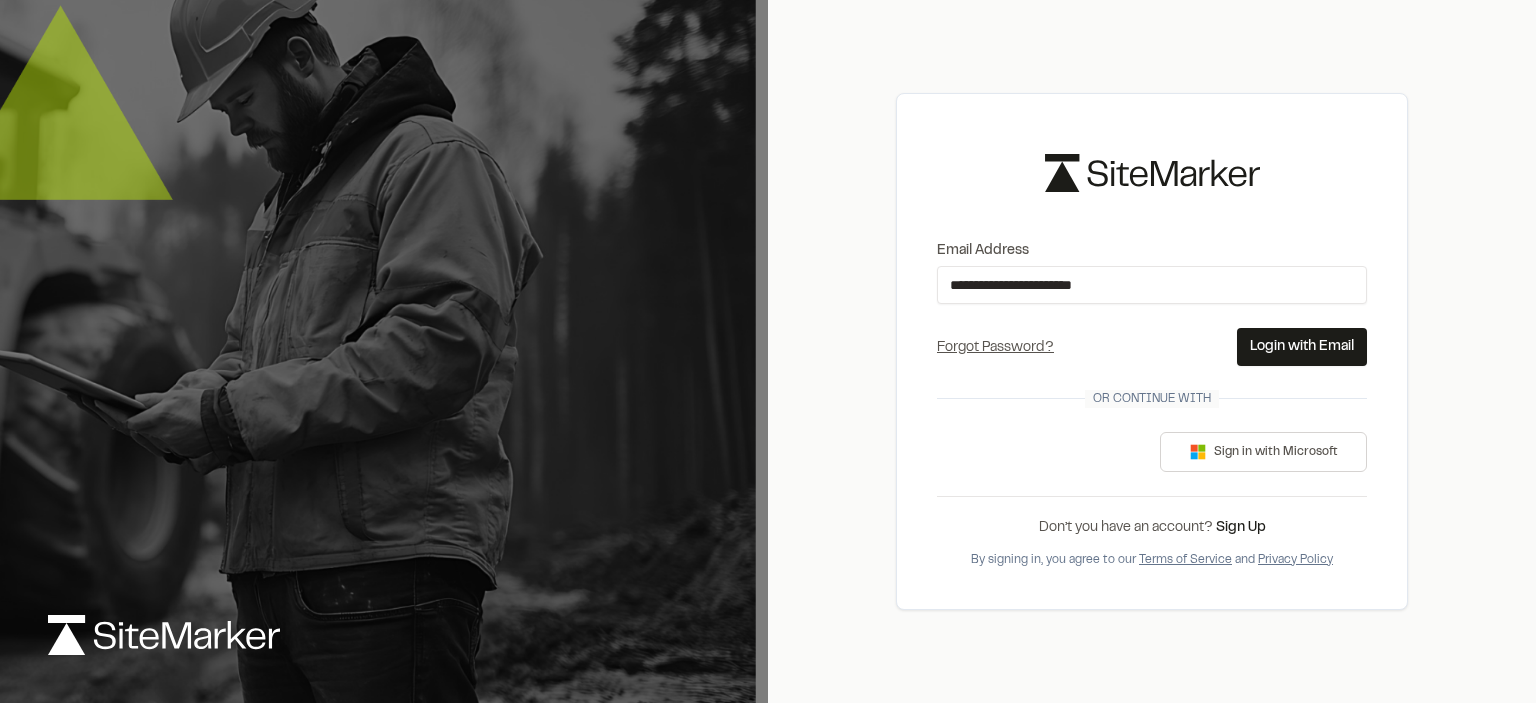click on "Login with Email" at bounding box center [1302, 347] 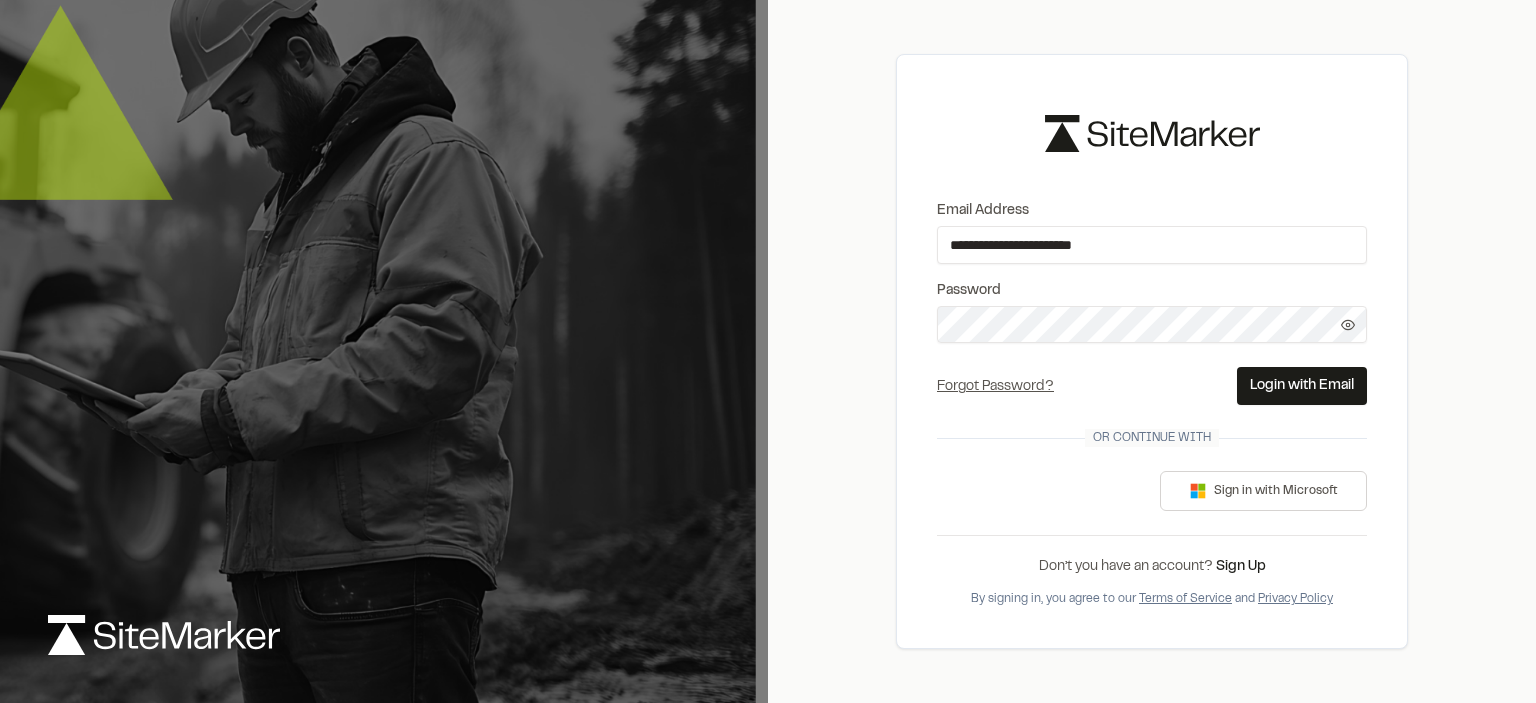 click on "Login with Email" at bounding box center (1302, 386) 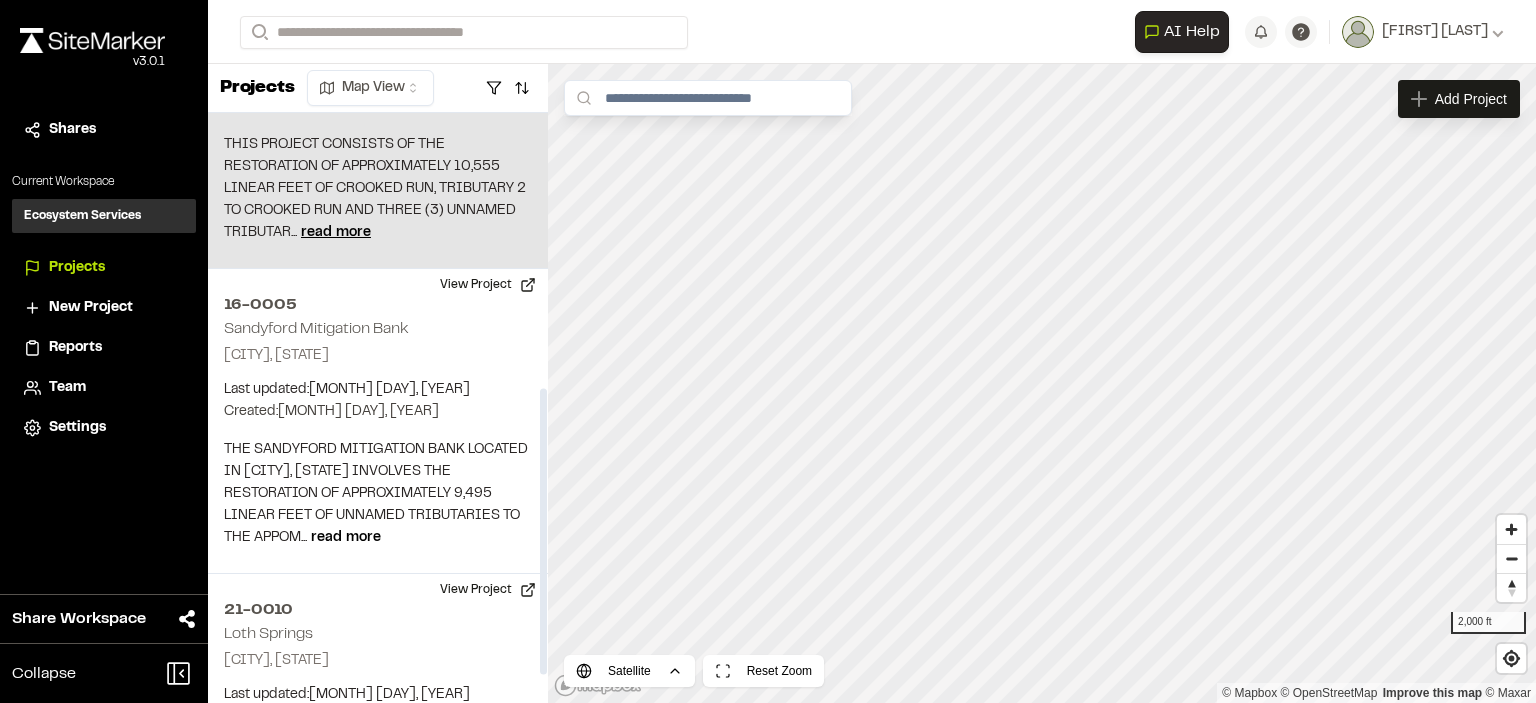 scroll, scrollTop: 600, scrollLeft: 0, axis: vertical 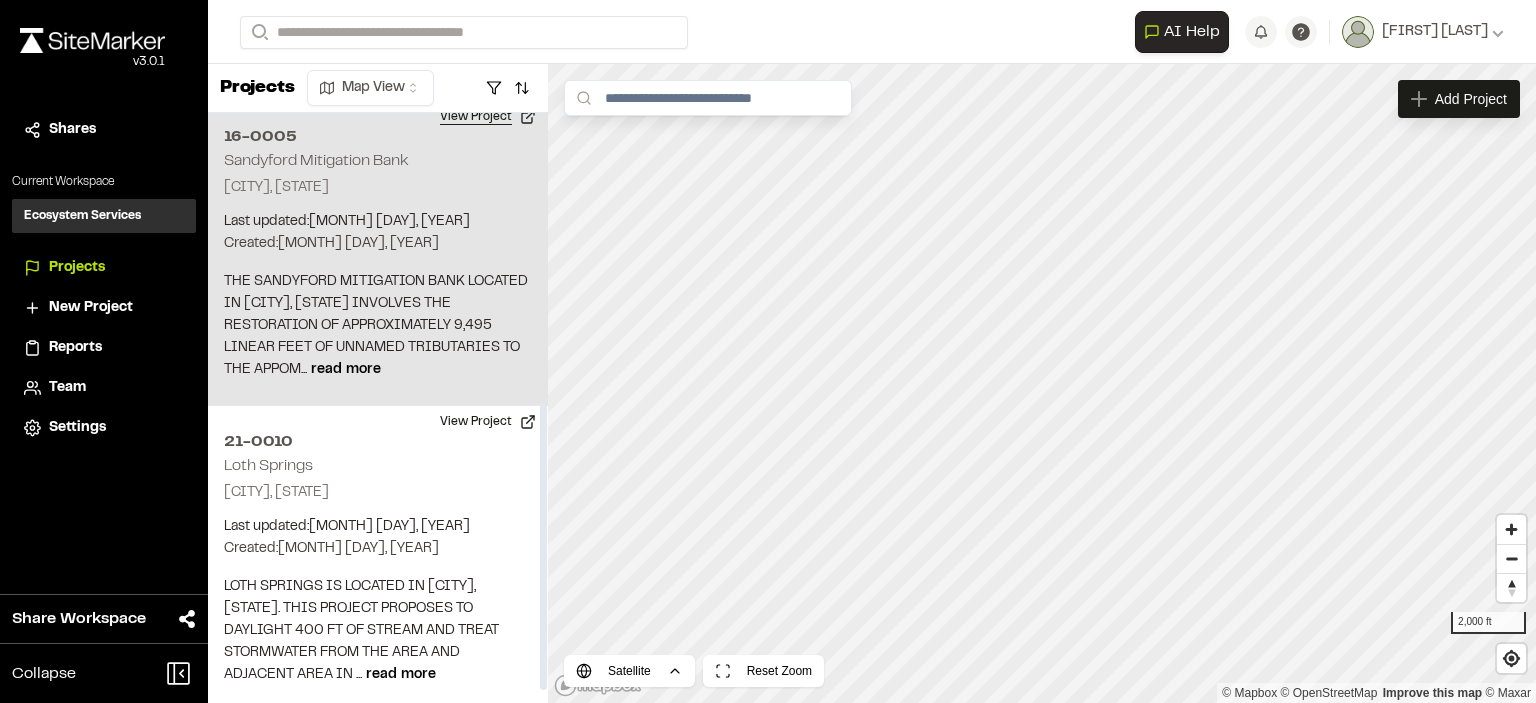 click on "View Project" at bounding box center (488, 117) 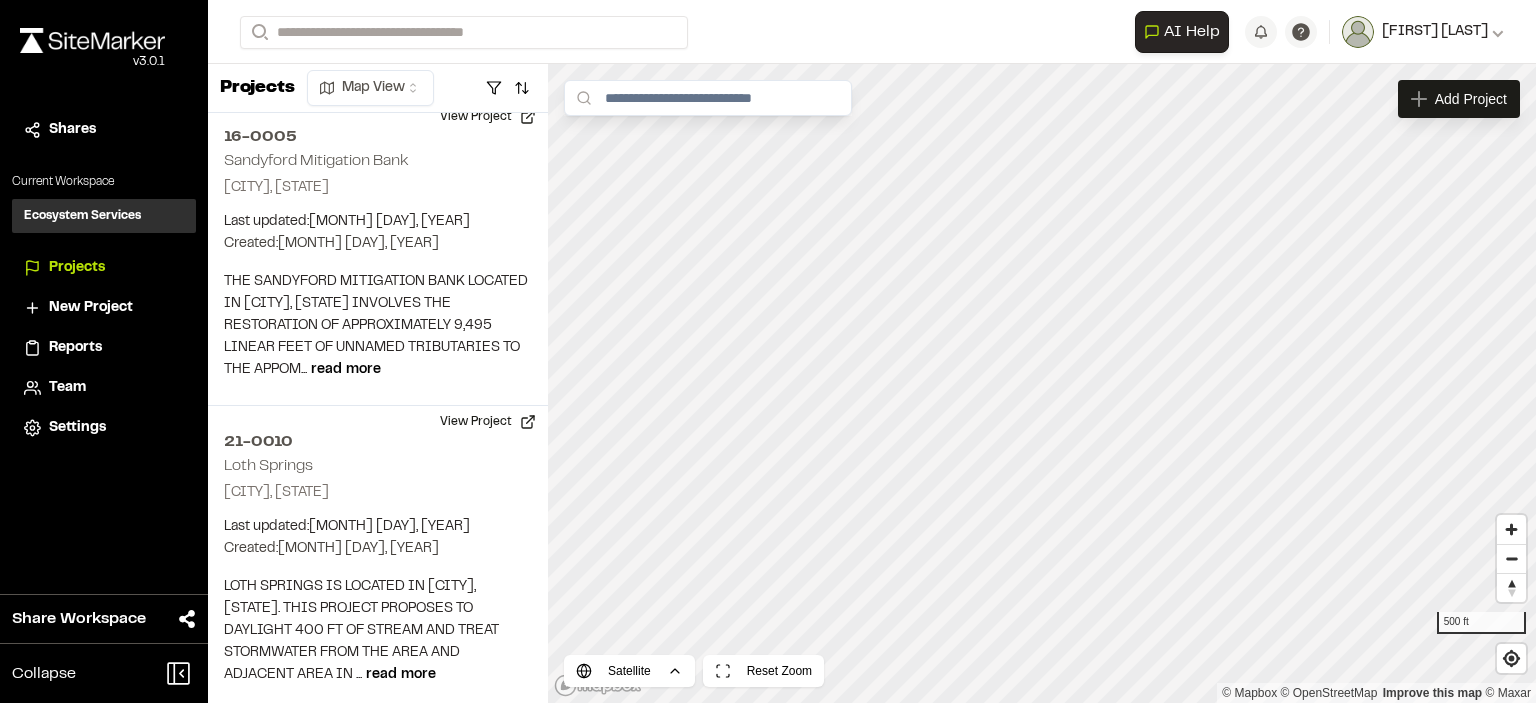 click on "[FIRST] [LAST]" at bounding box center (1435, 32) 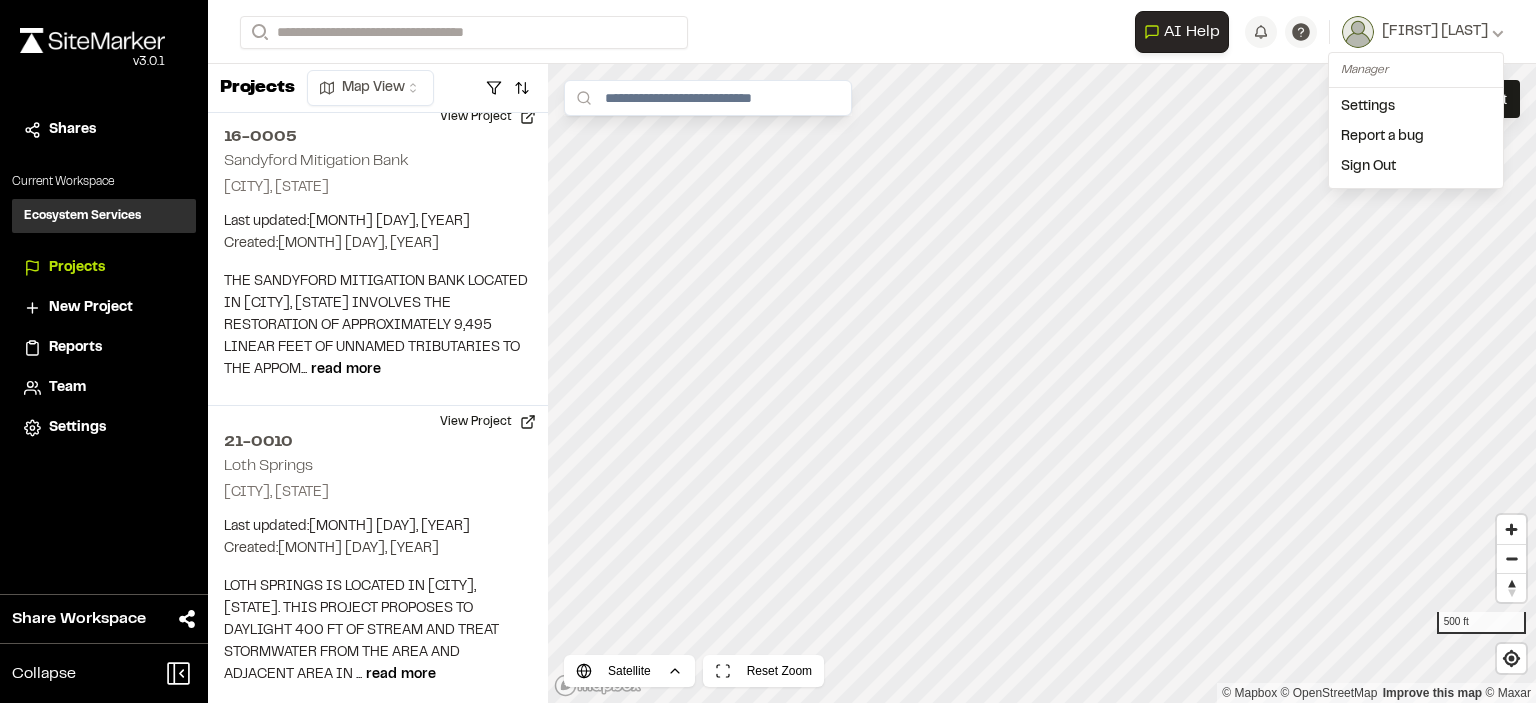 click on "Sign Out" at bounding box center [1416, 167] 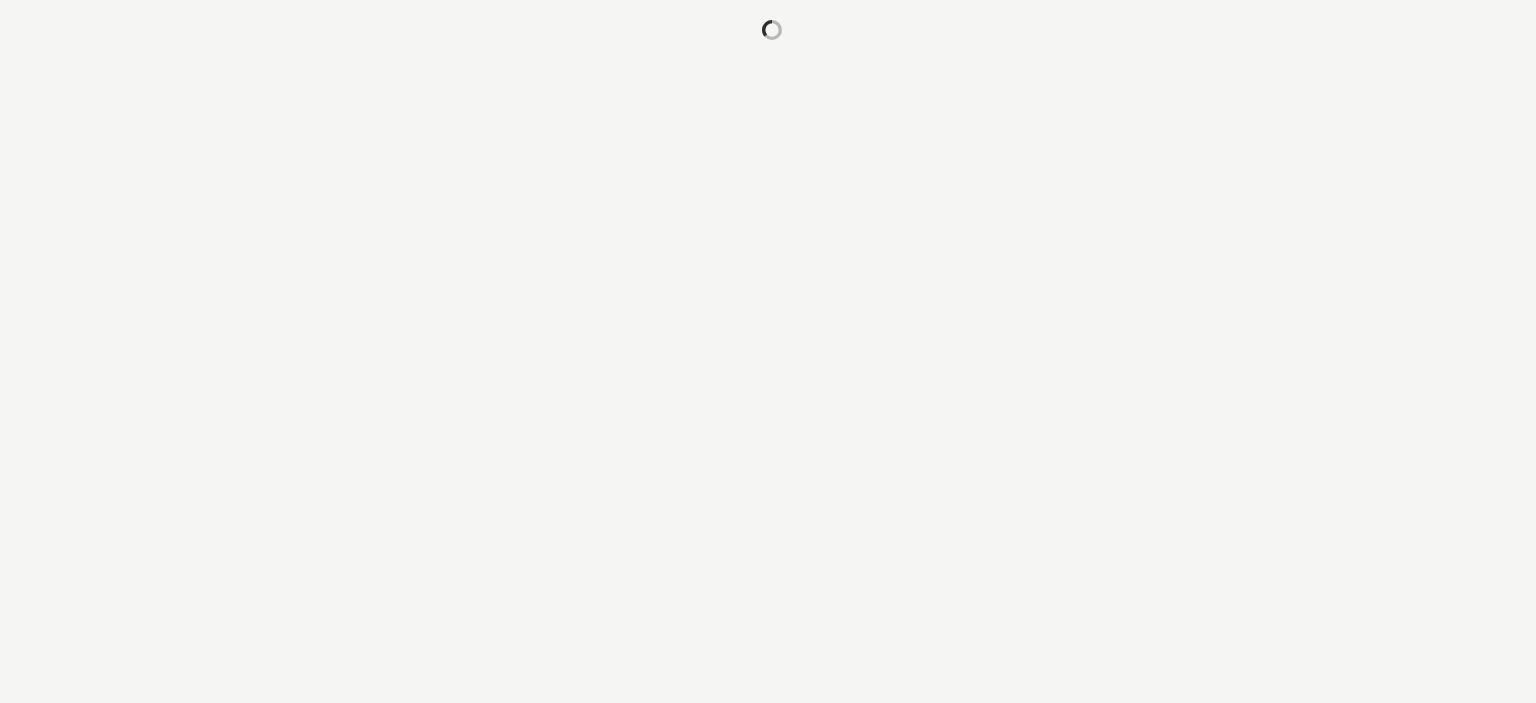 scroll, scrollTop: 0, scrollLeft: 0, axis: both 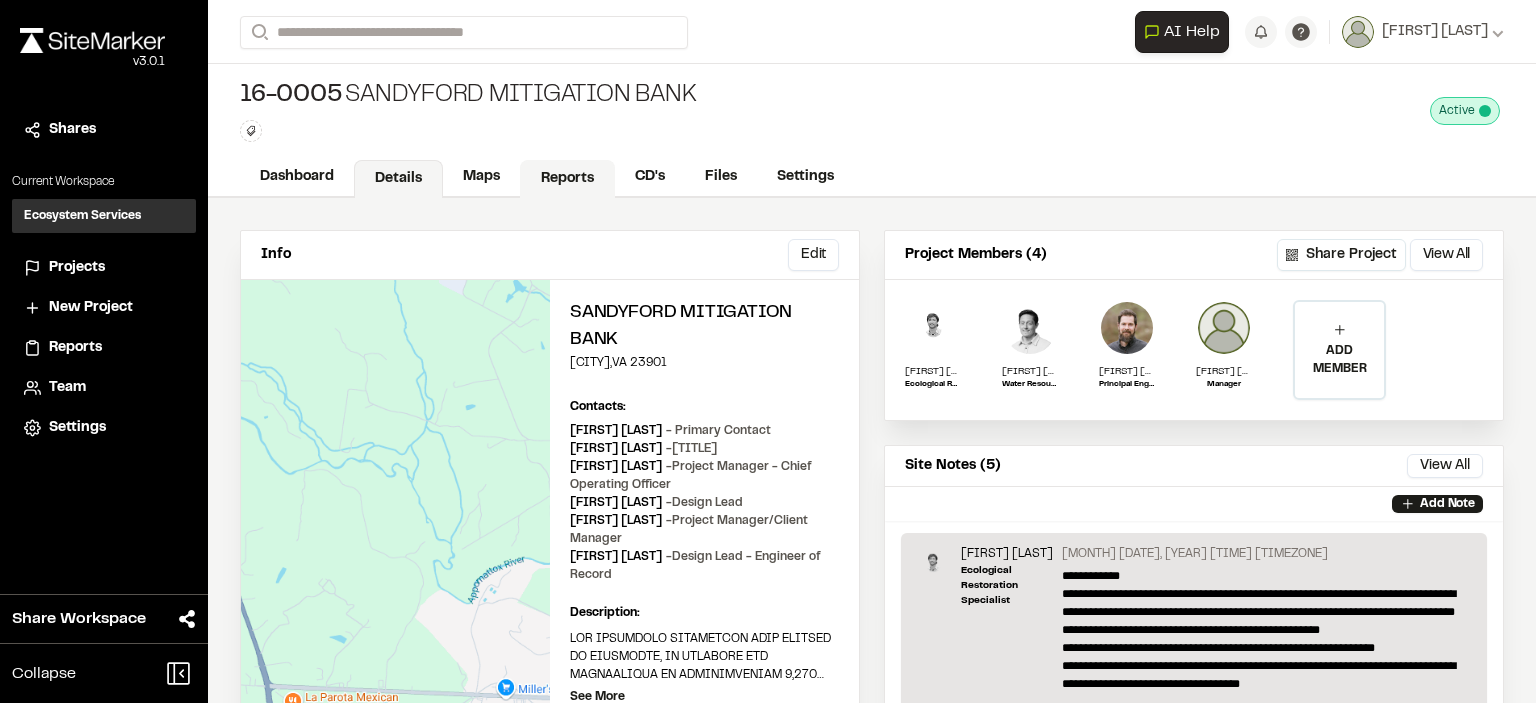 click on "Reports" at bounding box center (567, 179) 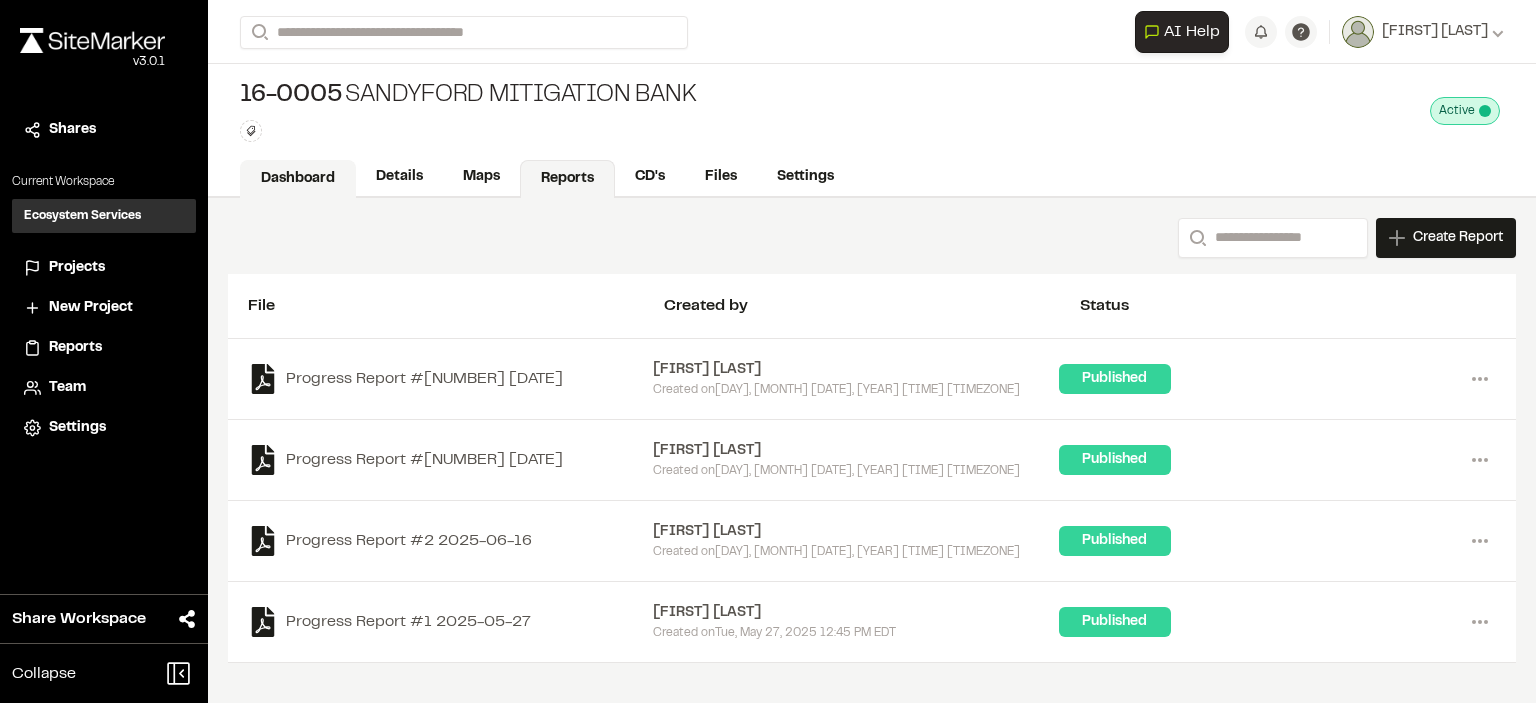 click on "Dashboard" at bounding box center (298, 179) 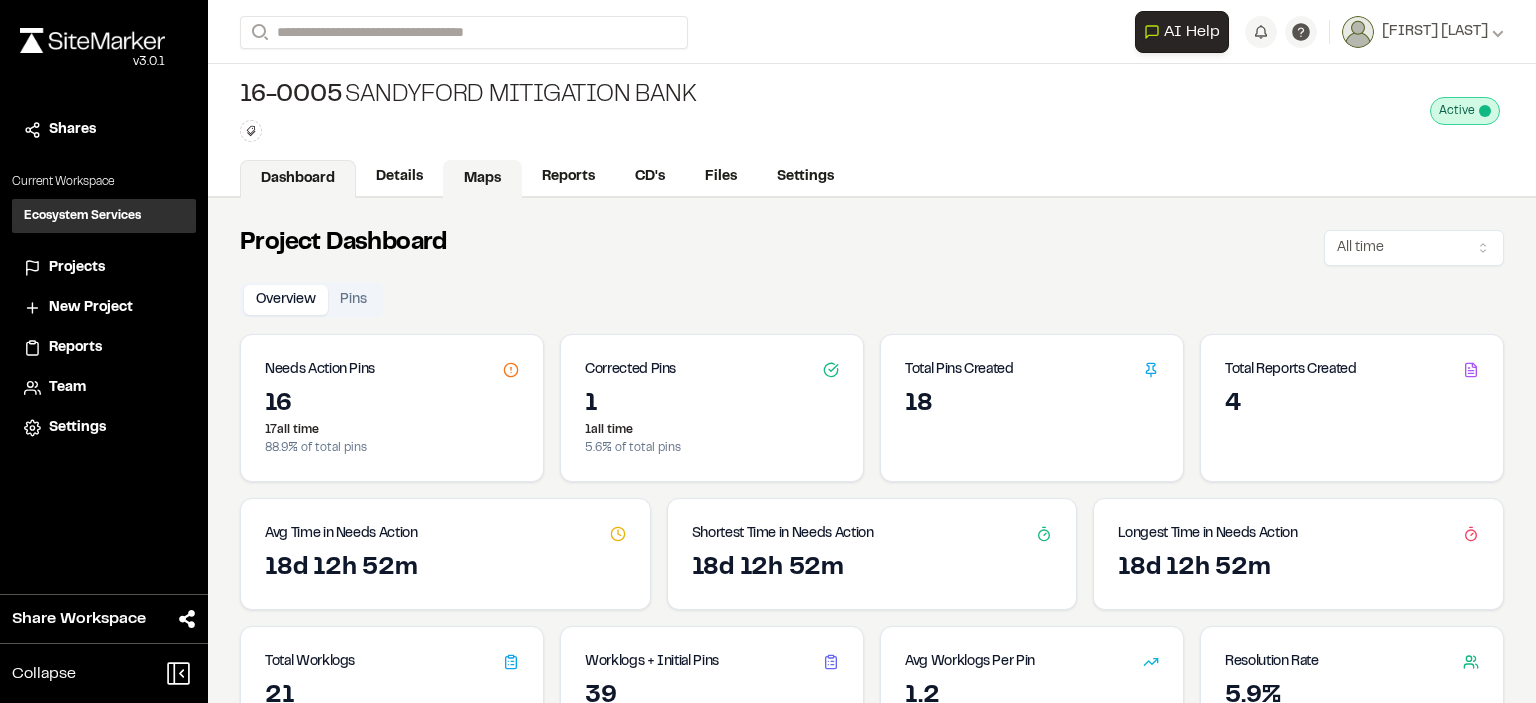 click on "Maps" at bounding box center (482, 179) 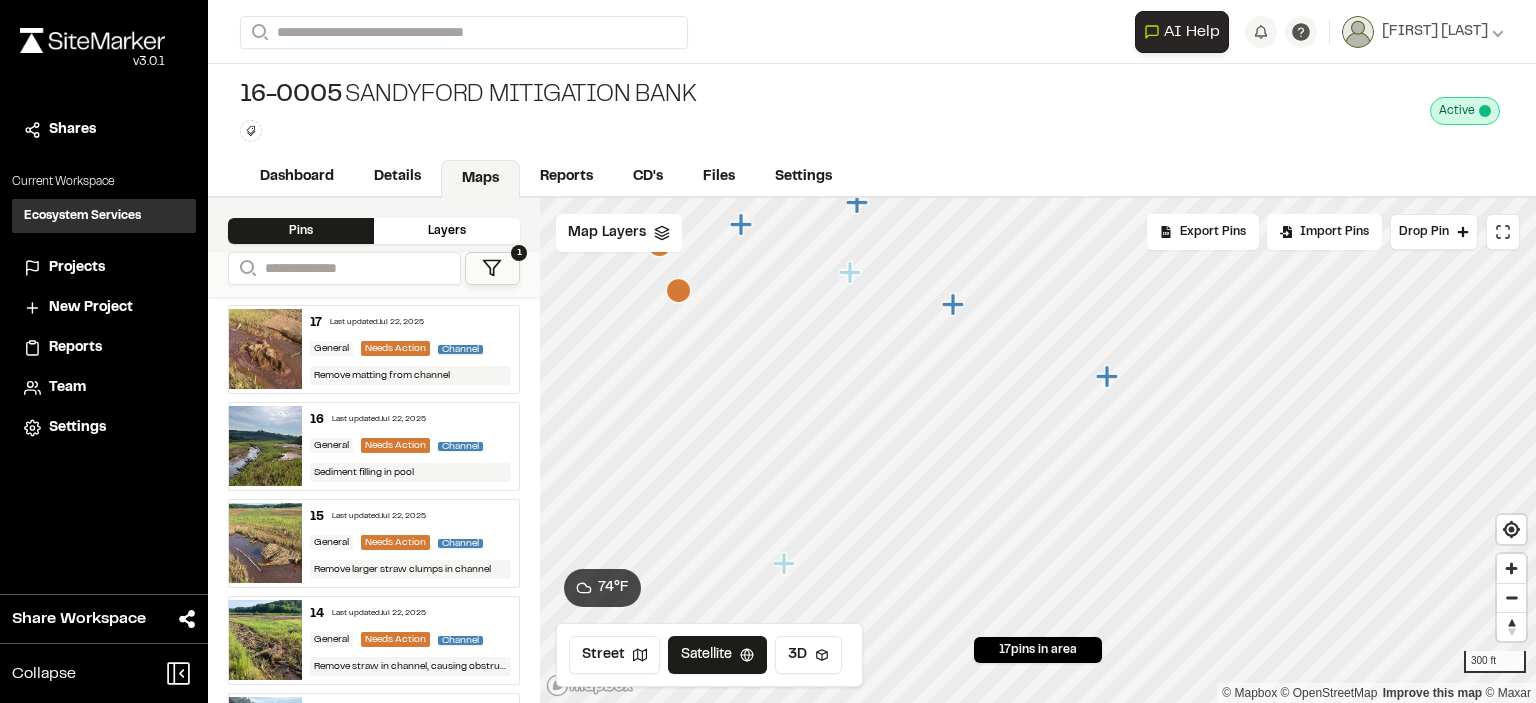 click on "Layers" at bounding box center (447, 231) 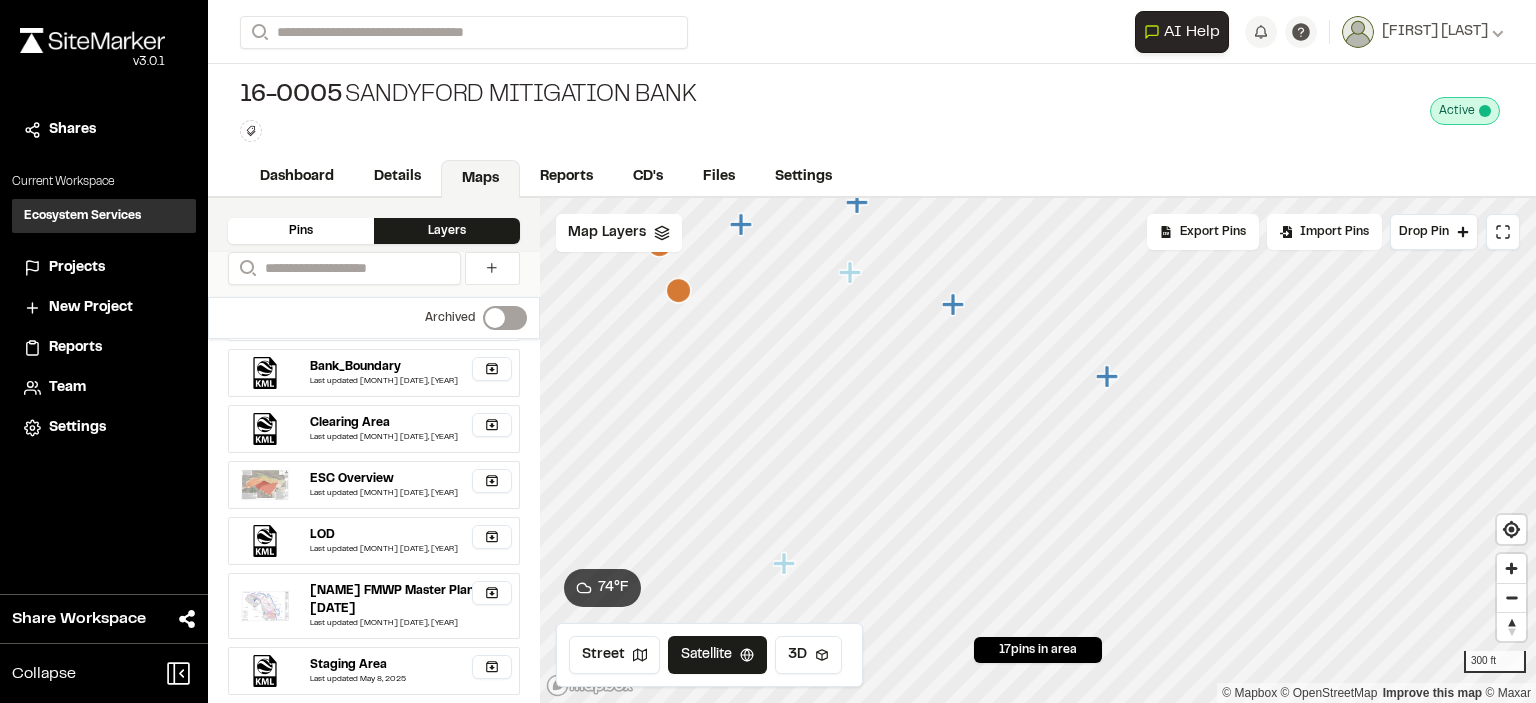 scroll, scrollTop: 276, scrollLeft: 0, axis: vertical 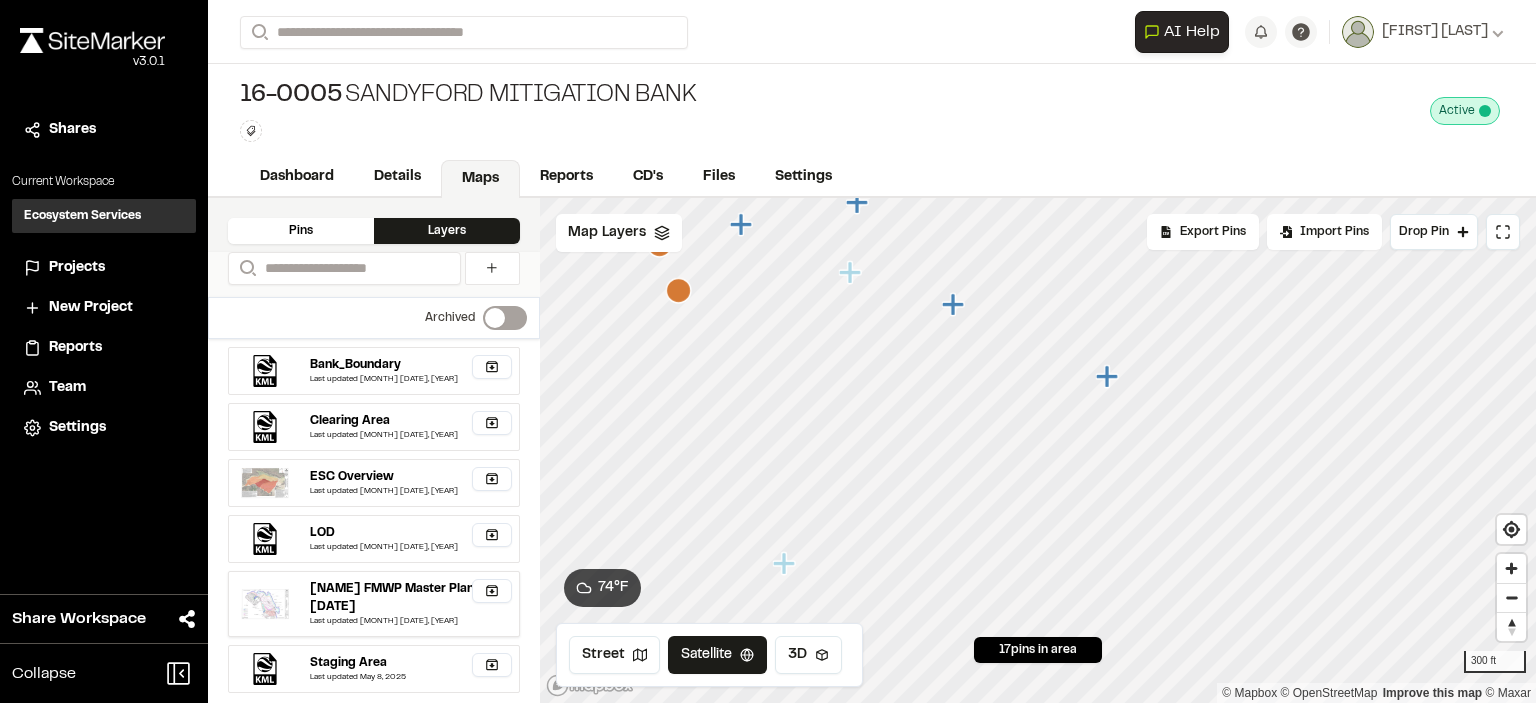 click on "[NAME] FMWP Master Plan [DATE]" at bounding box center (407, 598) 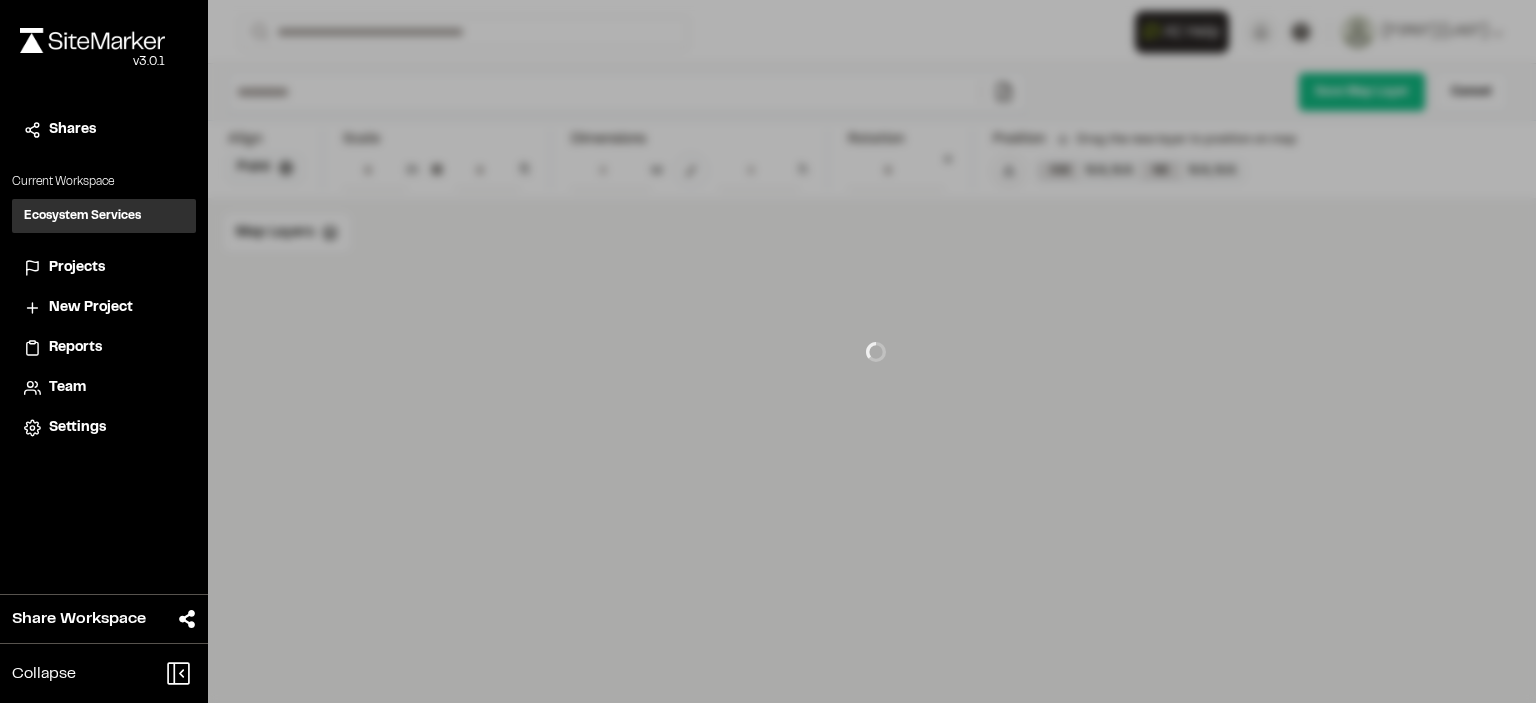 type on "**********" 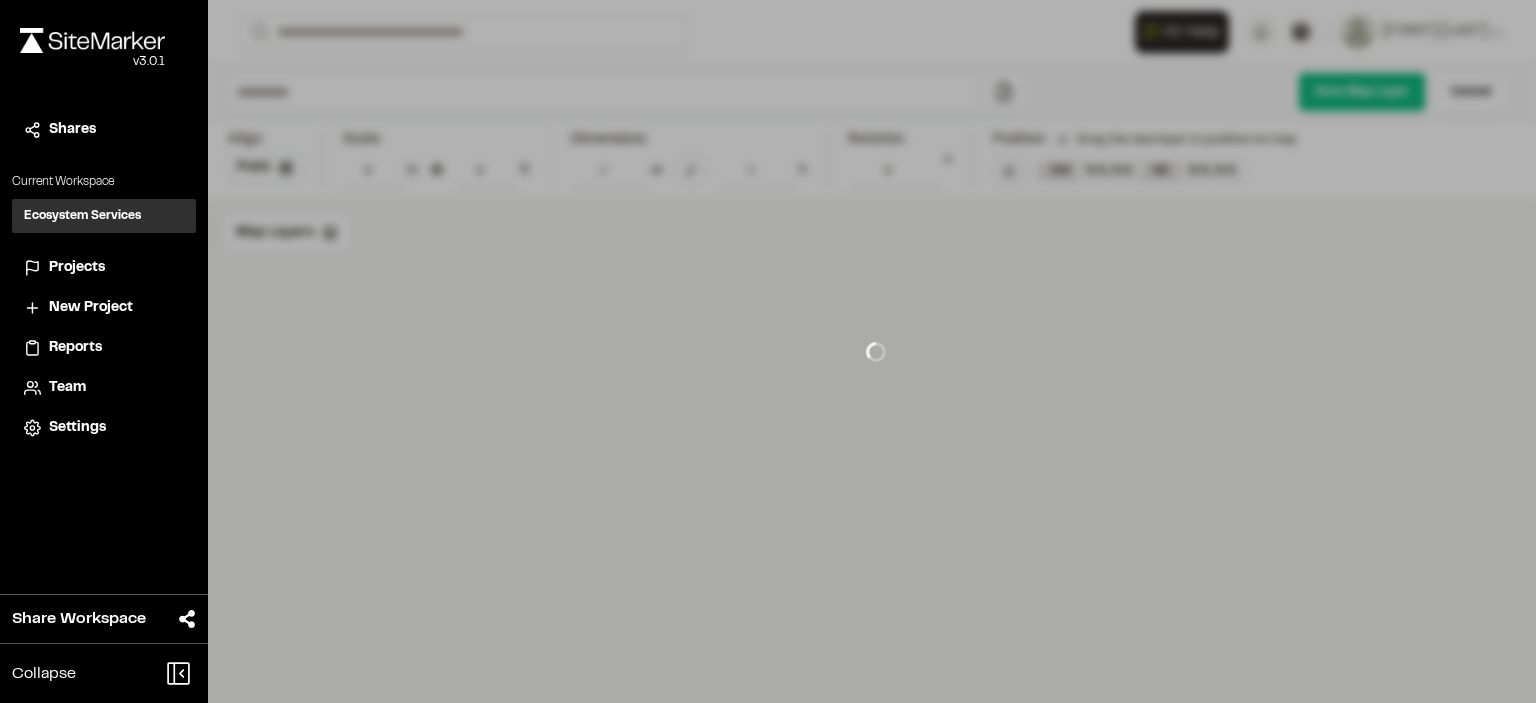 type on "**********" 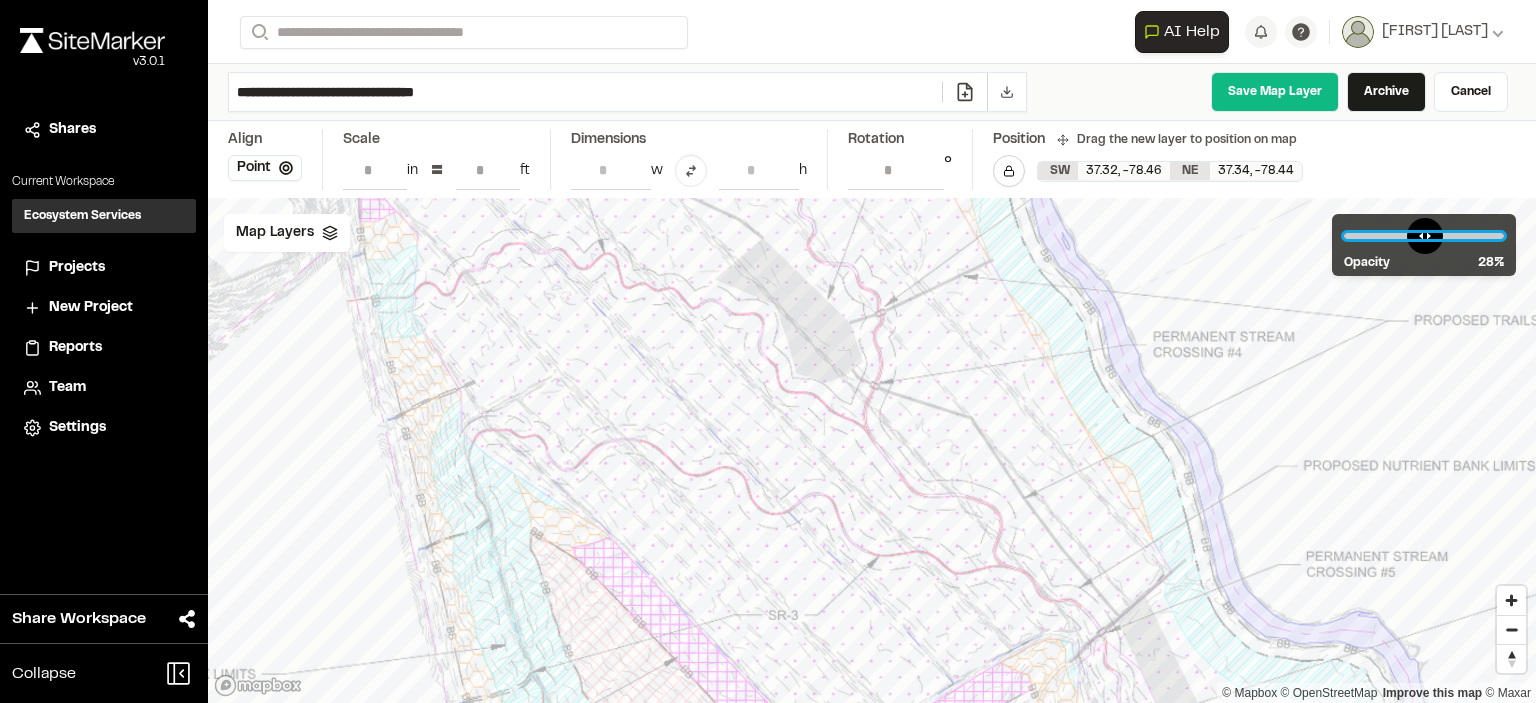 drag, startPoint x: 1458, startPoint y: 231, endPoint x: 1395, endPoint y: 247, distance: 65 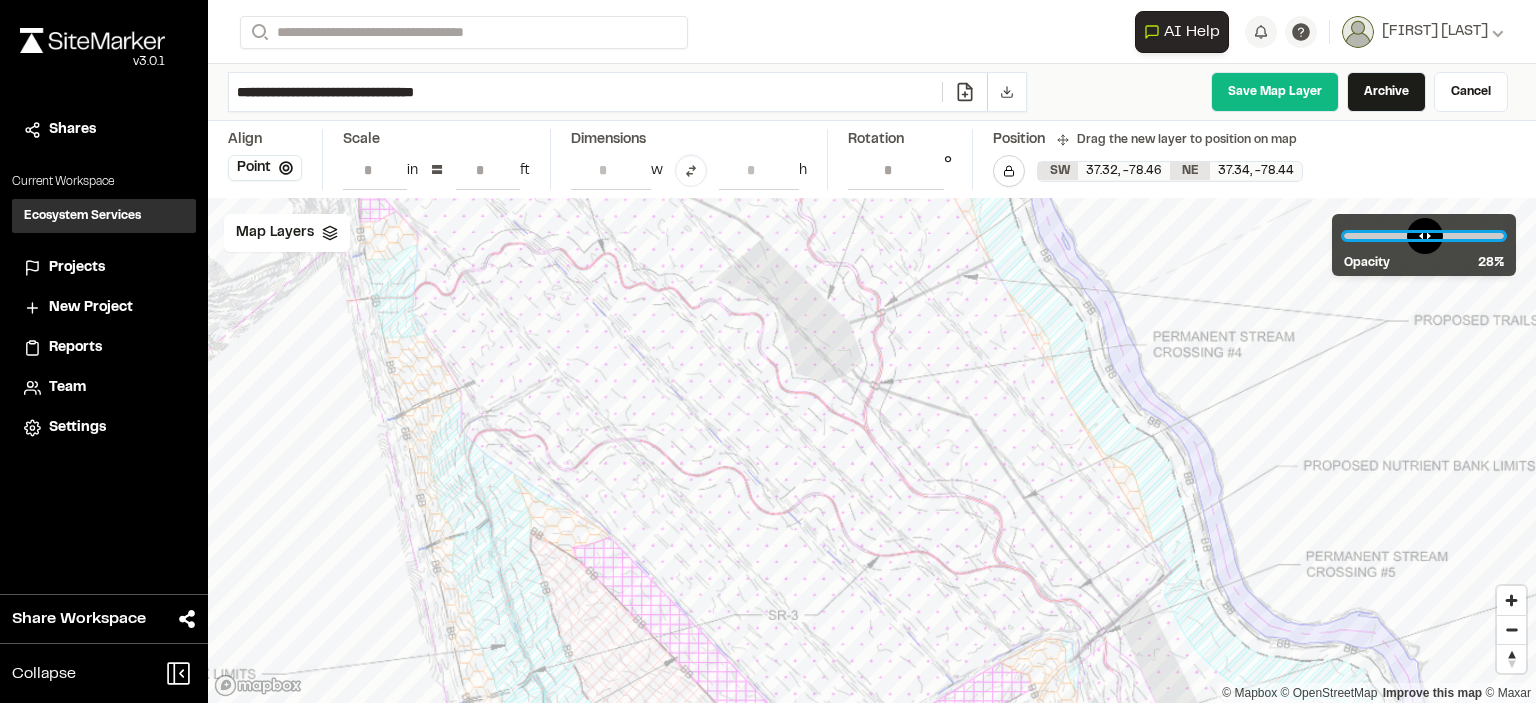 type on "**" 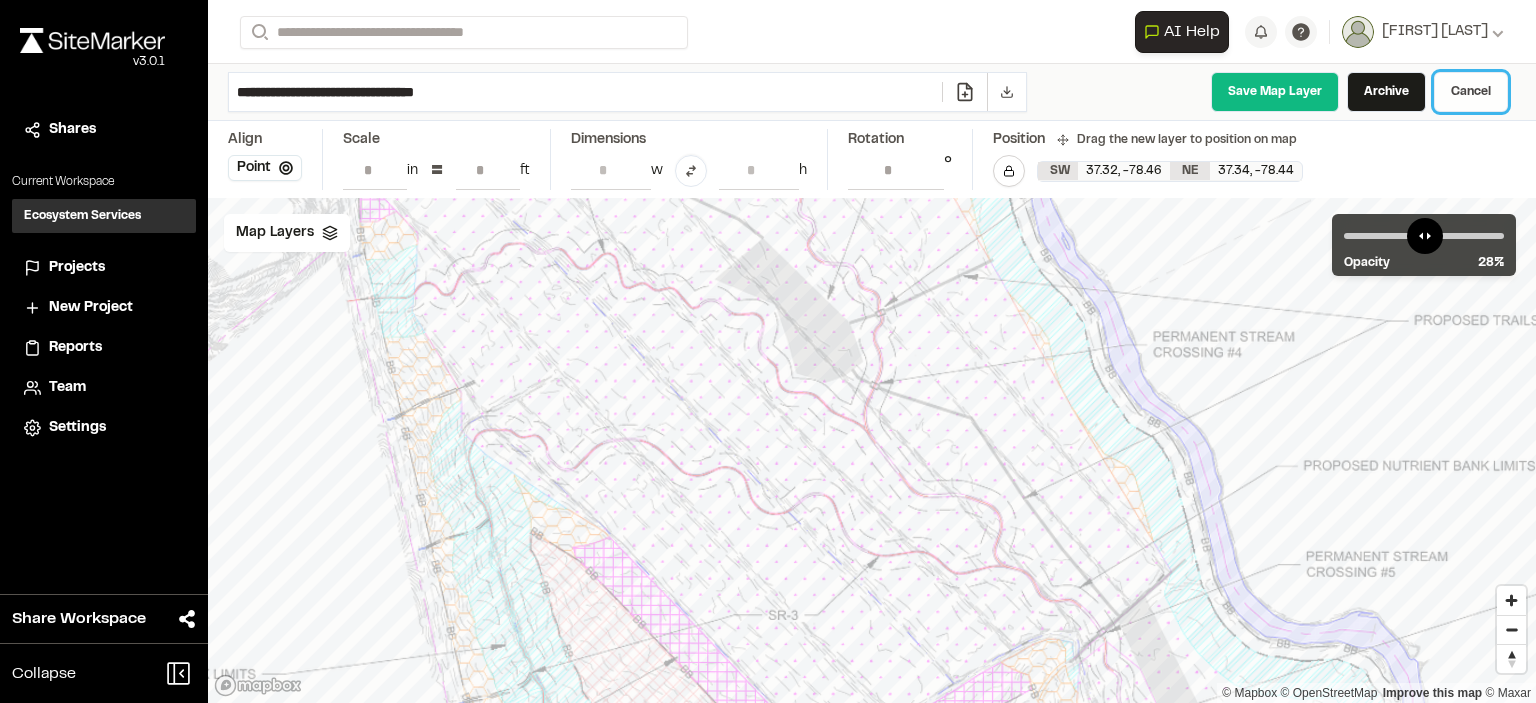 click on "Cancel" at bounding box center (1471, 92) 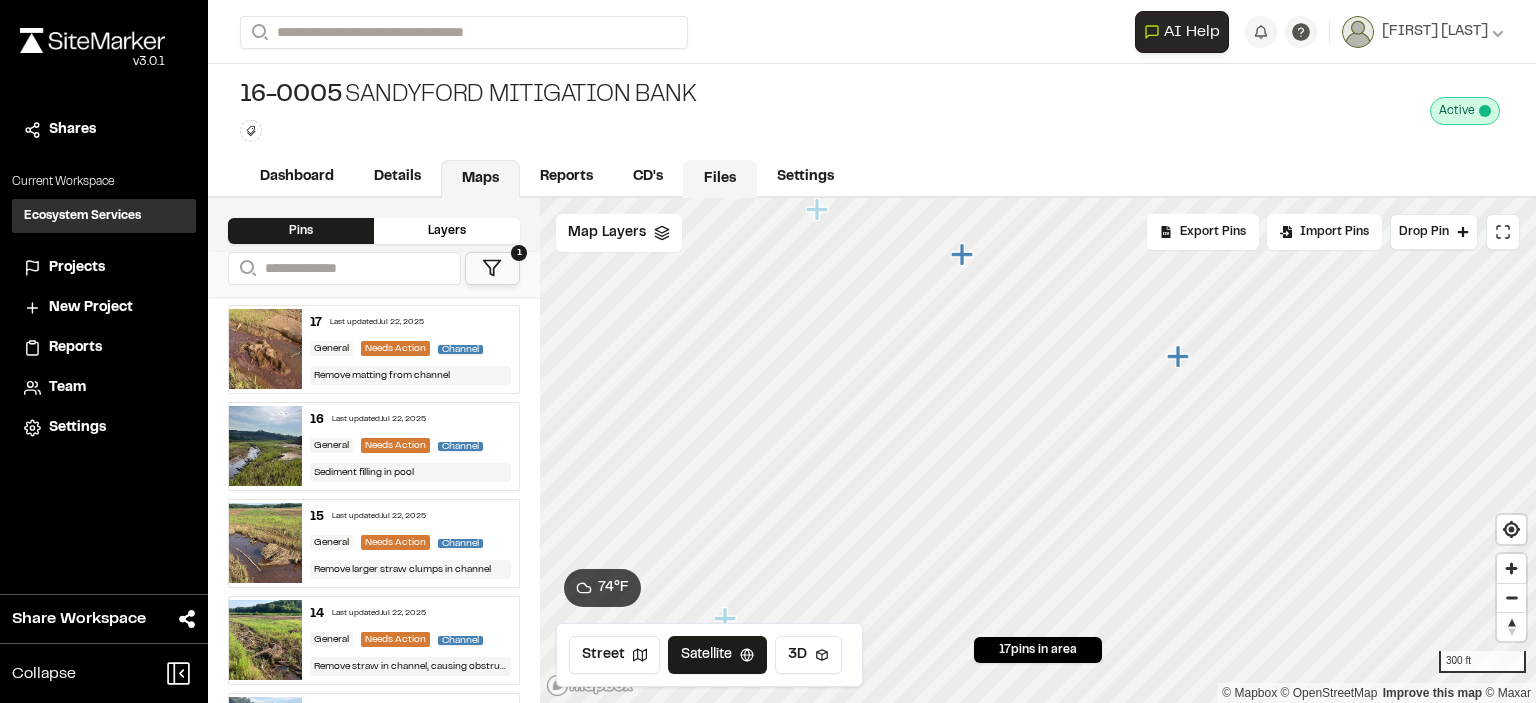 click on "Files" at bounding box center (720, 179) 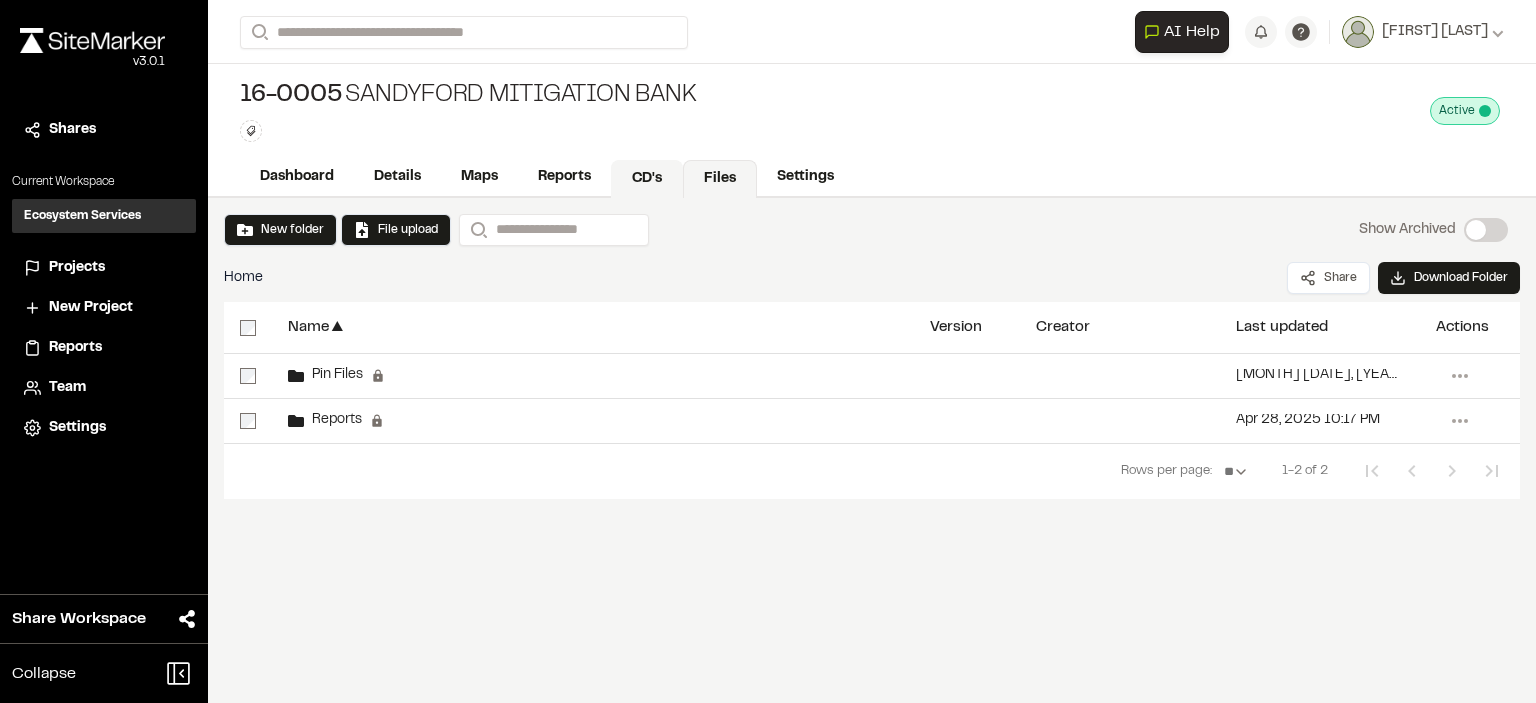 click on "CD's" at bounding box center [647, 179] 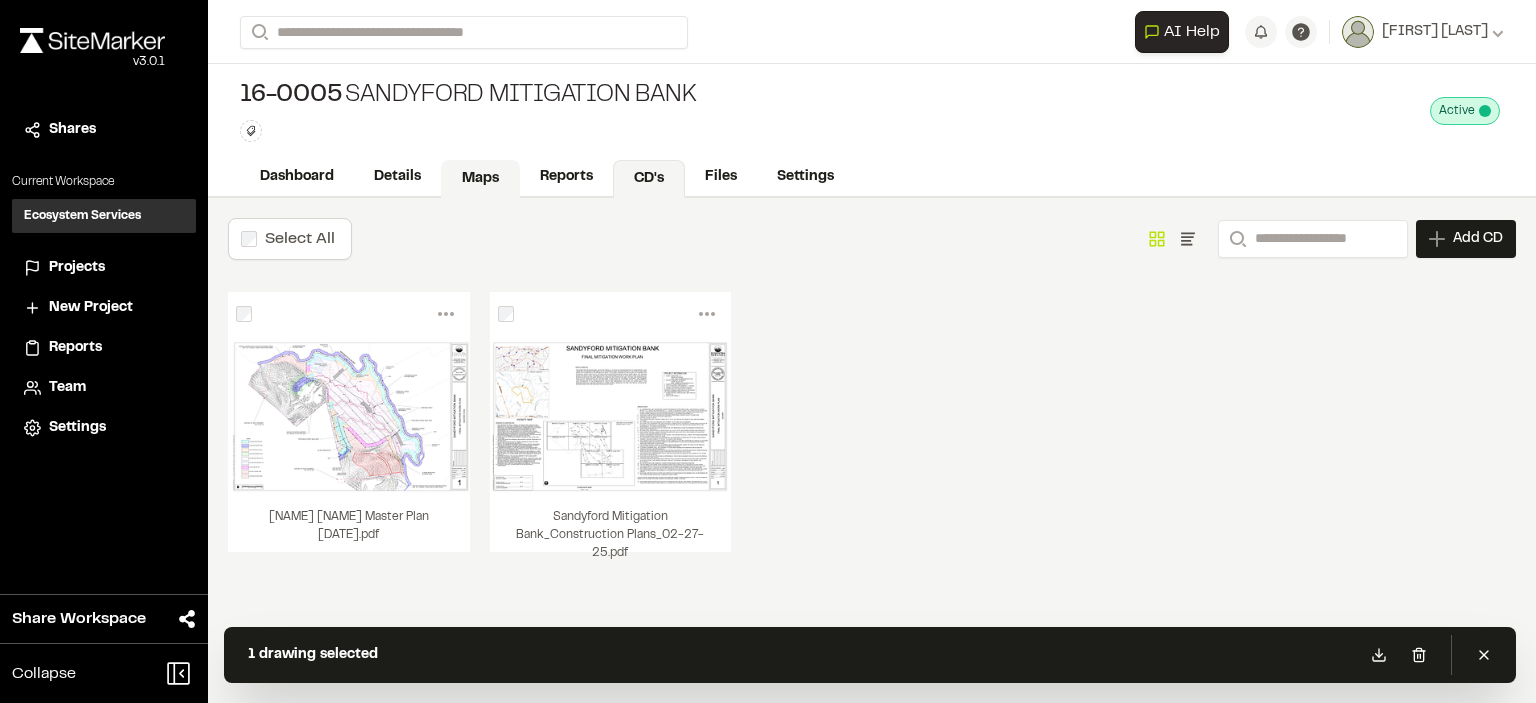 click on "Maps" at bounding box center (480, 179) 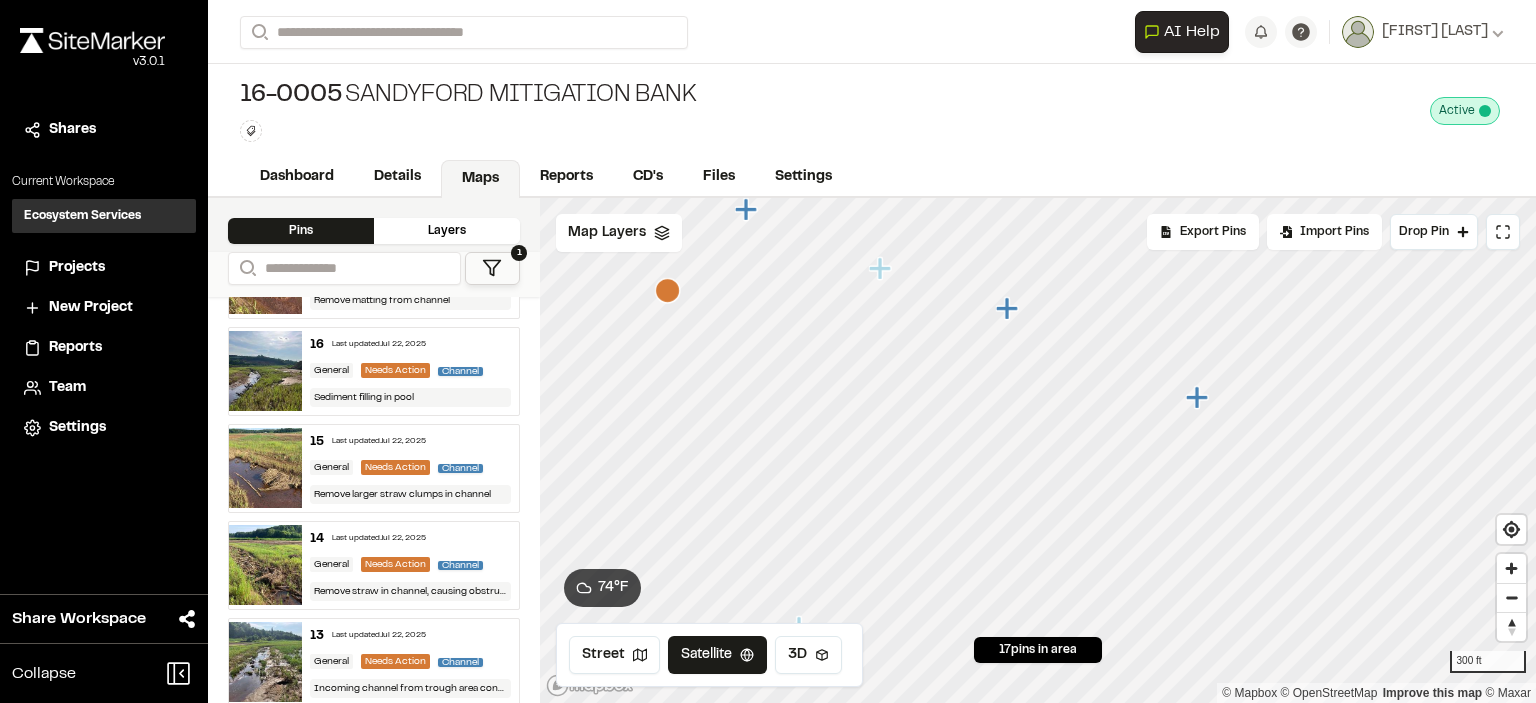 scroll, scrollTop: 0, scrollLeft: 0, axis: both 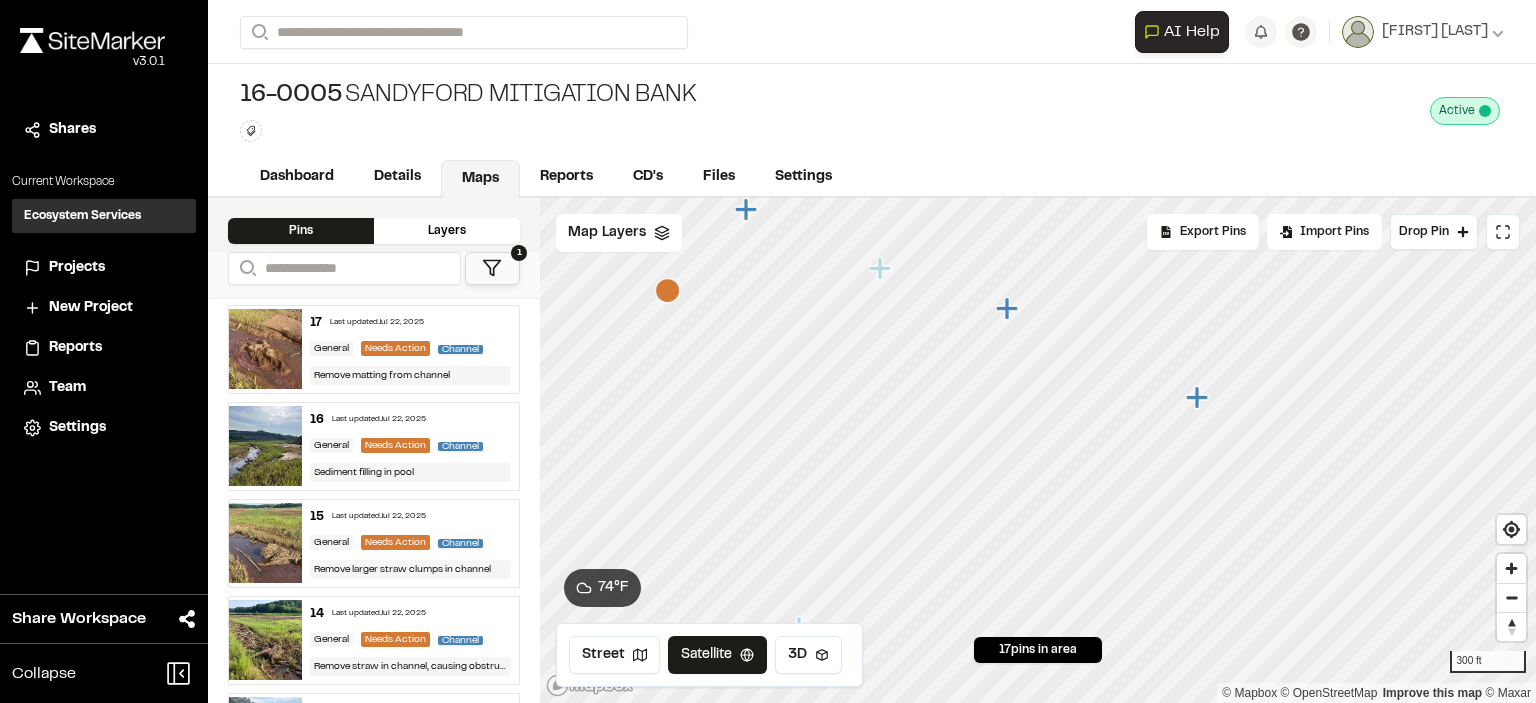 click on "Layers" at bounding box center (447, 231) 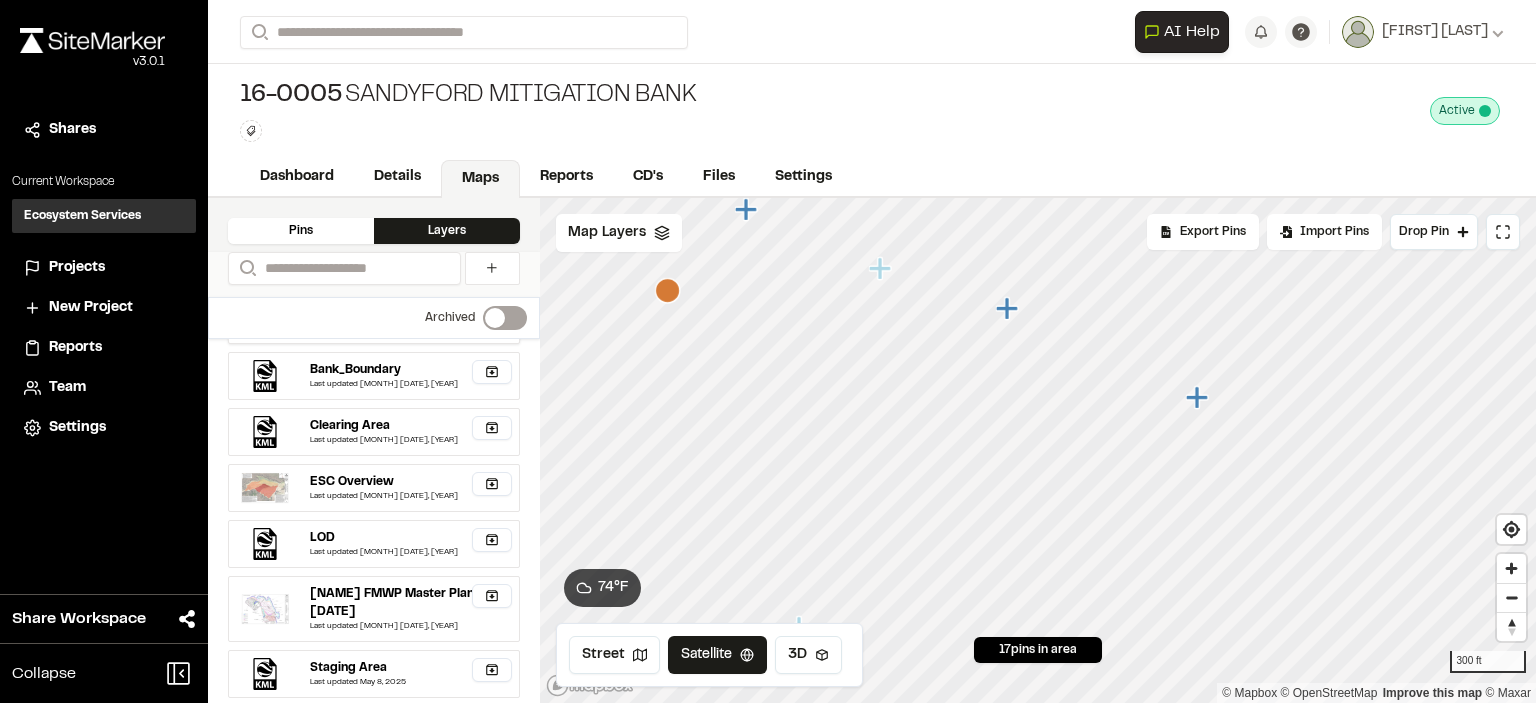 scroll, scrollTop: 276, scrollLeft: 0, axis: vertical 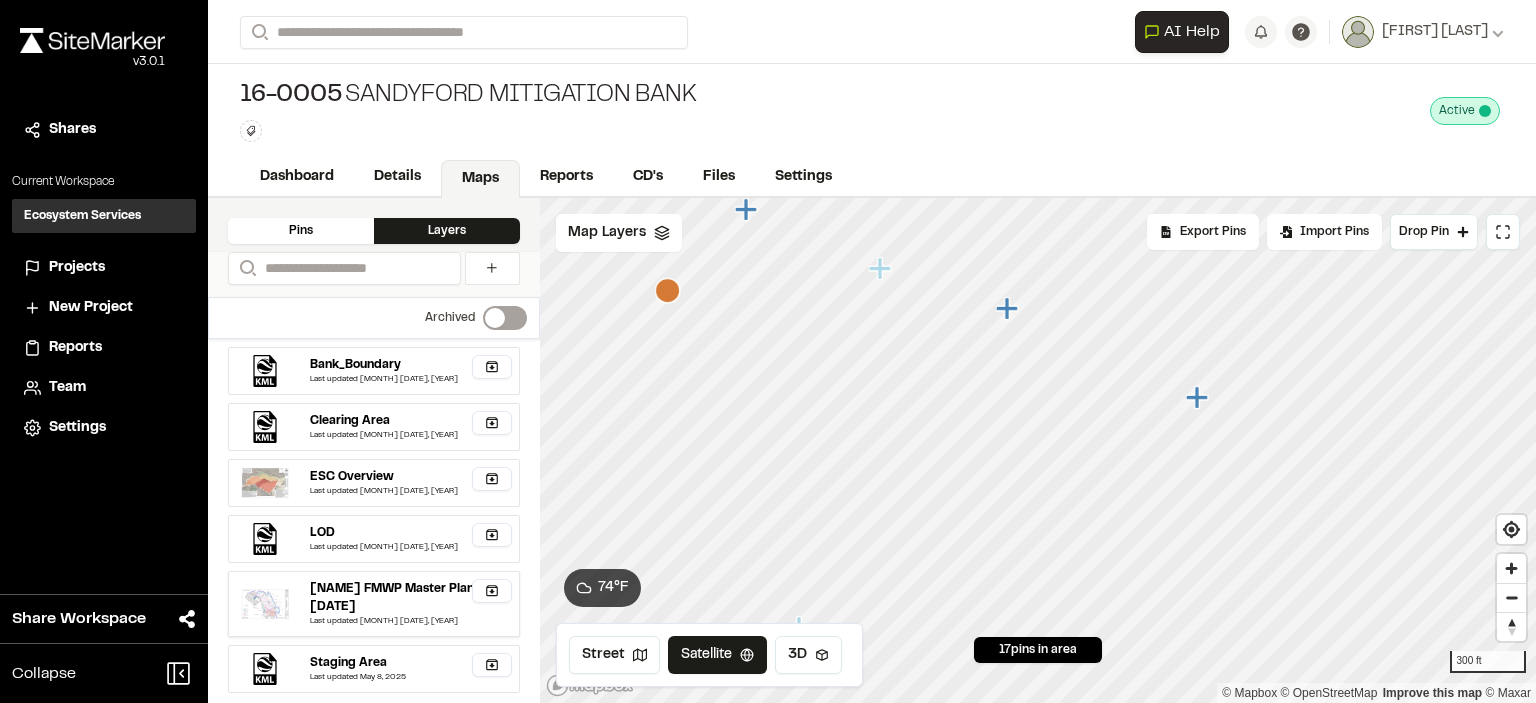 click at bounding box center (265, 604) 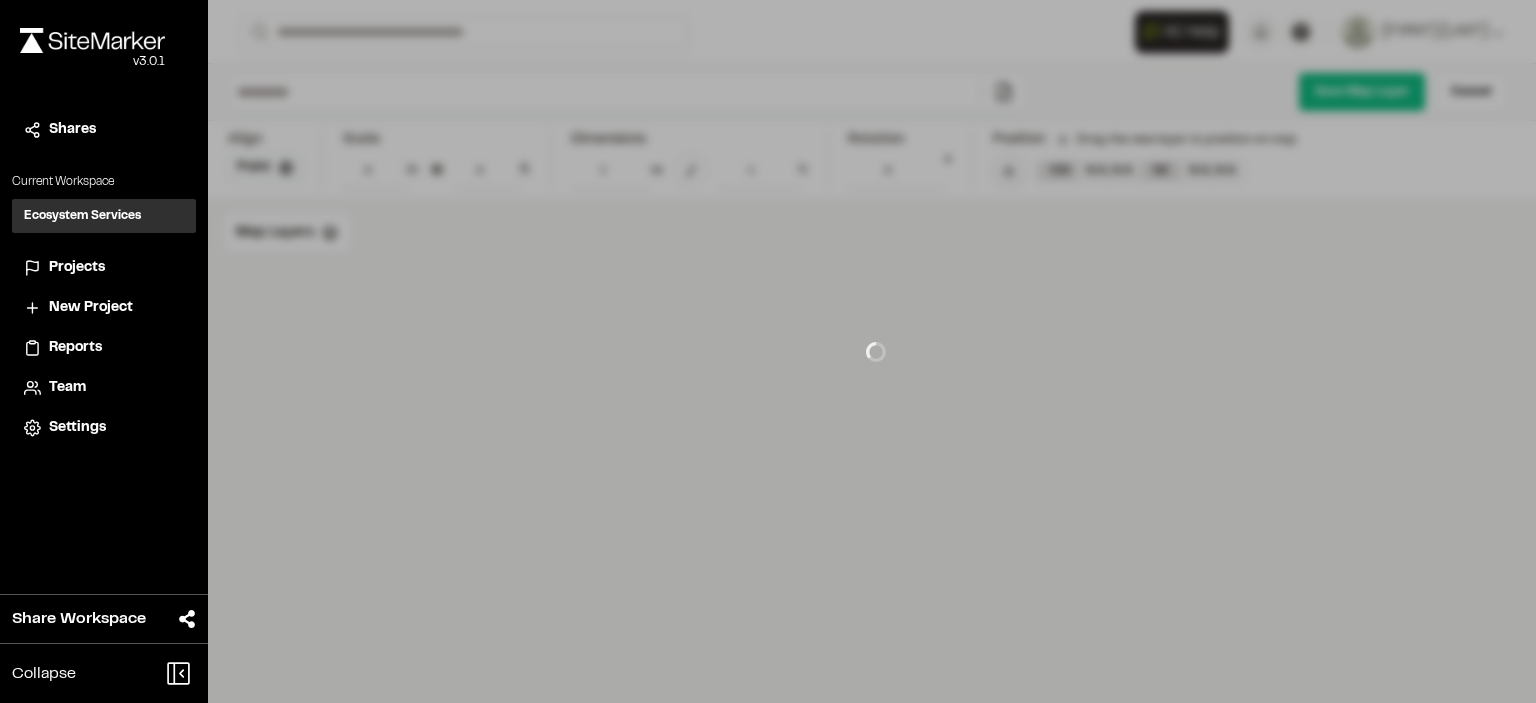 type on "**********" 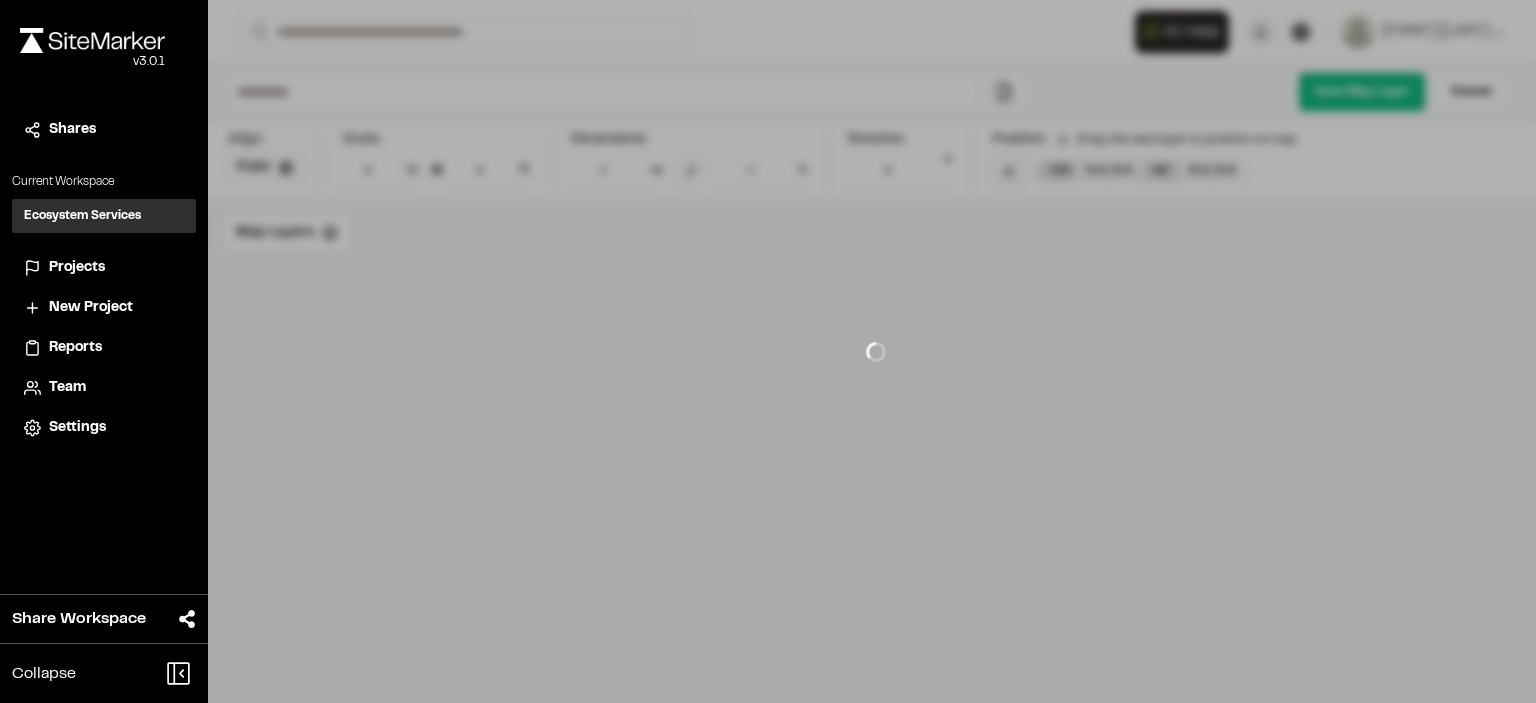 type on "**********" 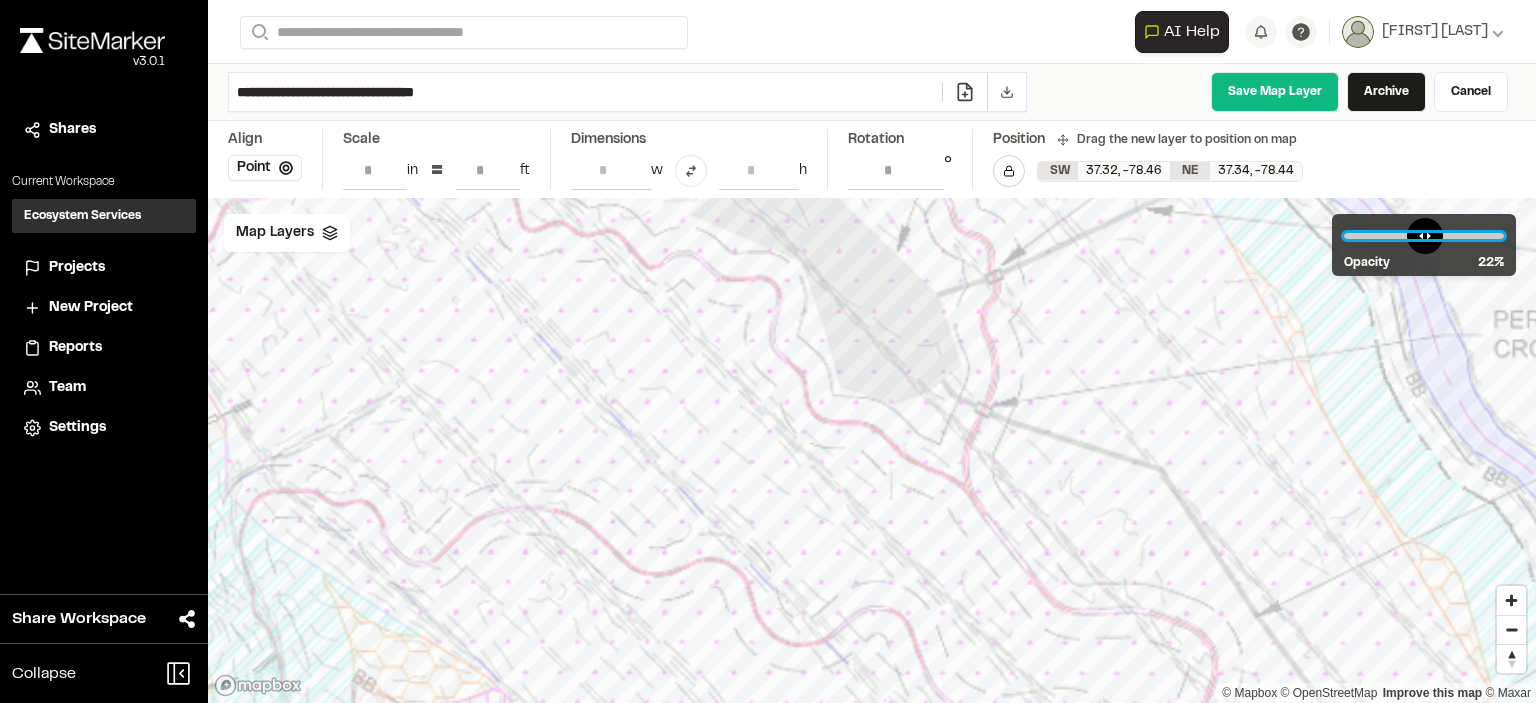 drag, startPoint x: 1448, startPoint y: 234, endPoint x: 1388, endPoint y: 246, distance: 61.188232 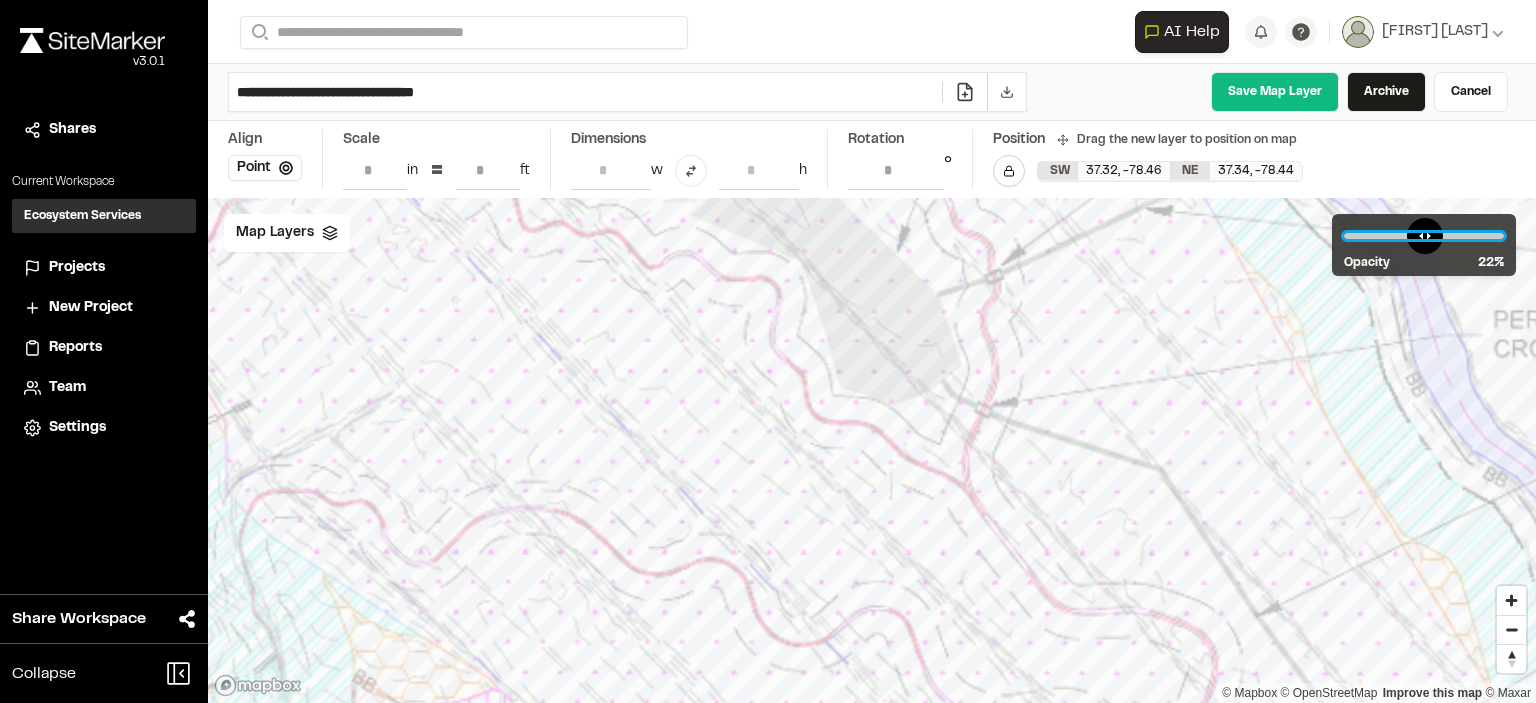 type on "**" 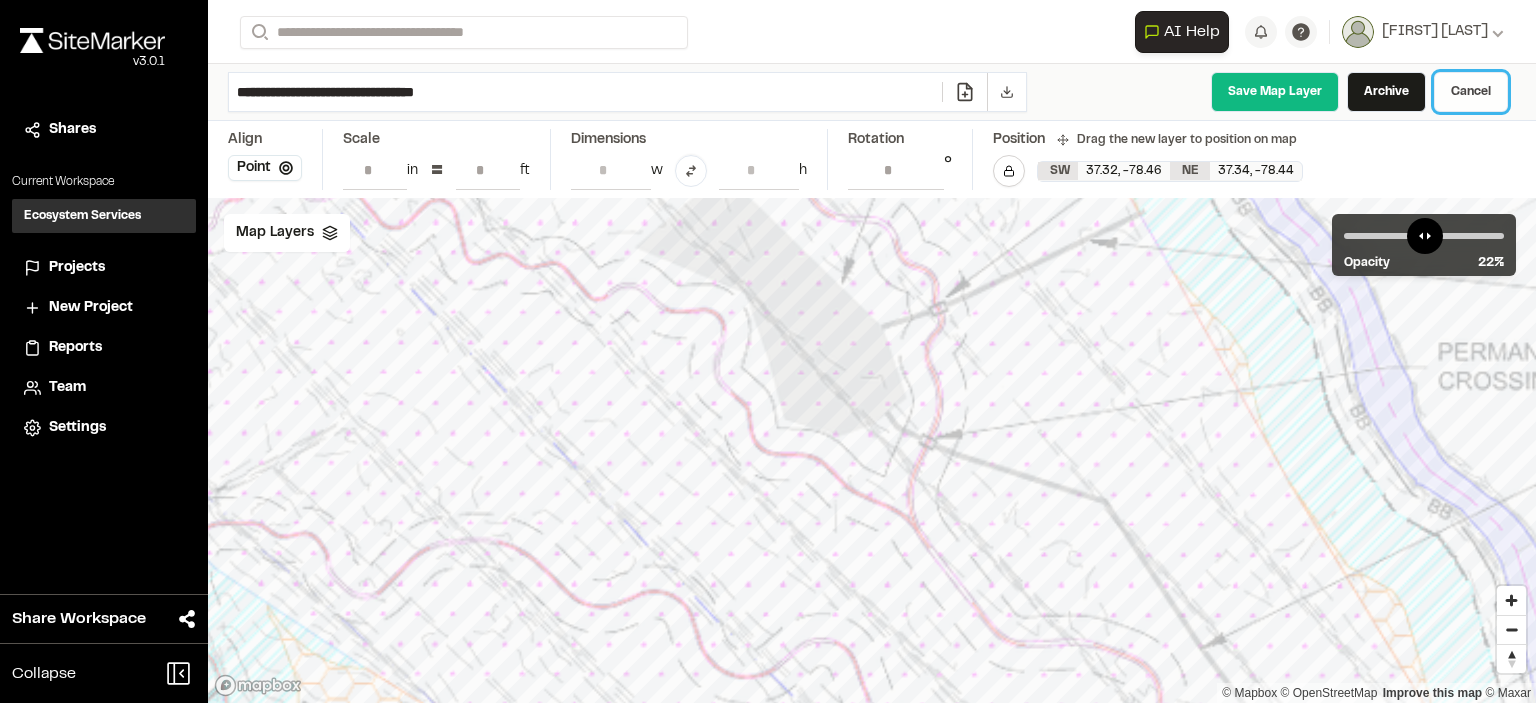 click on "Cancel" at bounding box center [1471, 92] 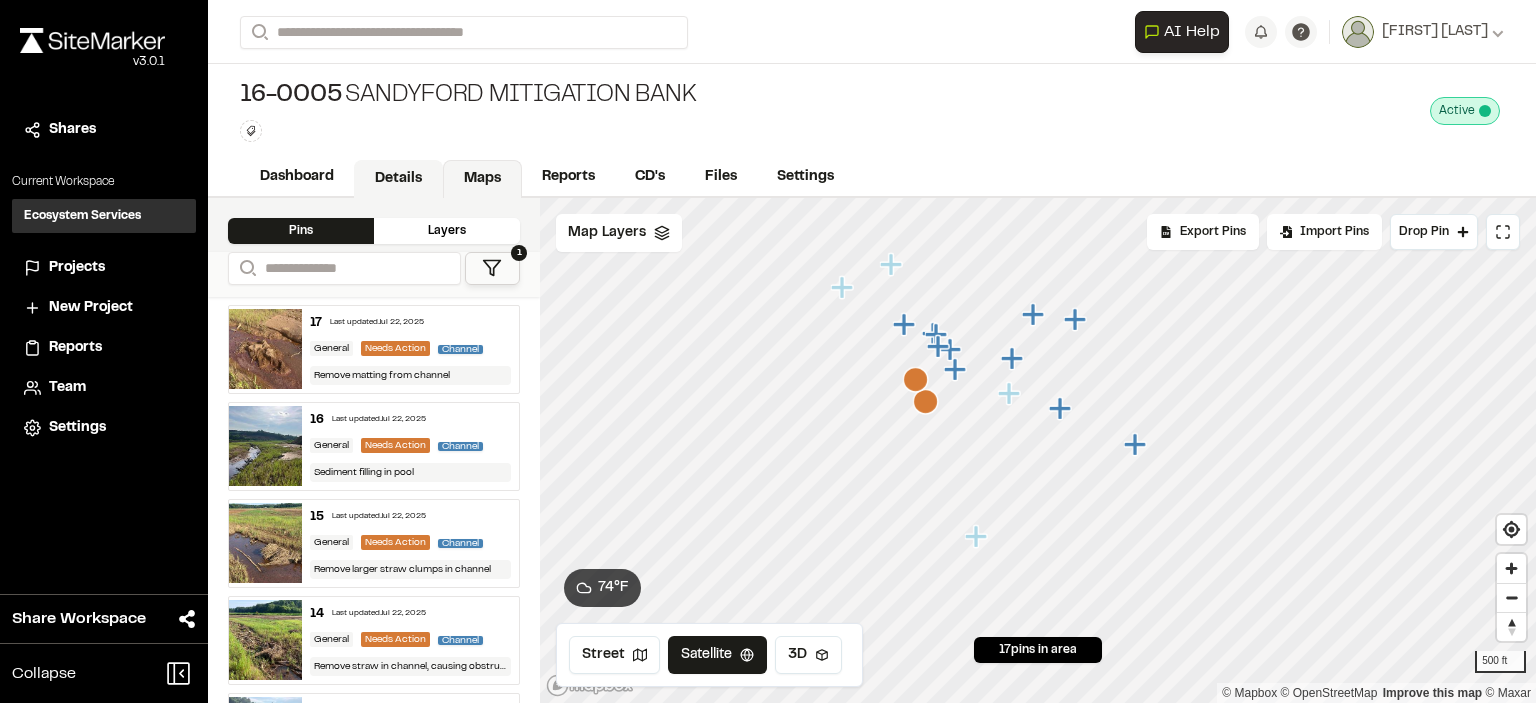 click on "Details" at bounding box center (398, 179) 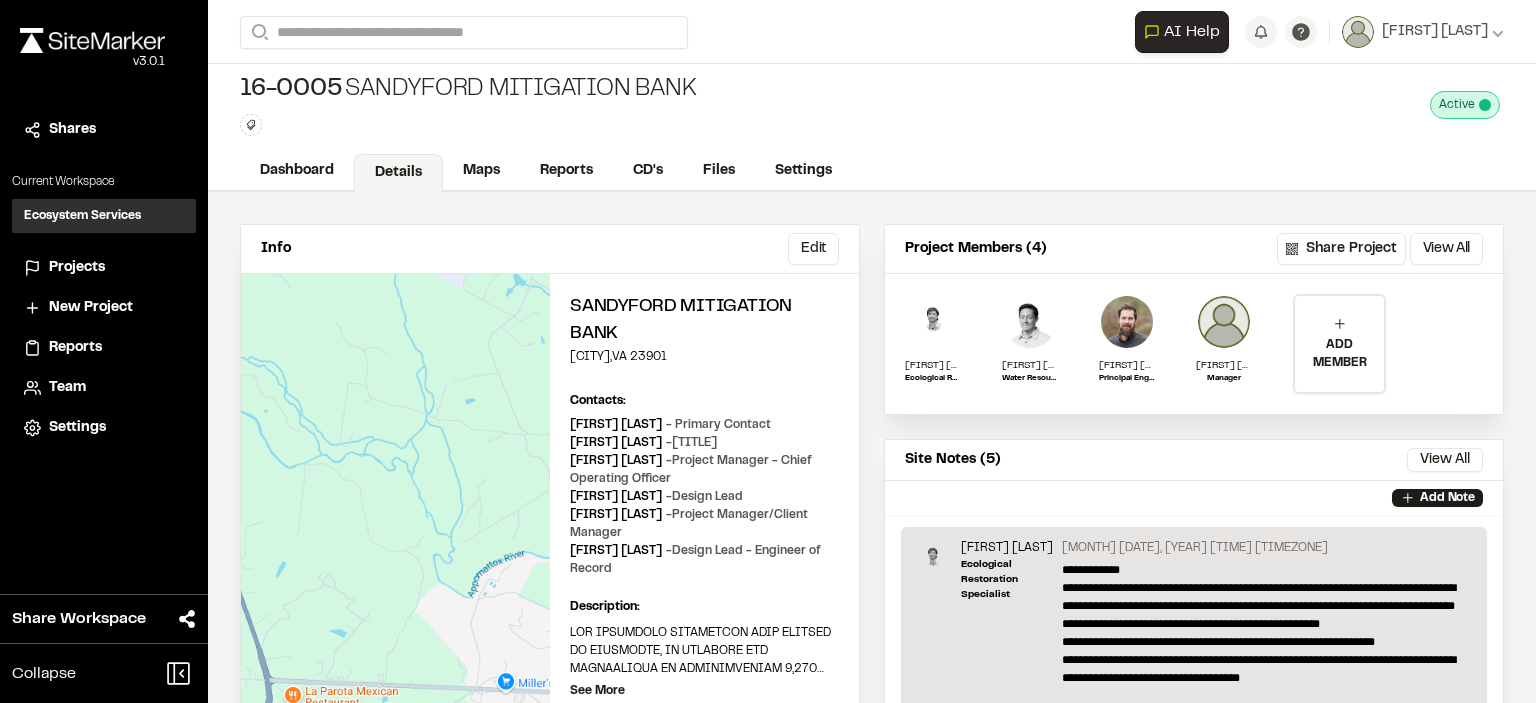 scroll, scrollTop: 0, scrollLeft: 0, axis: both 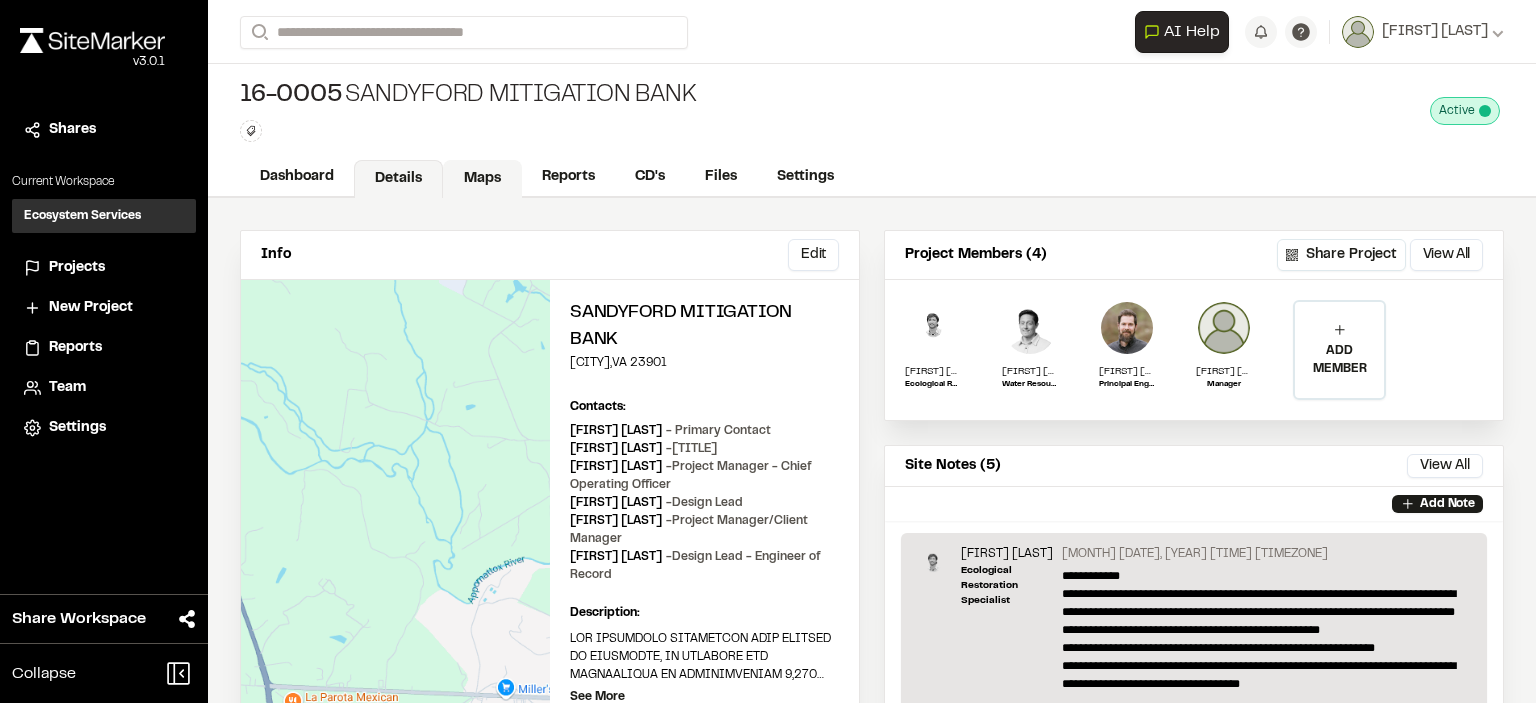 click on "Maps" at bounding box center (482, 179) 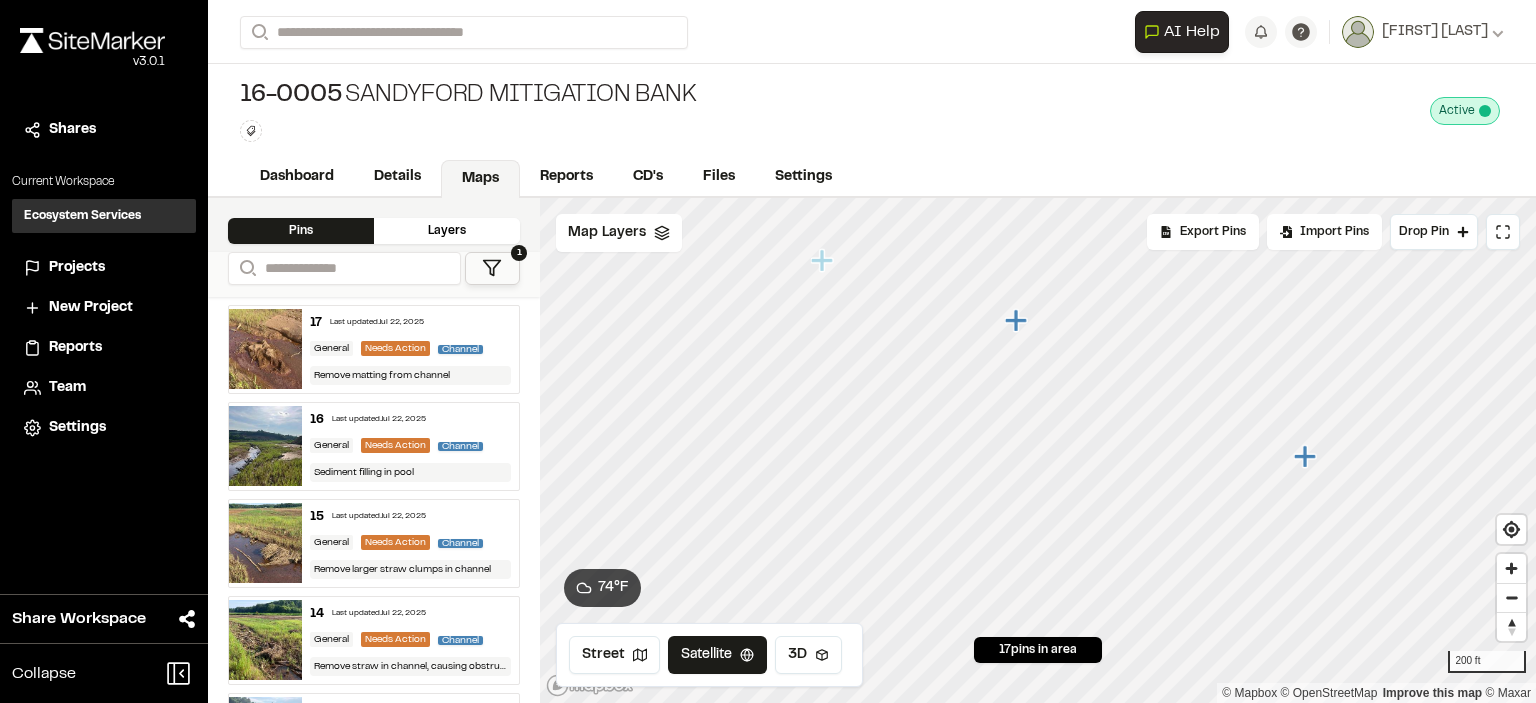 click 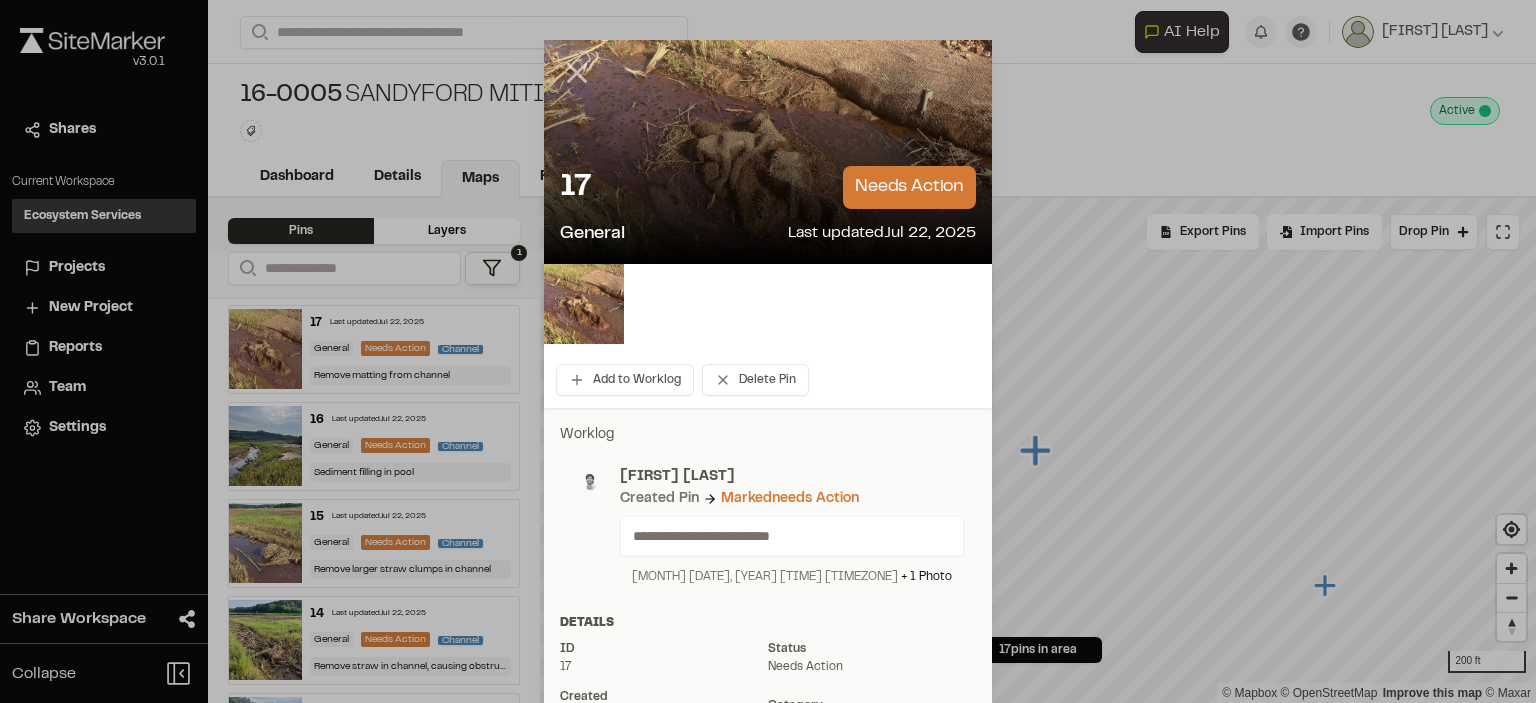 click 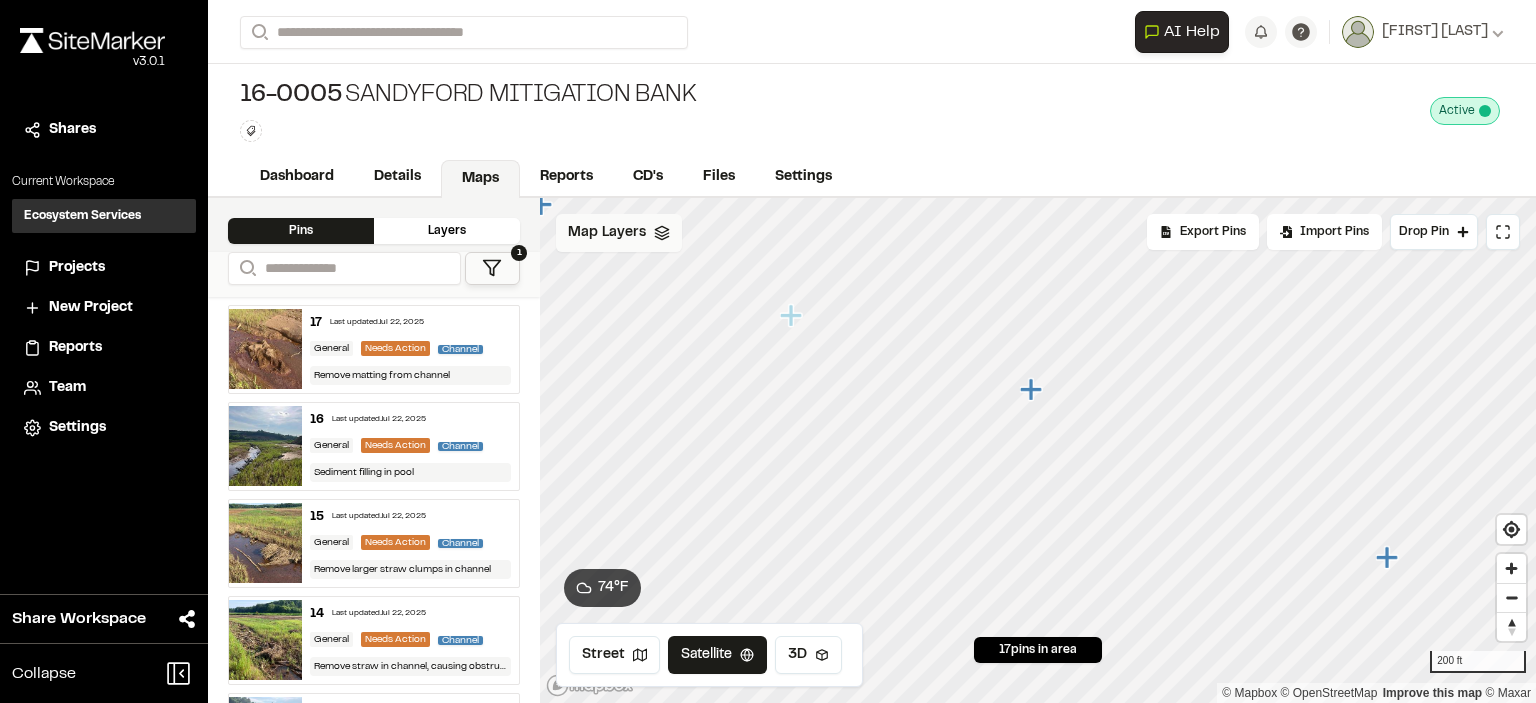 click 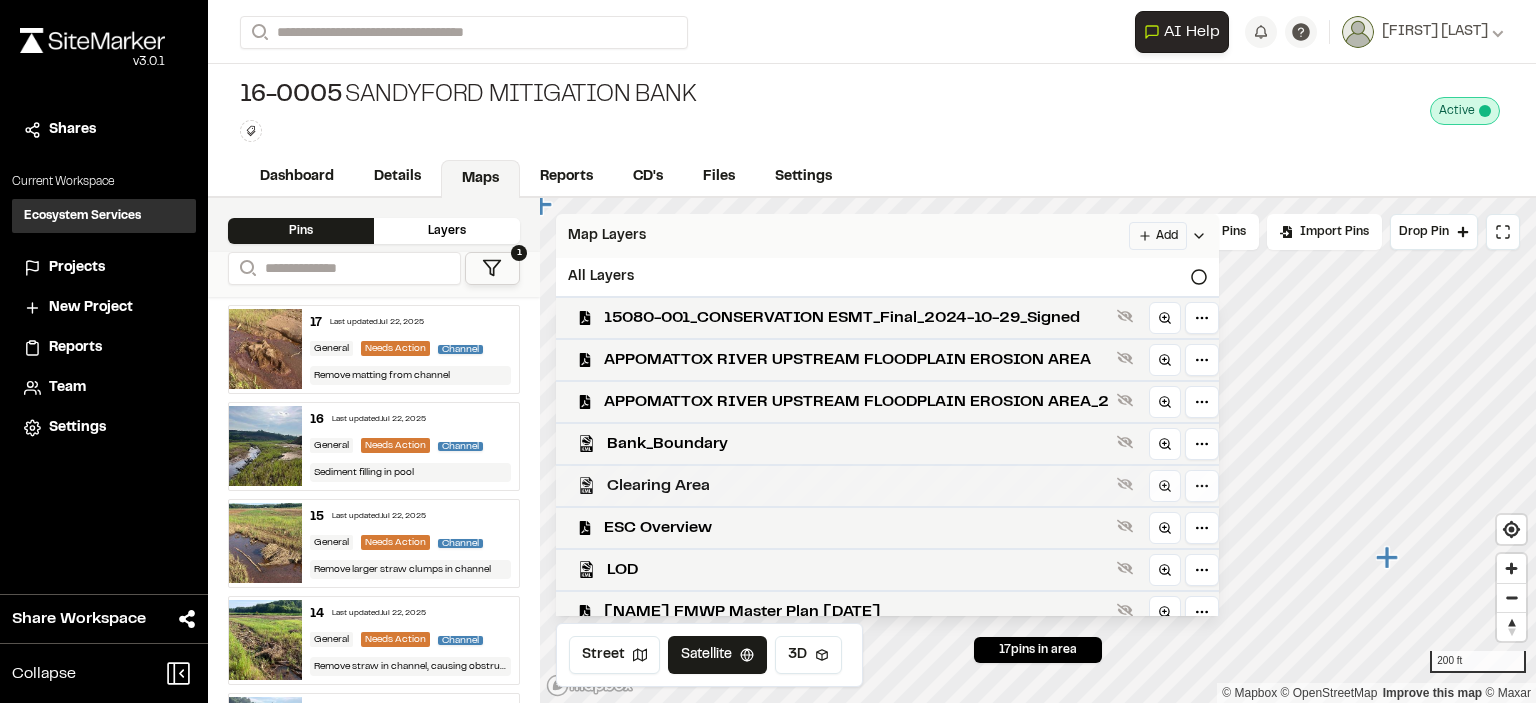 scroll, scrollTop: 61, scrollLeft: 0, axis: vertical 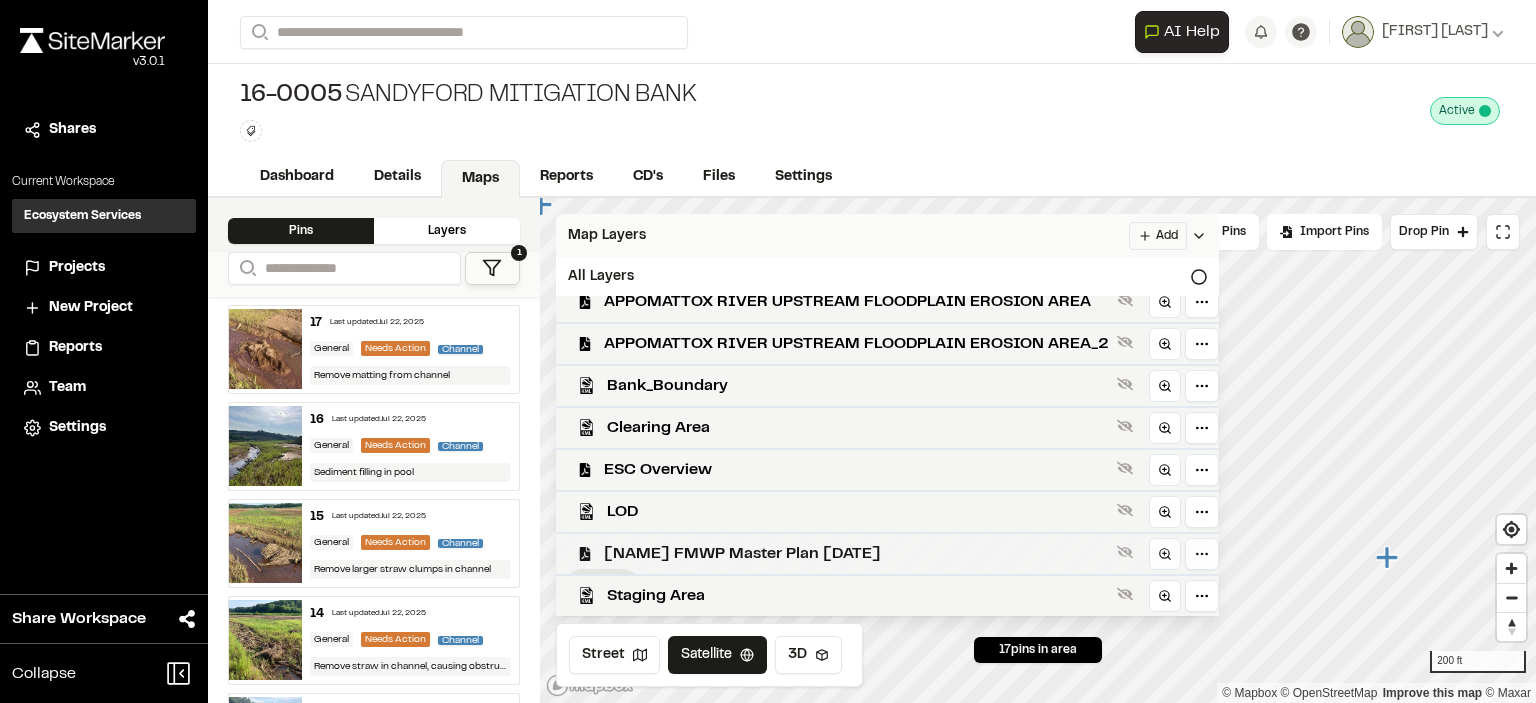 click on "[NAME] FMWP Master Plan [DATE]" at bounding box center [856, 554] 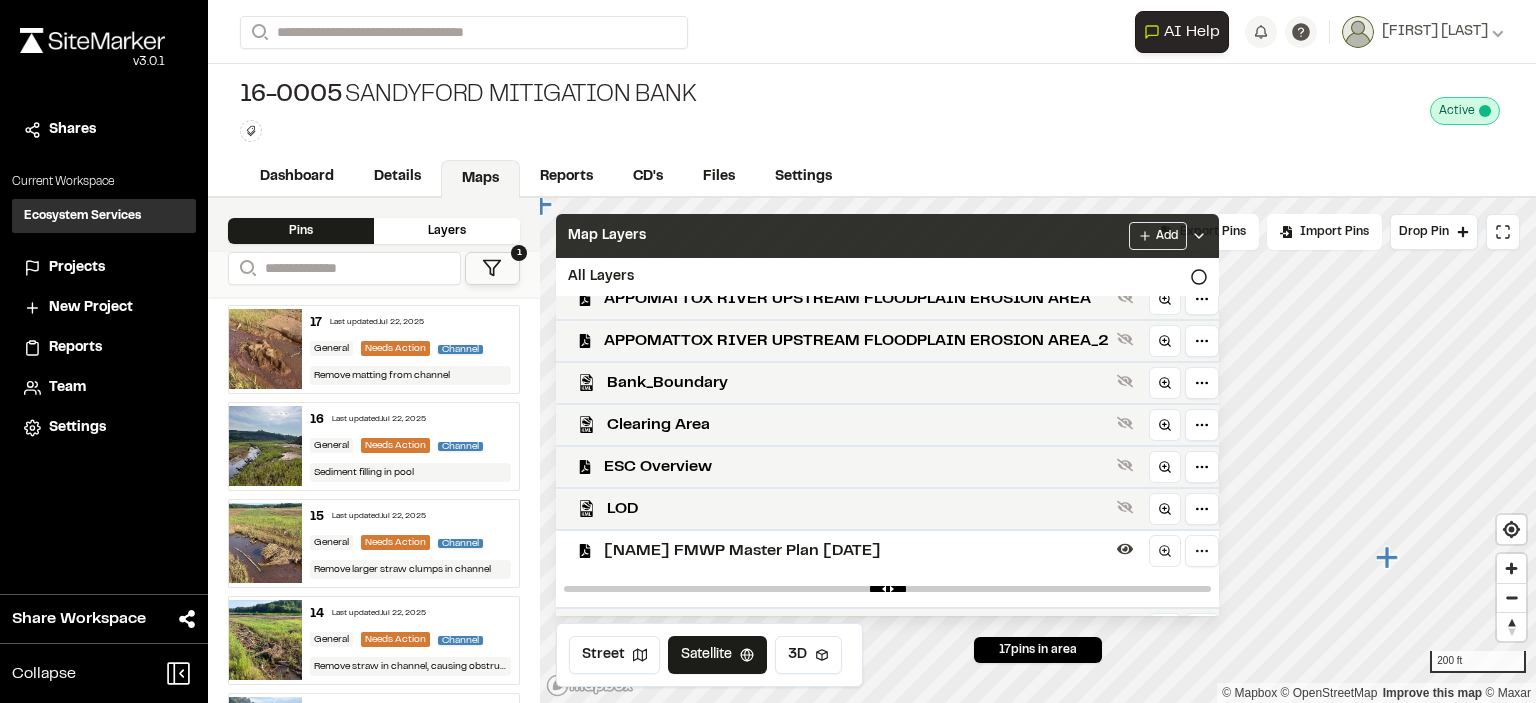 click on "[NUMBER]-[NUMBER] [NAME] Bank Type Enter or comma to add tag. Active Deactivate [NUMBER]-[NUMBER] [NAME] Bank ? This will block any further additions to the project. You will still be allowed to download project data. Cancel Deactivate Project" at bounding box center [872, 111] 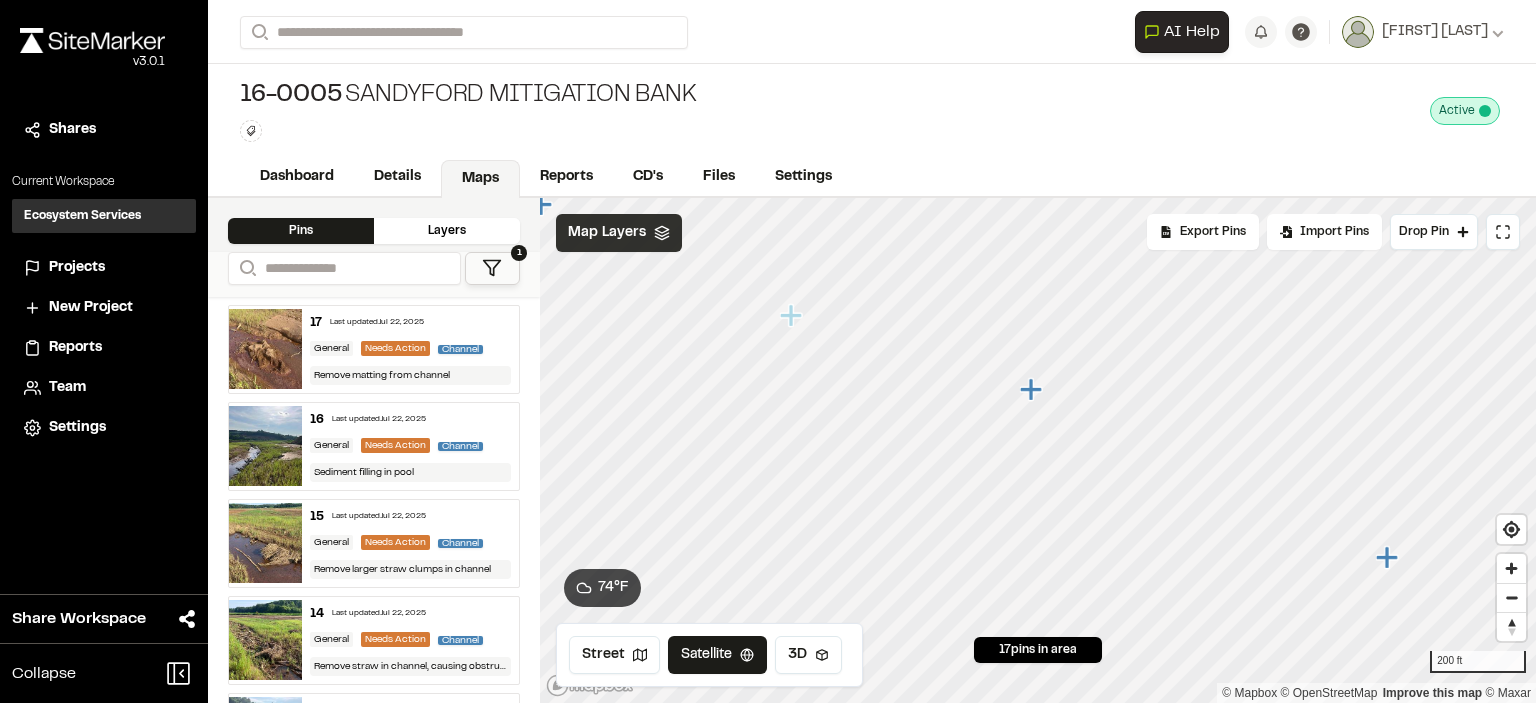 scroll, scrollTop: 0, scrollLeft: 0, axis: both 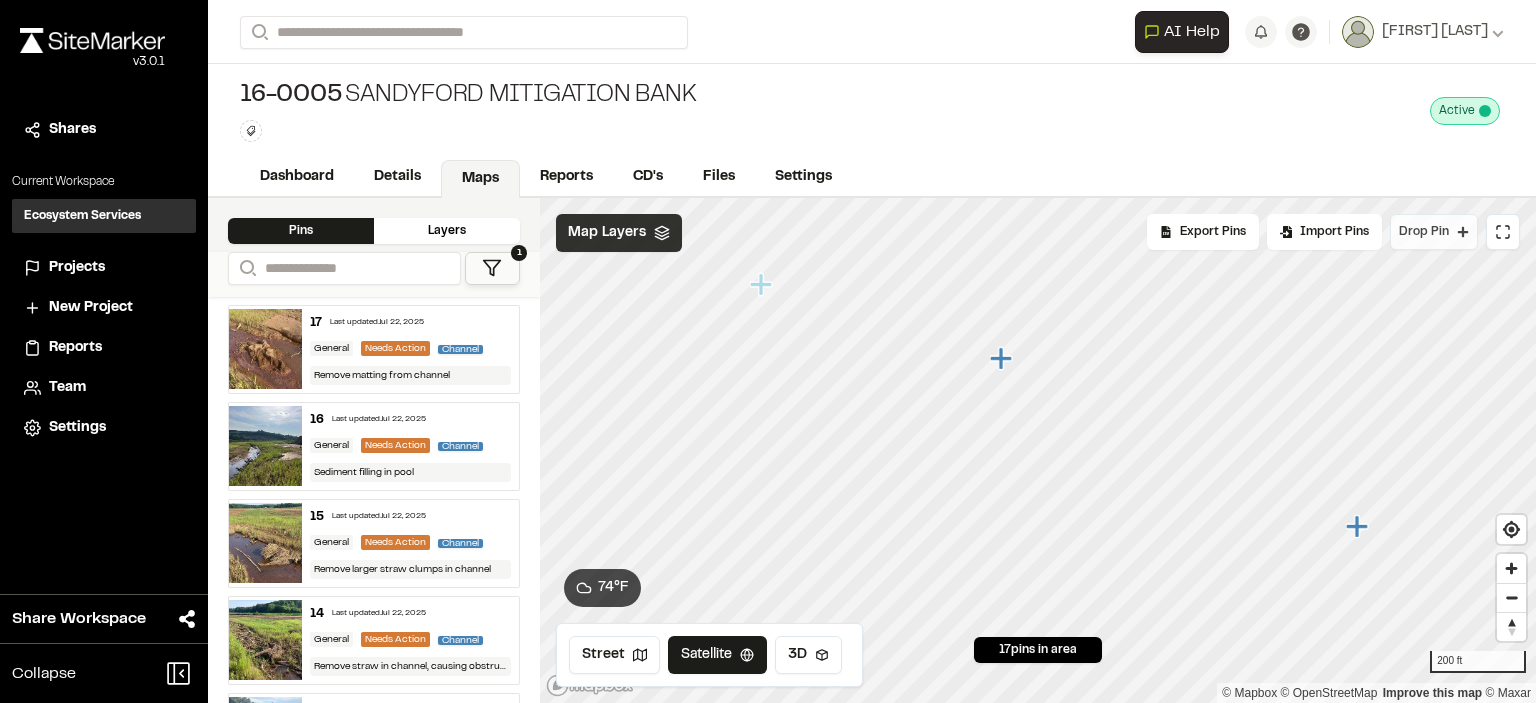 click on "Drop Pin" at bounding box center [1424, 232] 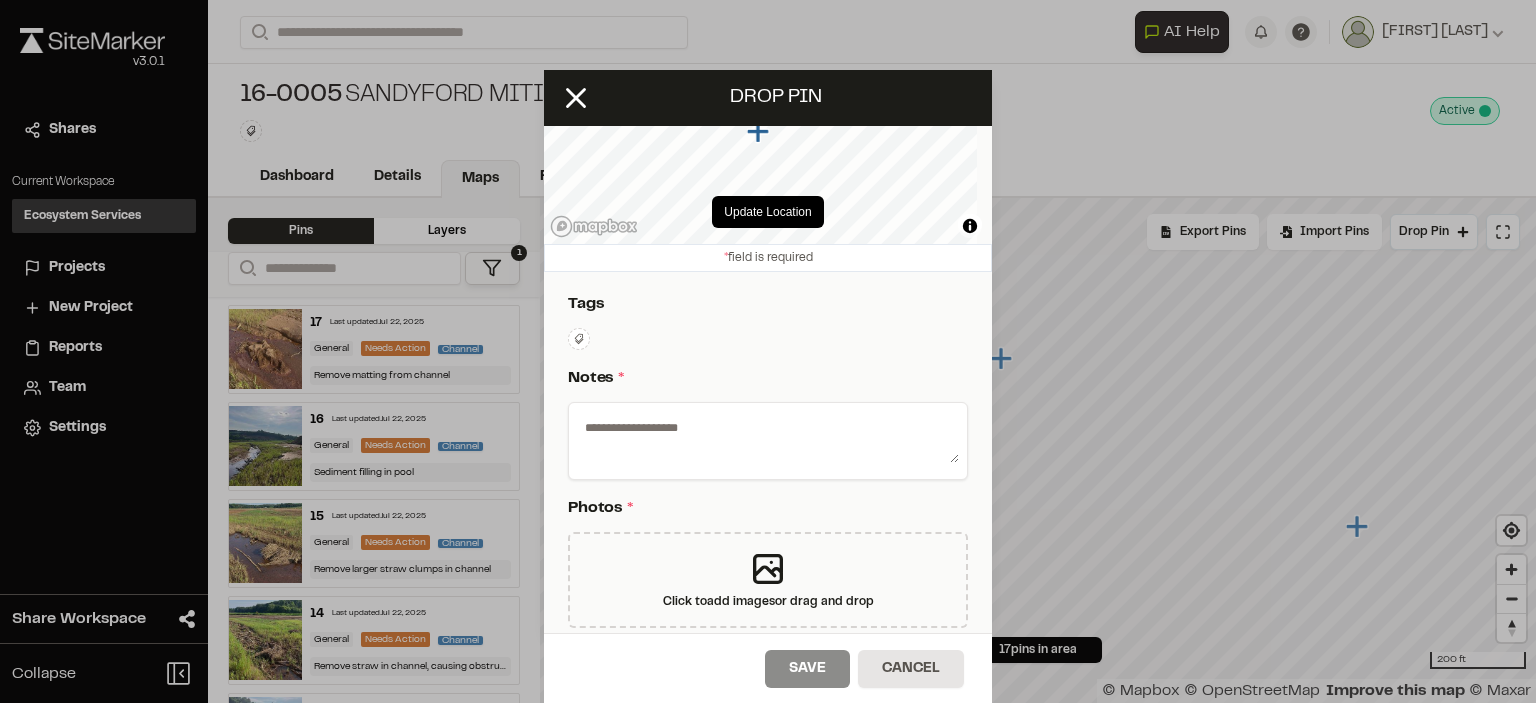 scroll, scrollTop: 200, scrollLeft: 0, axis: vertical 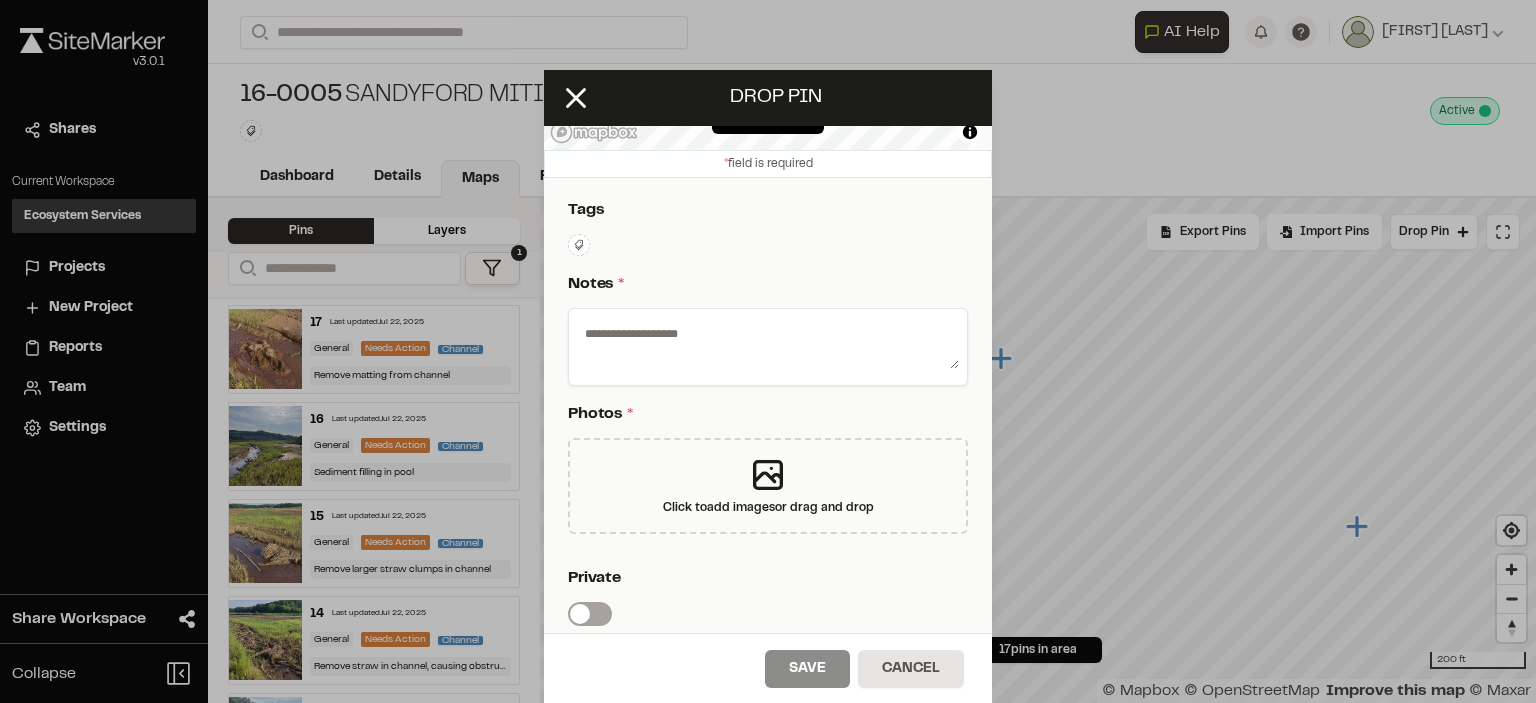 click at bounding box center [768, 343] 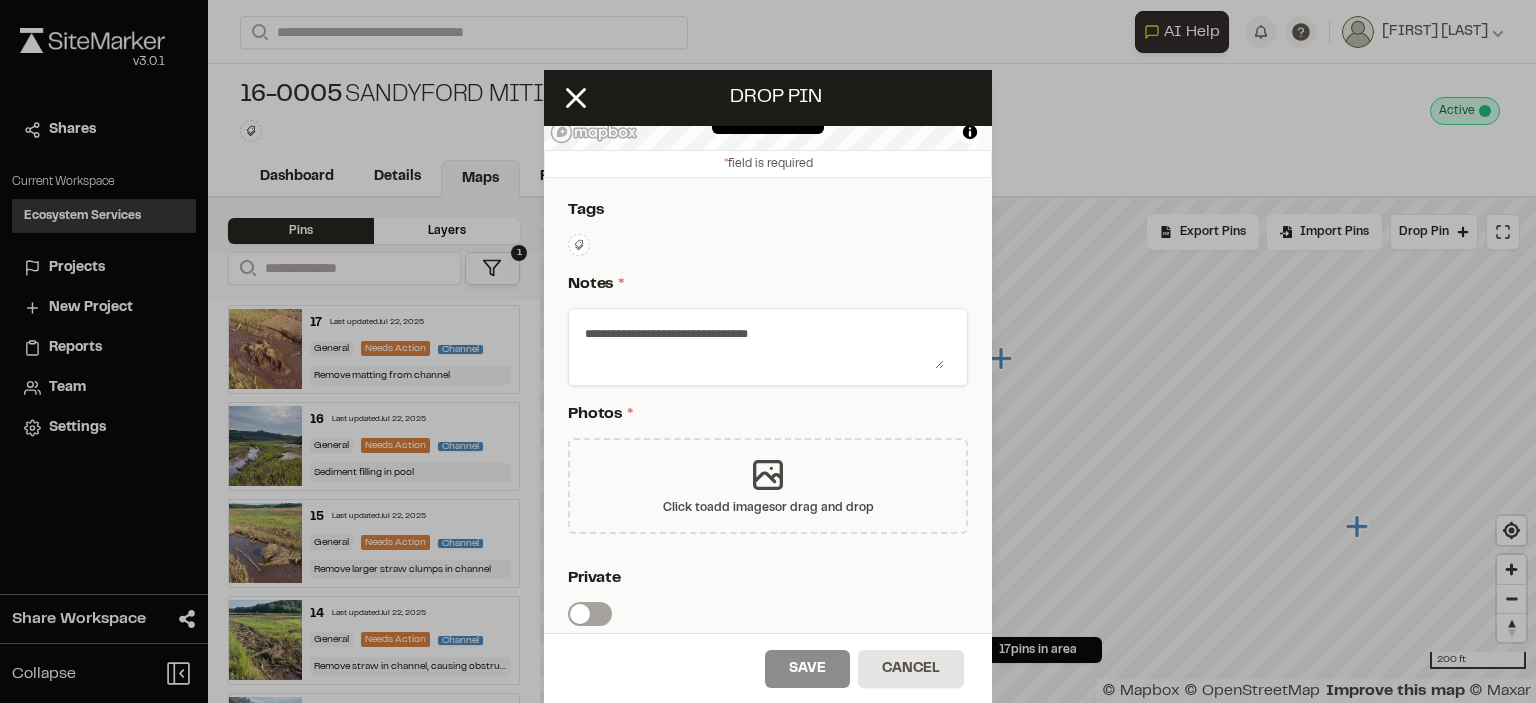 type on "**********" 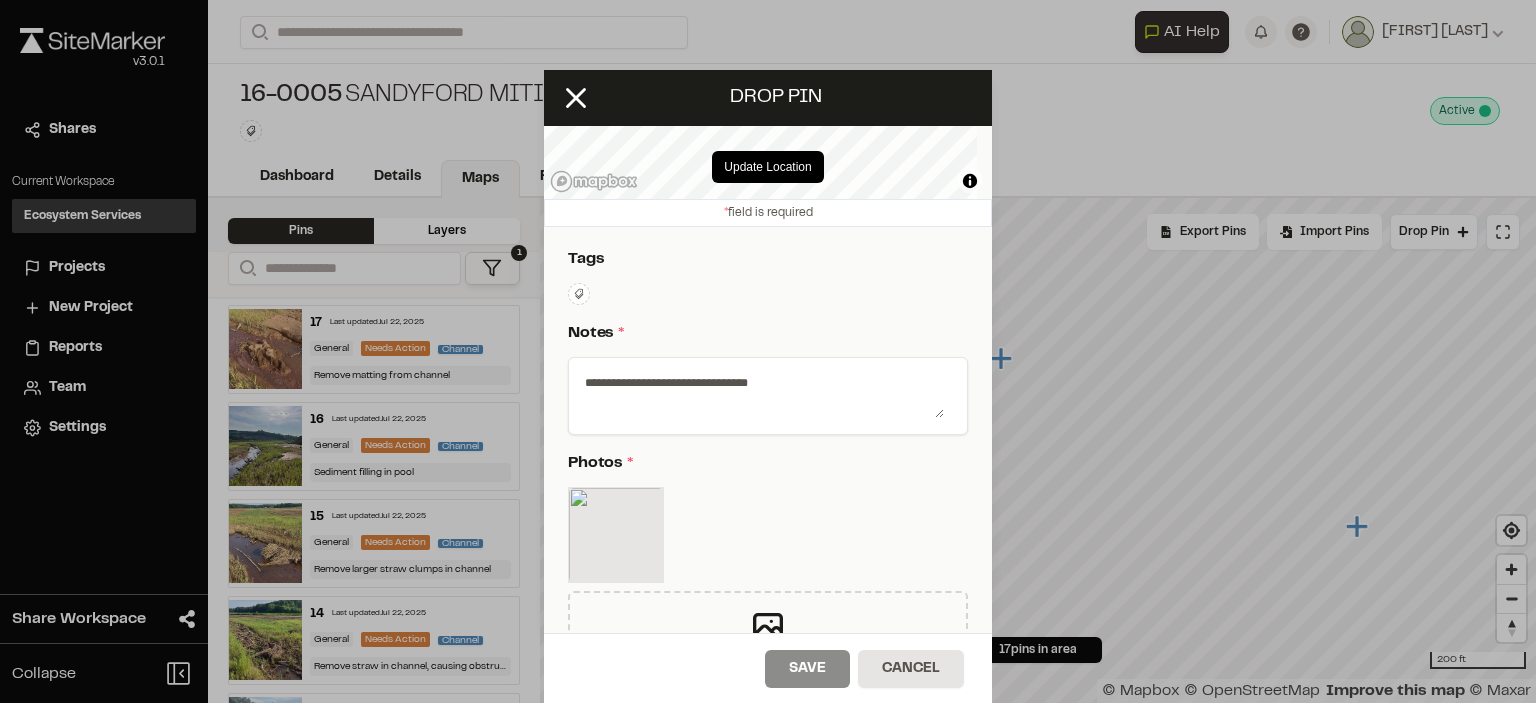 scroll, scrollTop: 200, scrollLeft: 0, axis: vertical 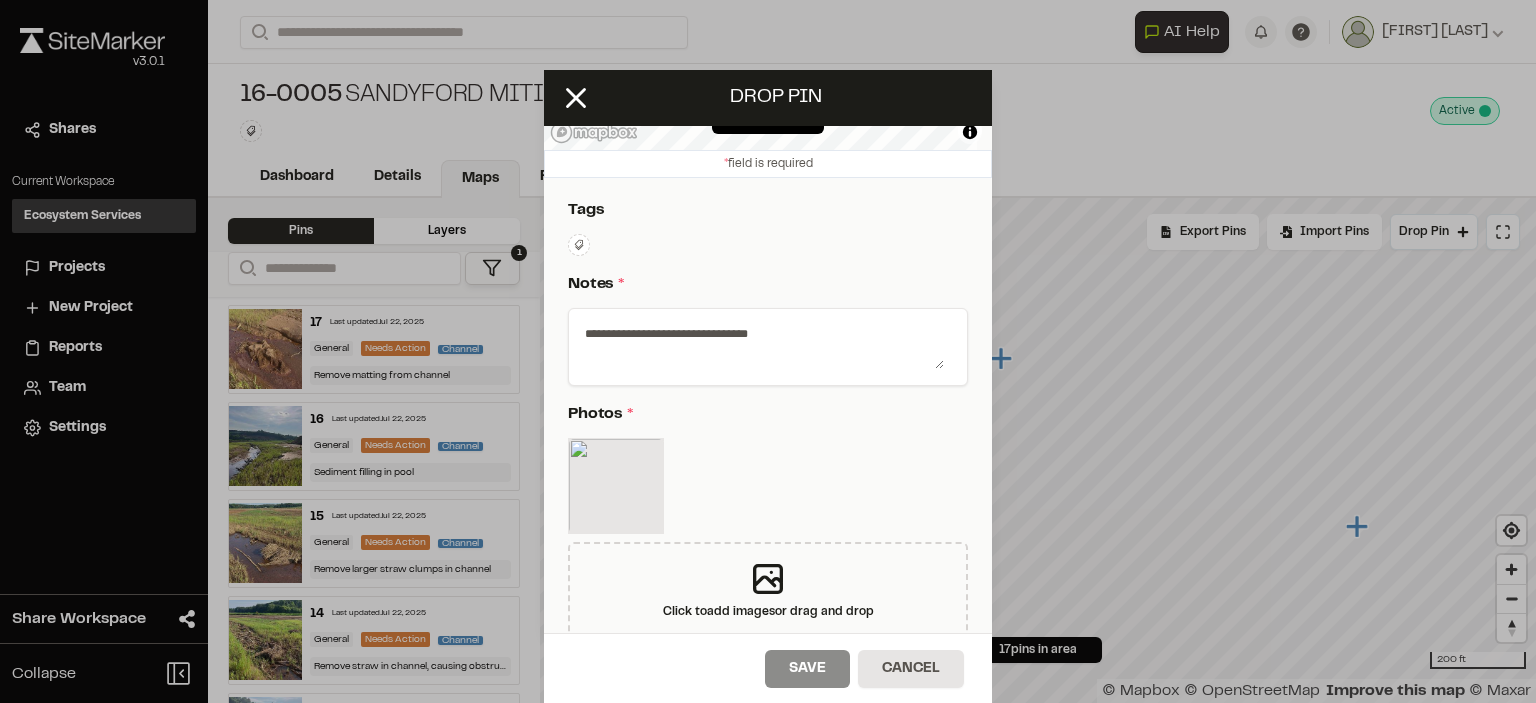 click 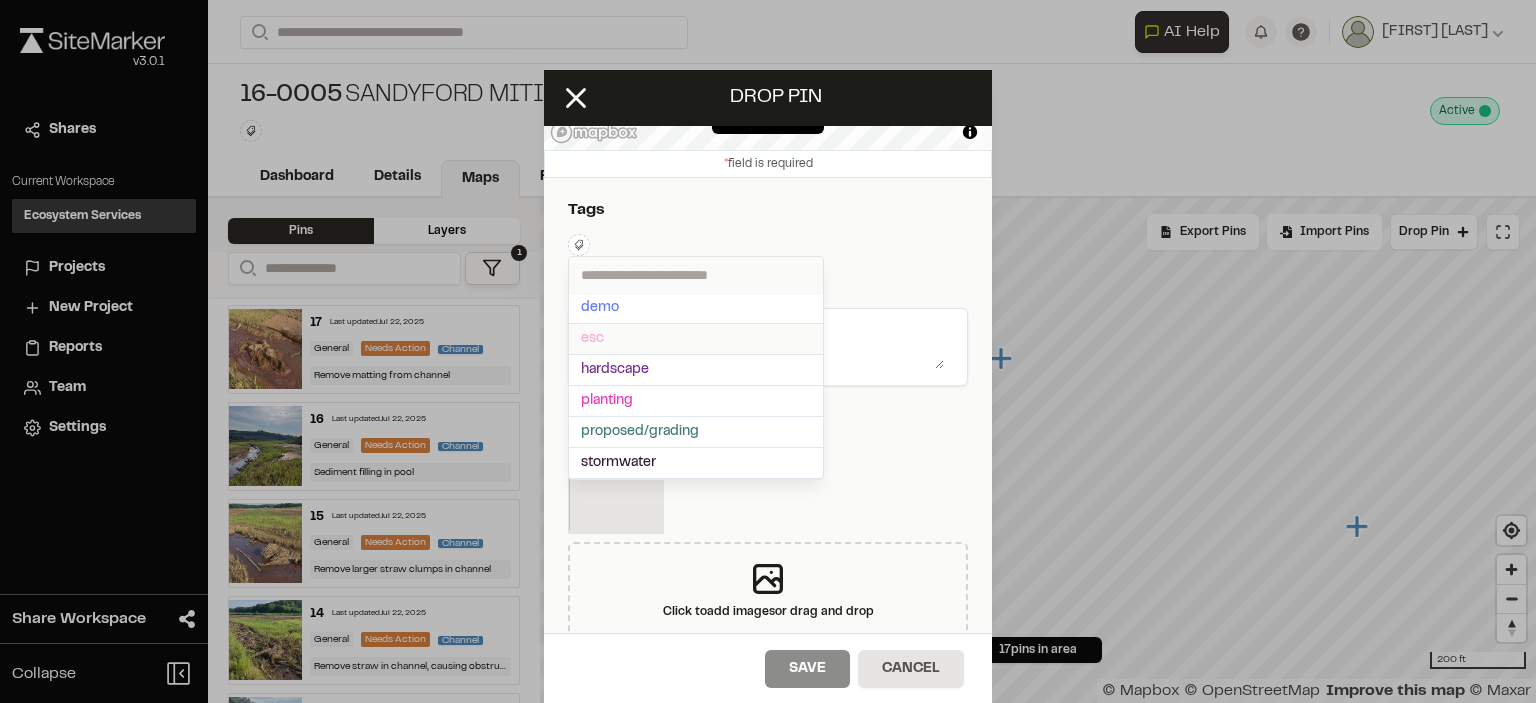 click on "esc" at bounding box center [696, 339] 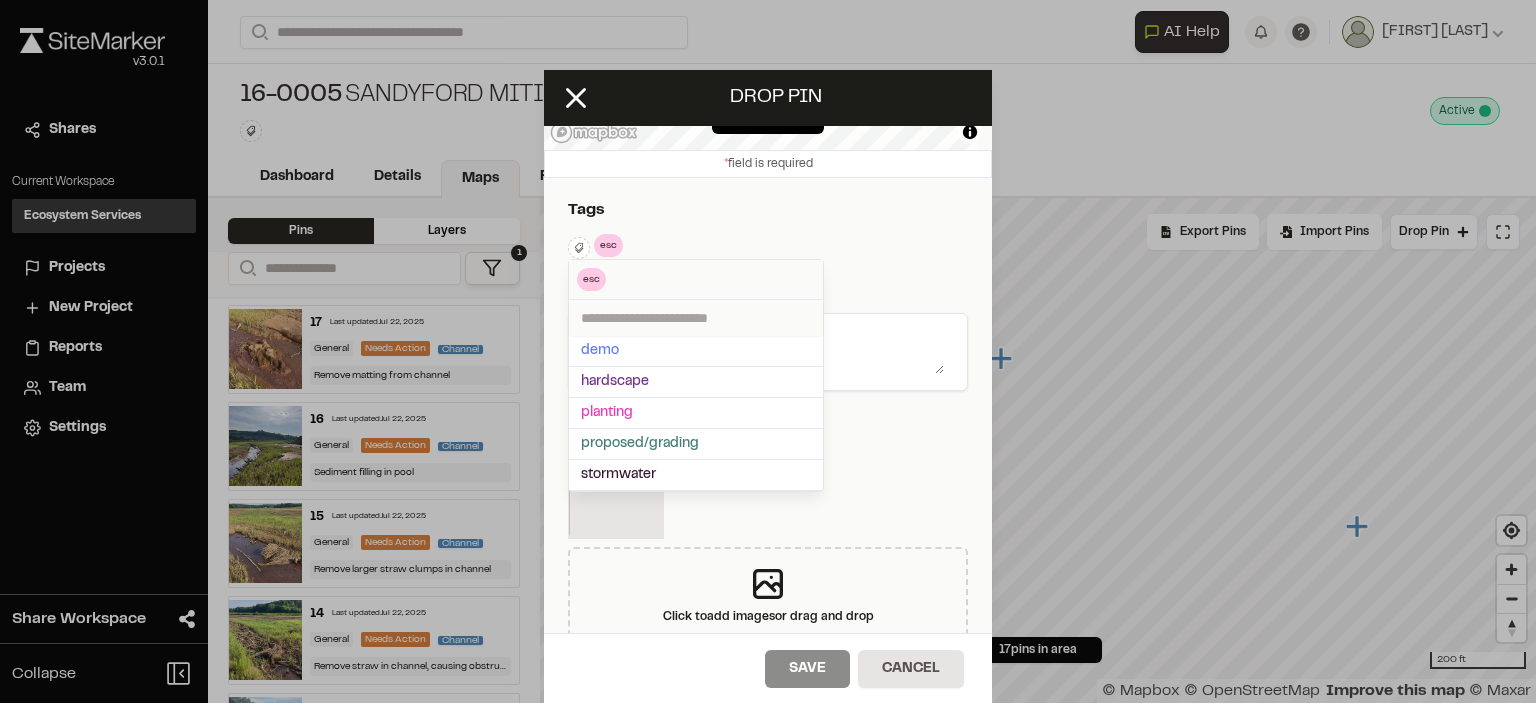 scroll, scrollTop: 4, scrollLeft: 0, axis: vertical 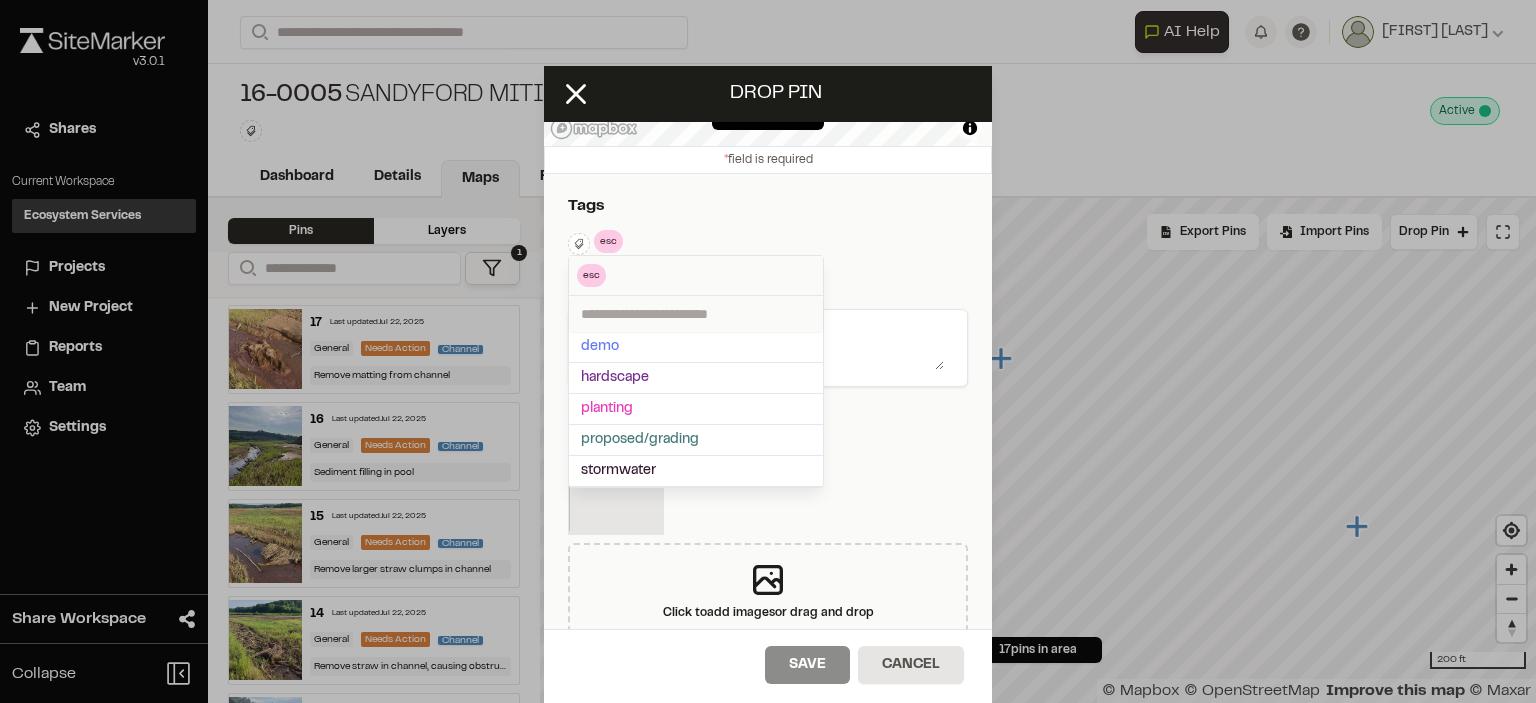 click at bounding box center [768, 347] 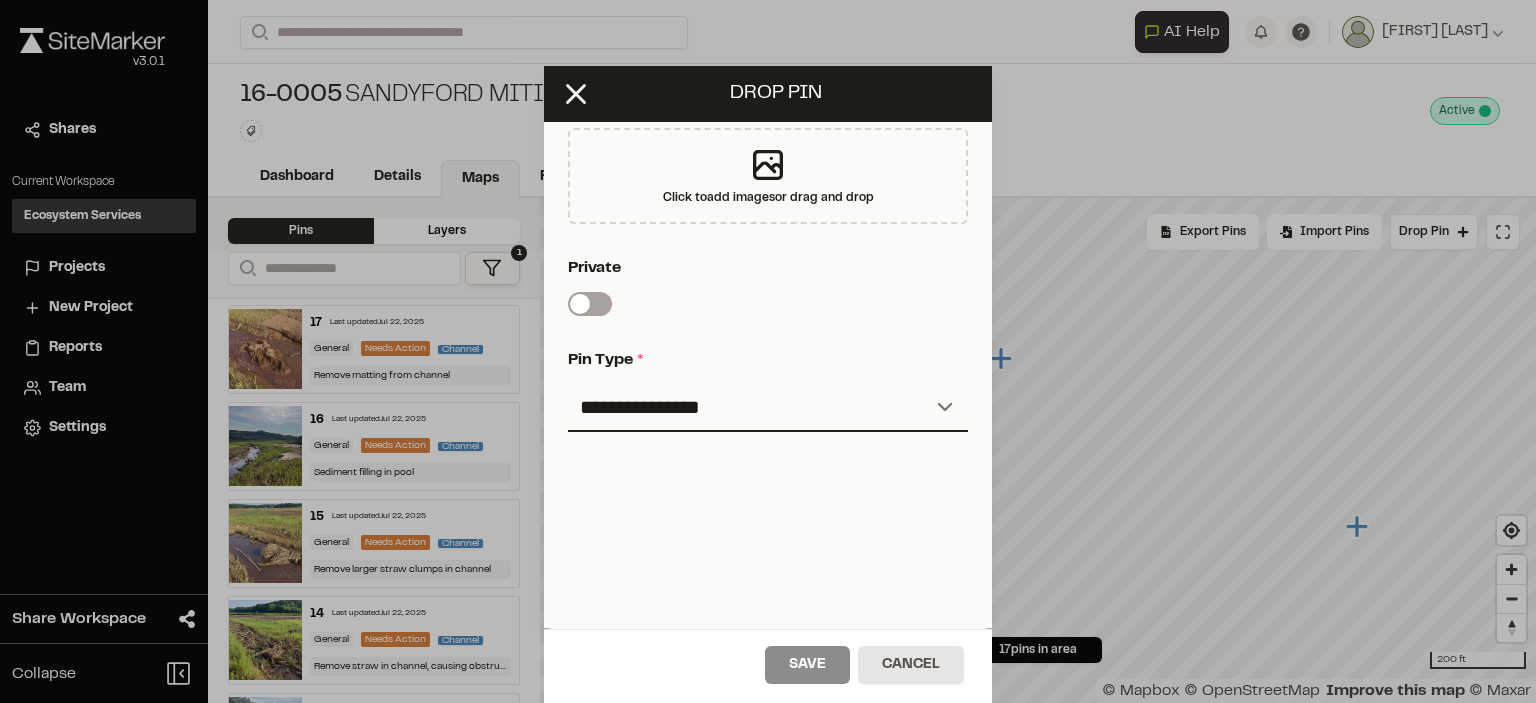 scroll, scrollTop: 629, scrollLeft: 0, axis: vertical 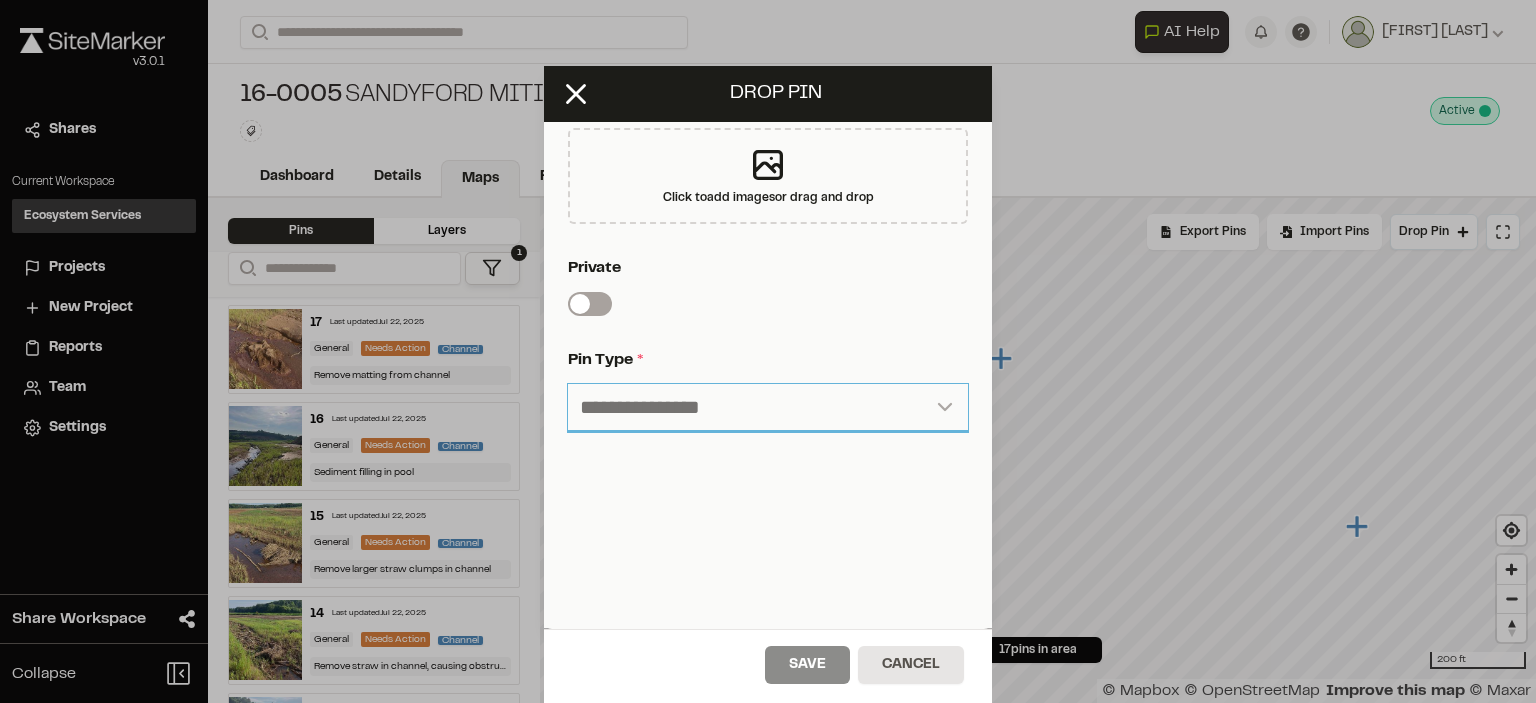 click on "**********" at bounding box center (768, 408) 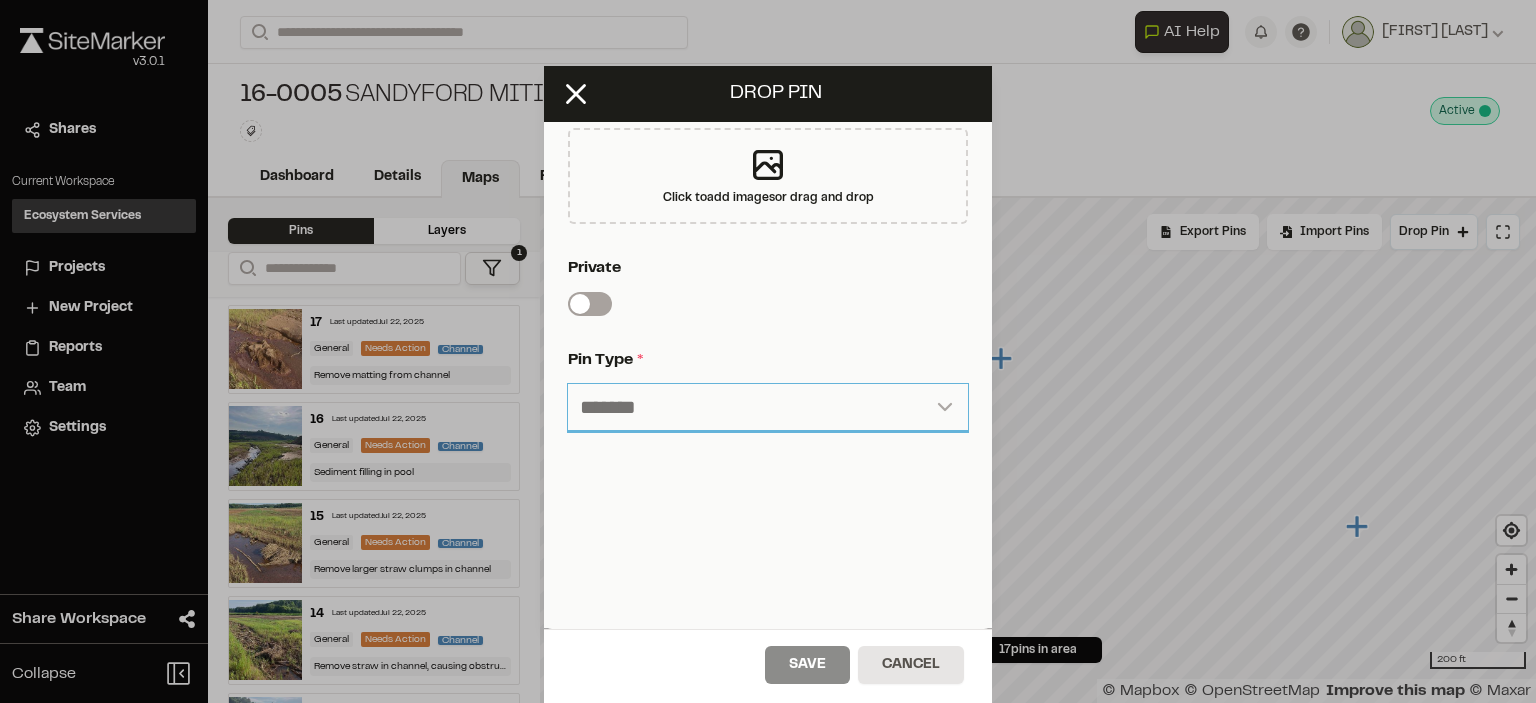 click on "**********" at bounding box center [768, 408] 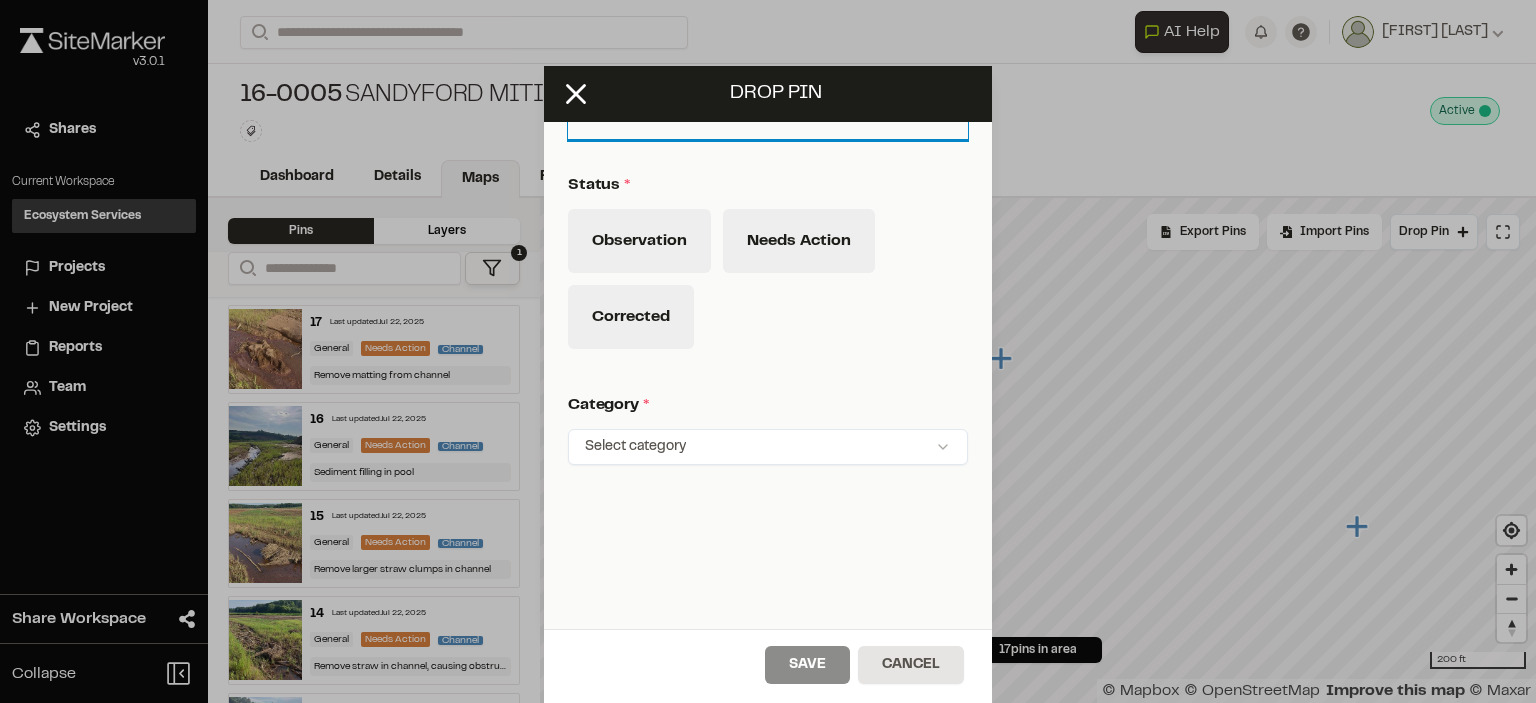 scroll, scrollTop: 929, scrollLeft: 0, axis: vertical 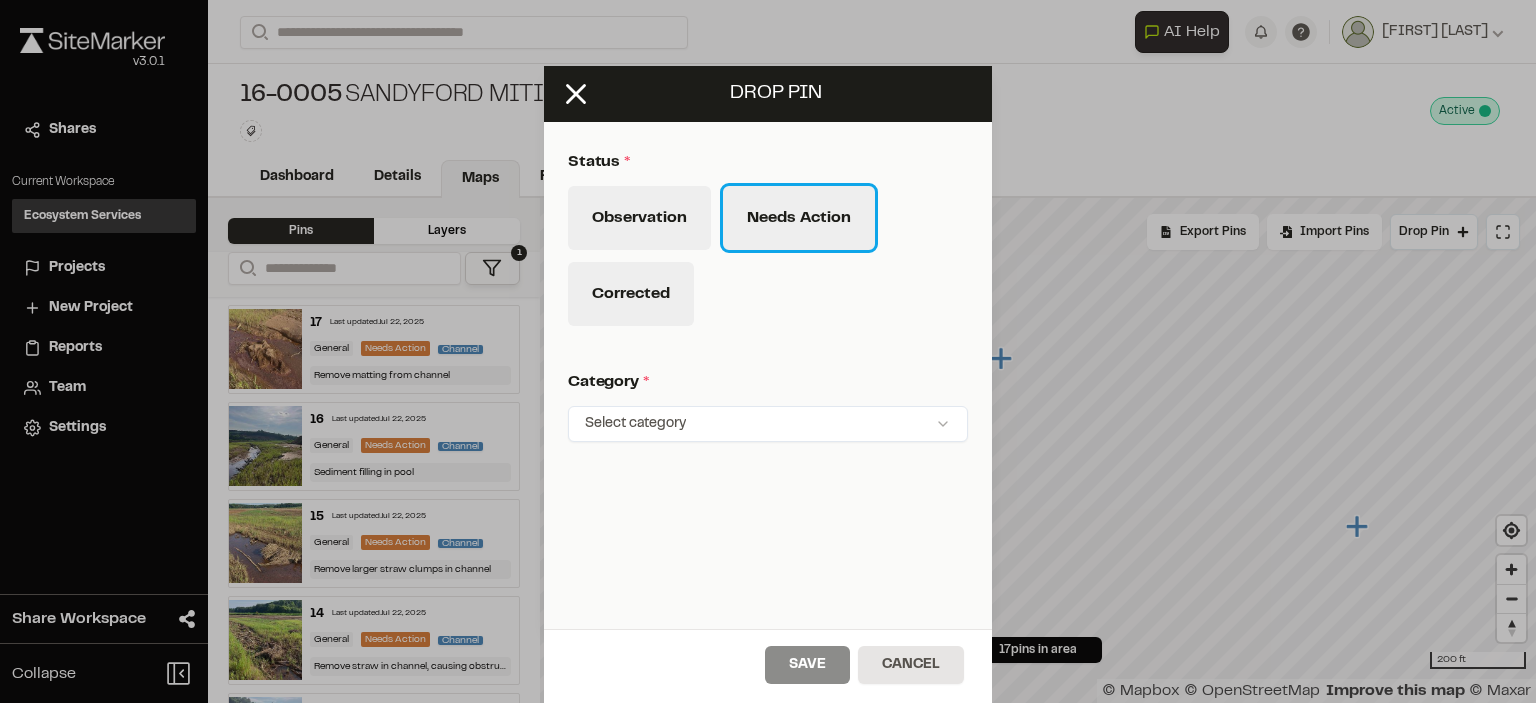 click on "Needs Action" at bounding box center (799, 218) 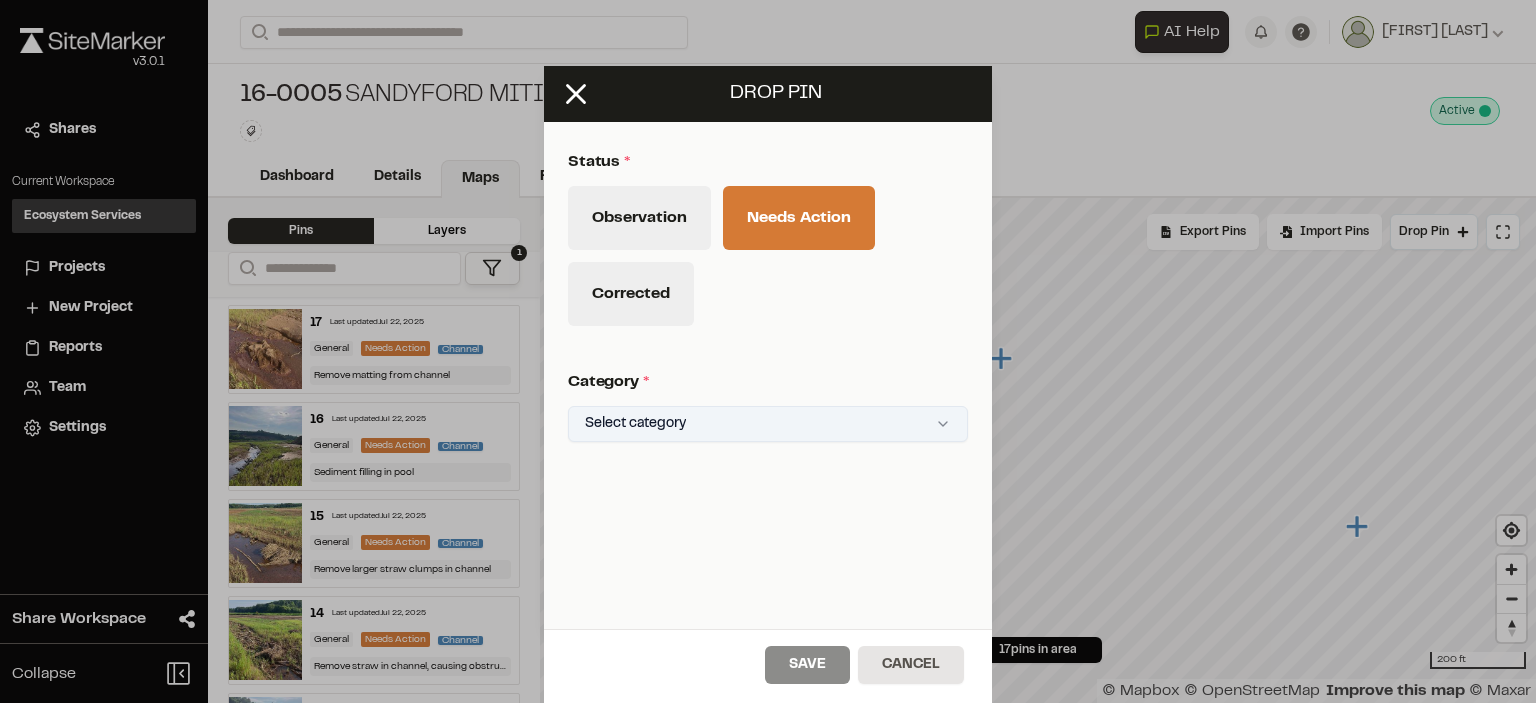 click on "**********" at bounding box center (768, 351) 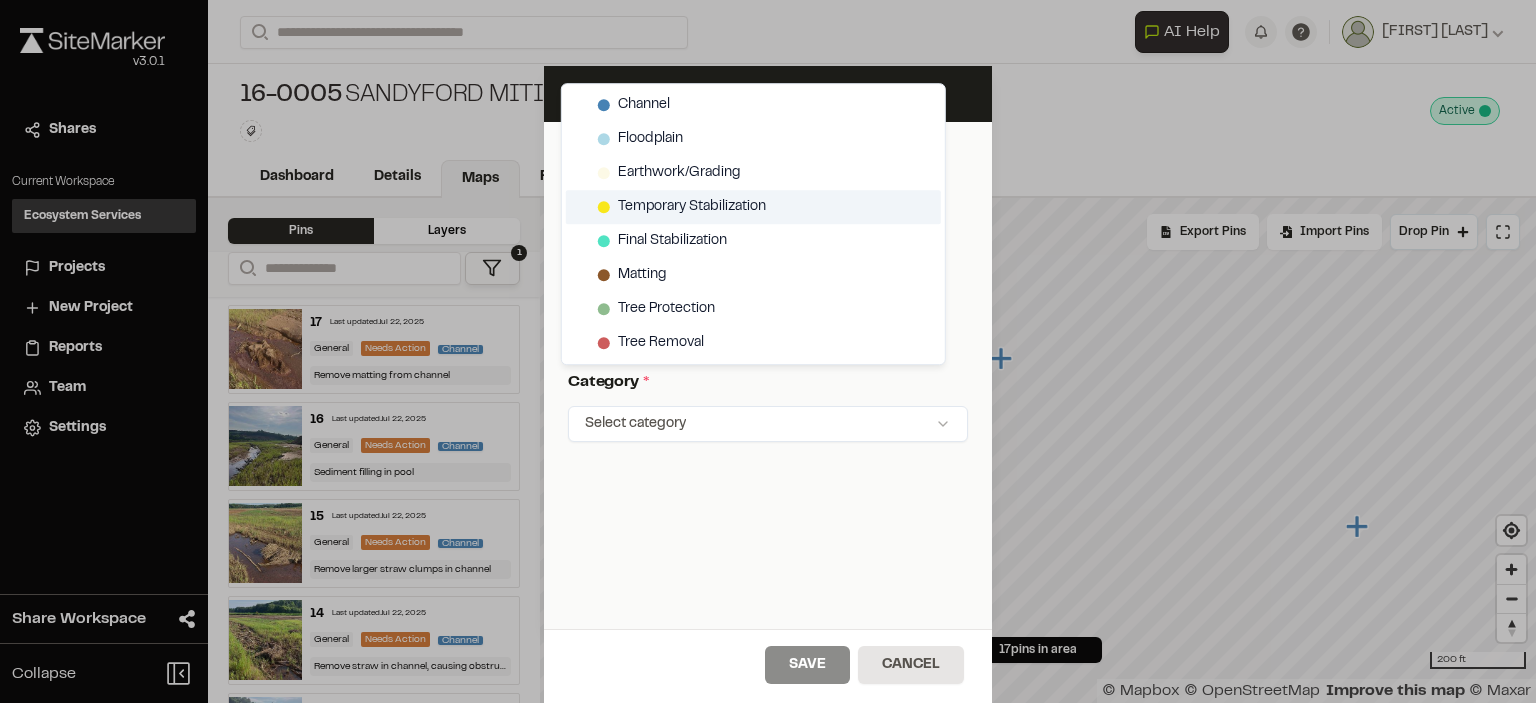 click on "Temporary Stabilization" at bounding box center [692, 207] 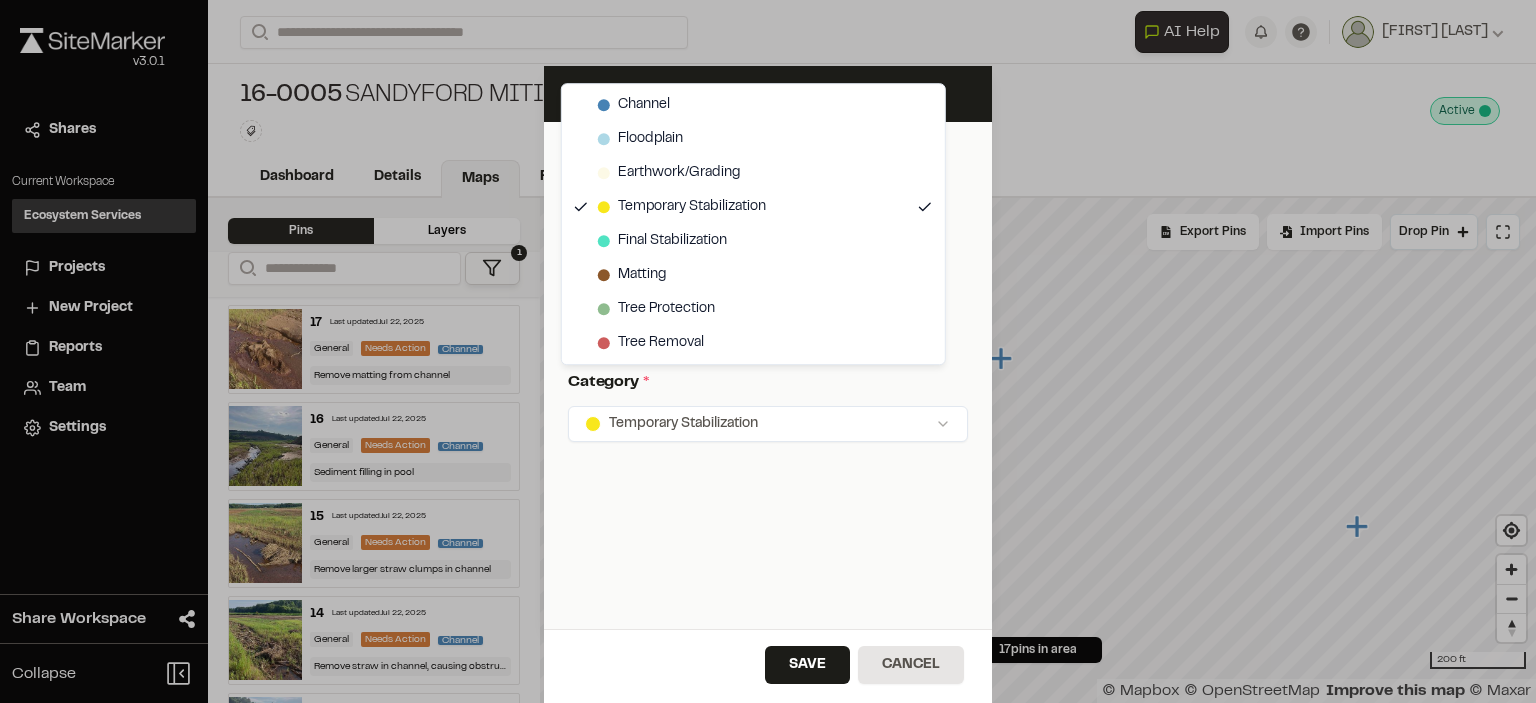 click on "**********" at bounding box center (768, 351) 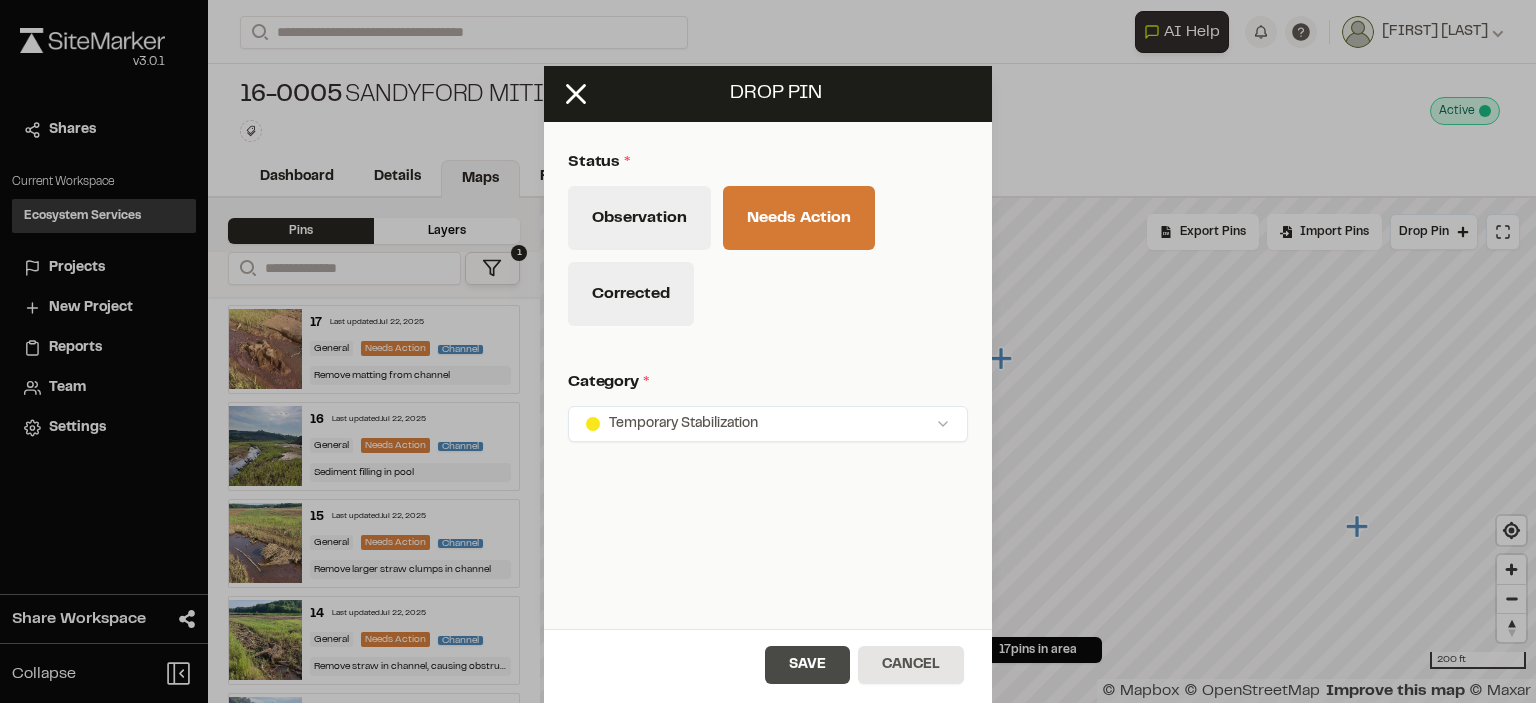 click on "Save" at bounding box center (807, 665) 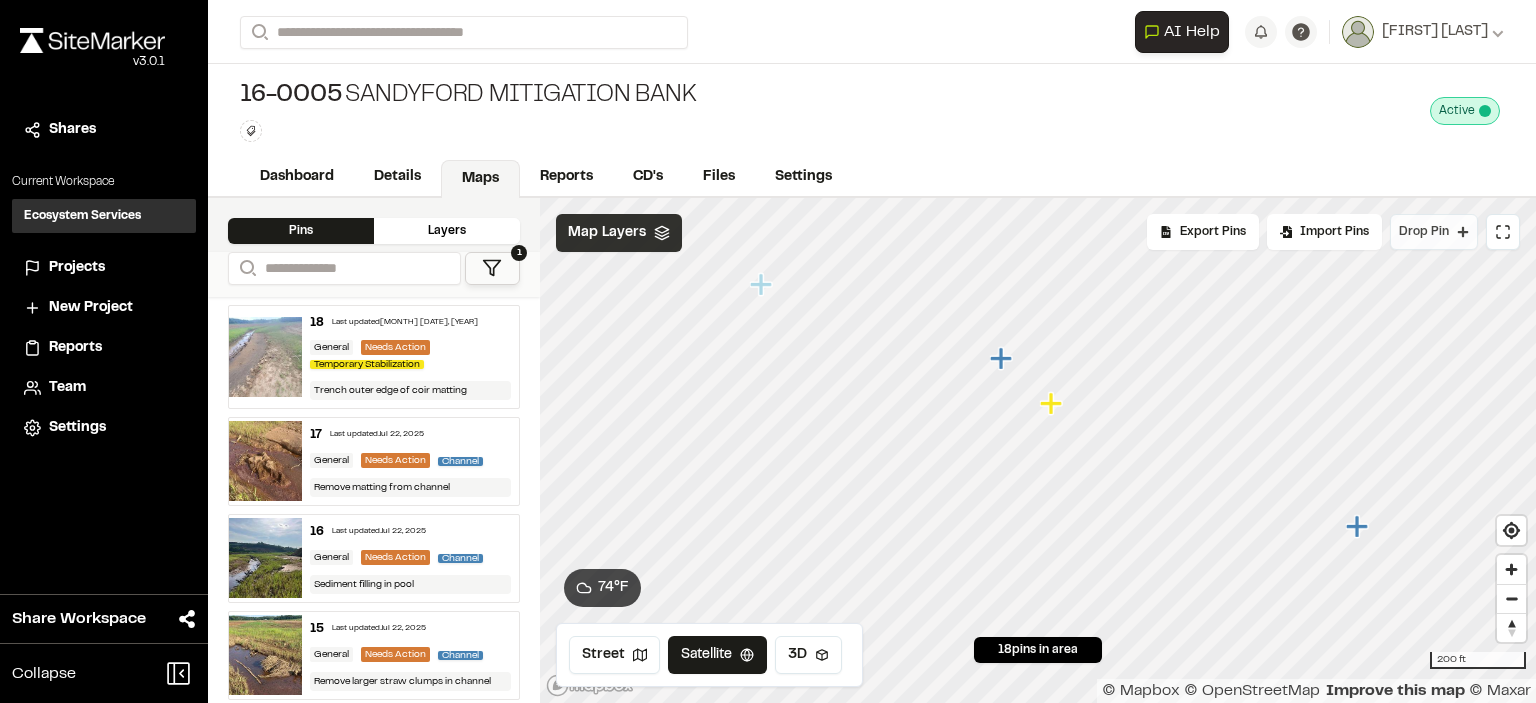 click on "Drop Pin" at bounding box center [1424, 232] 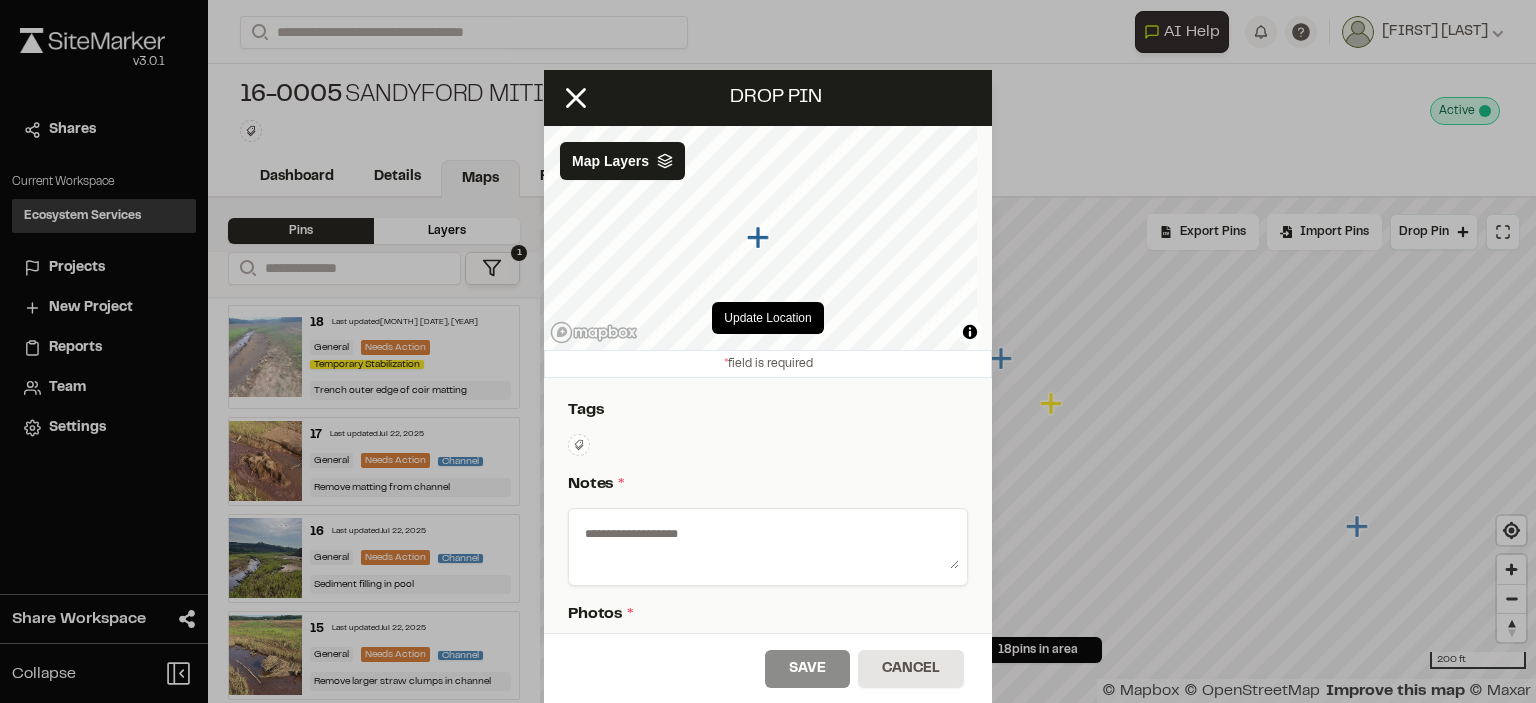 click 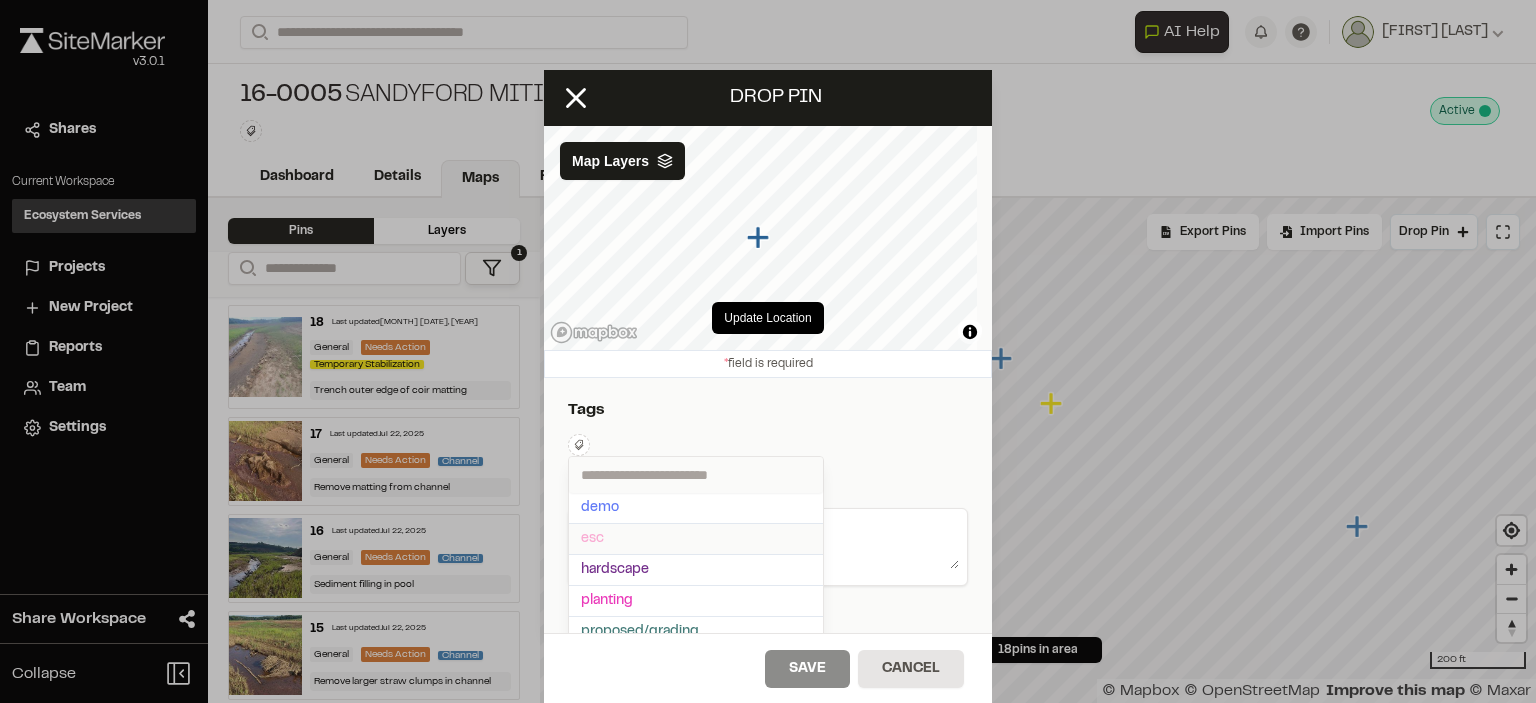 click on "esc" at bounding box center [696, 539] 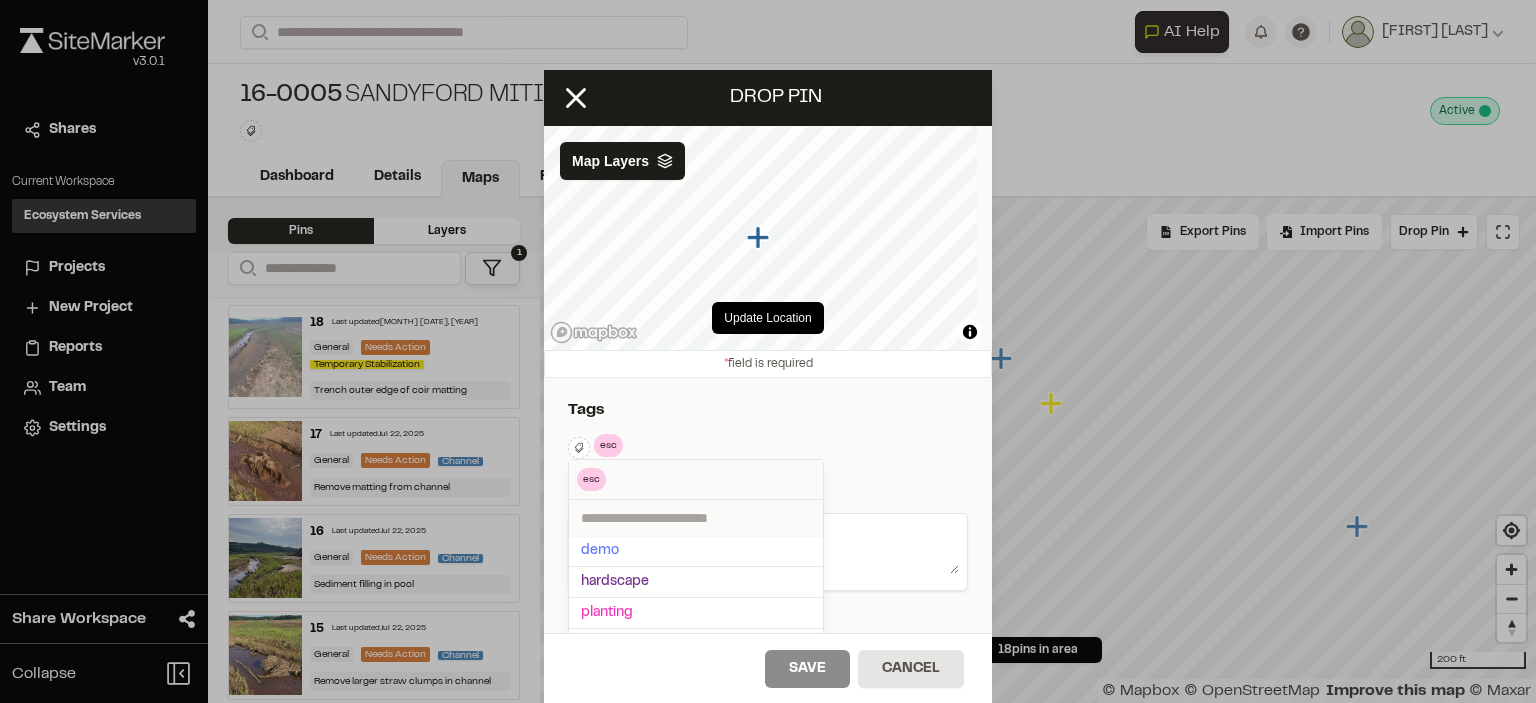 click at bounding box center [768, 351] 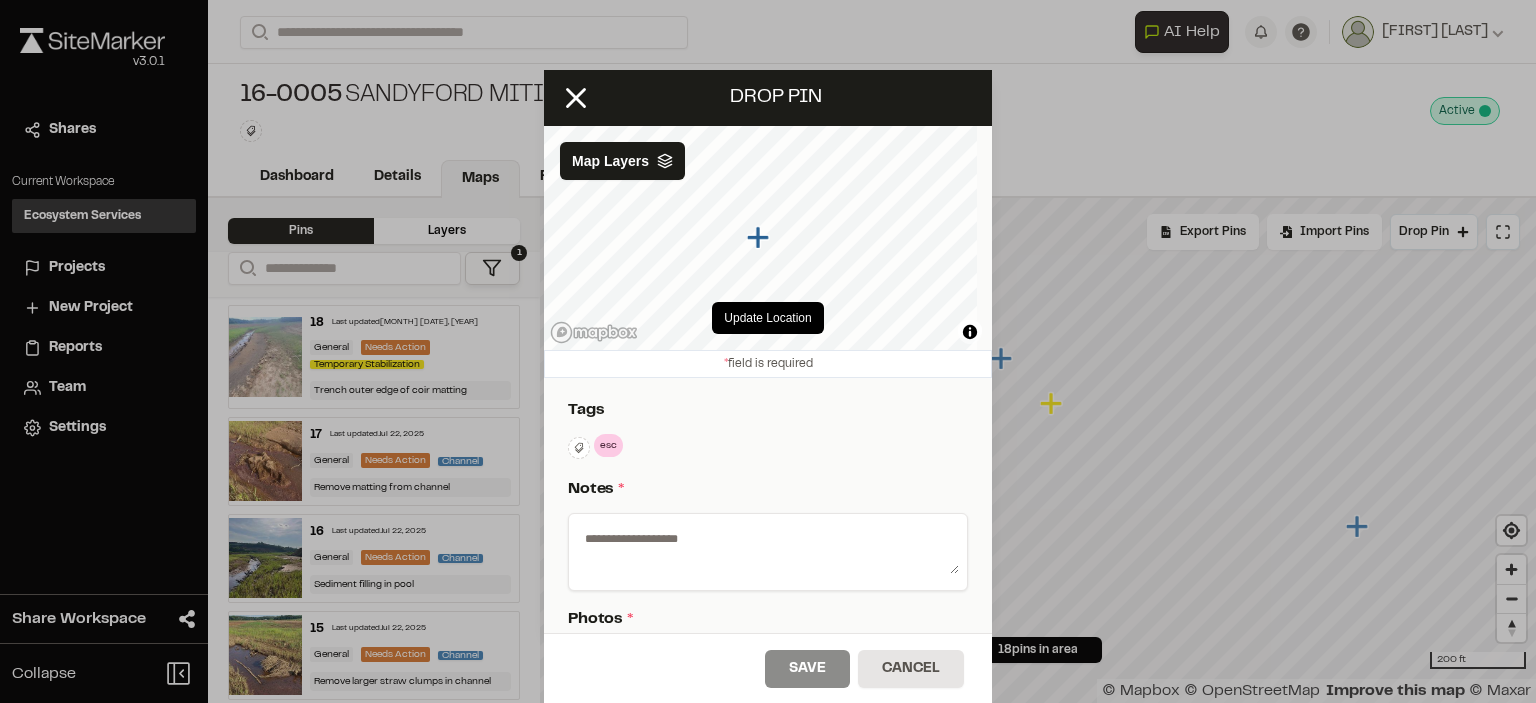 click at bounding box center [768, 548] 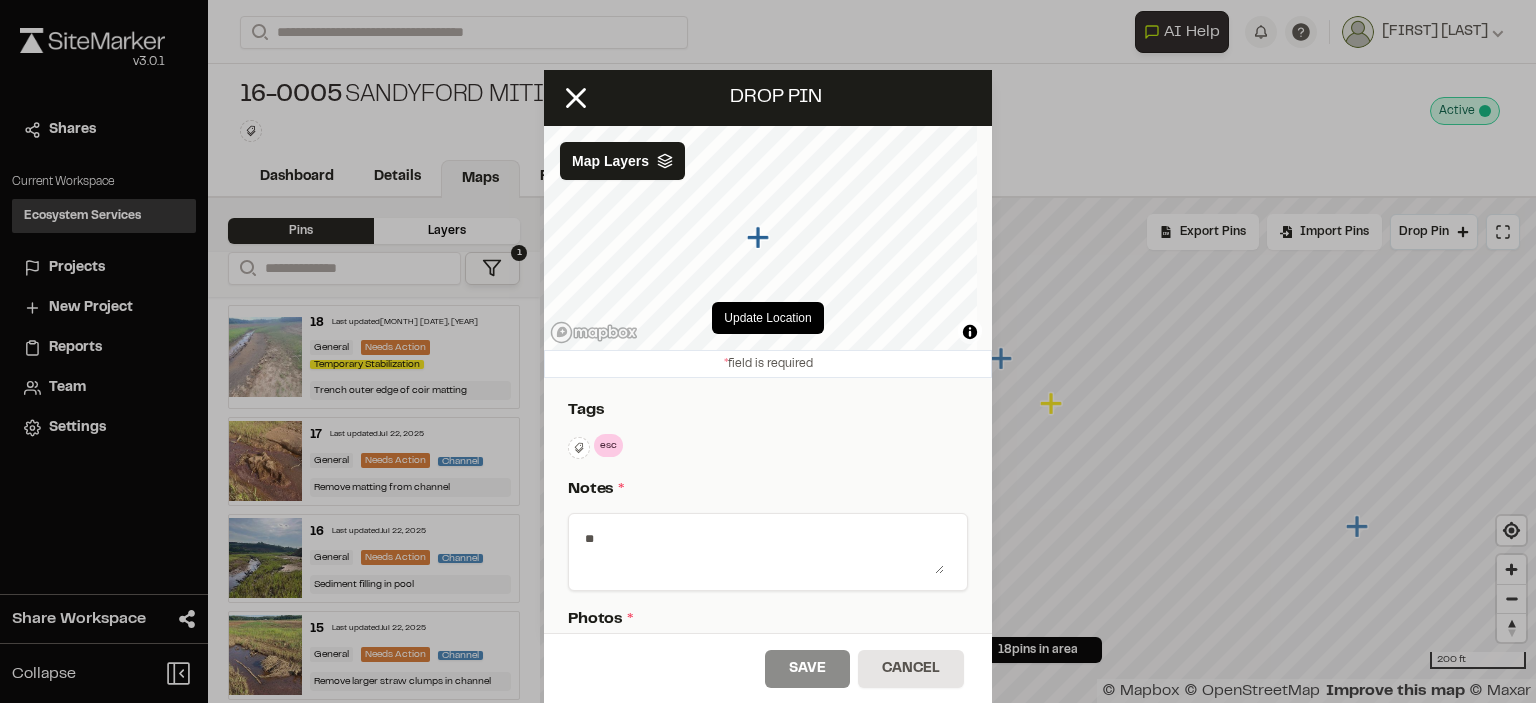 type on "*" 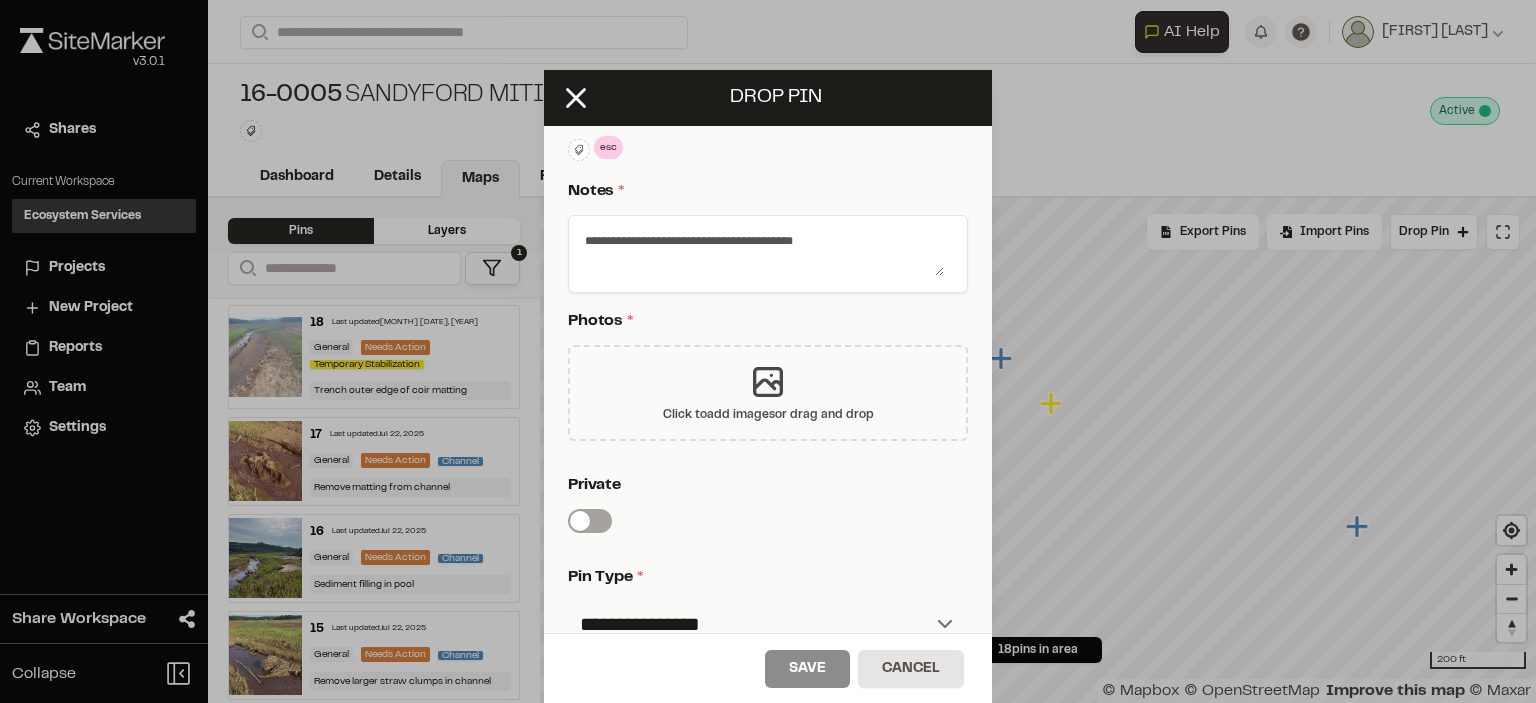 scroll, scrollTop: 300, scrollLeft: 0, axis: vertical 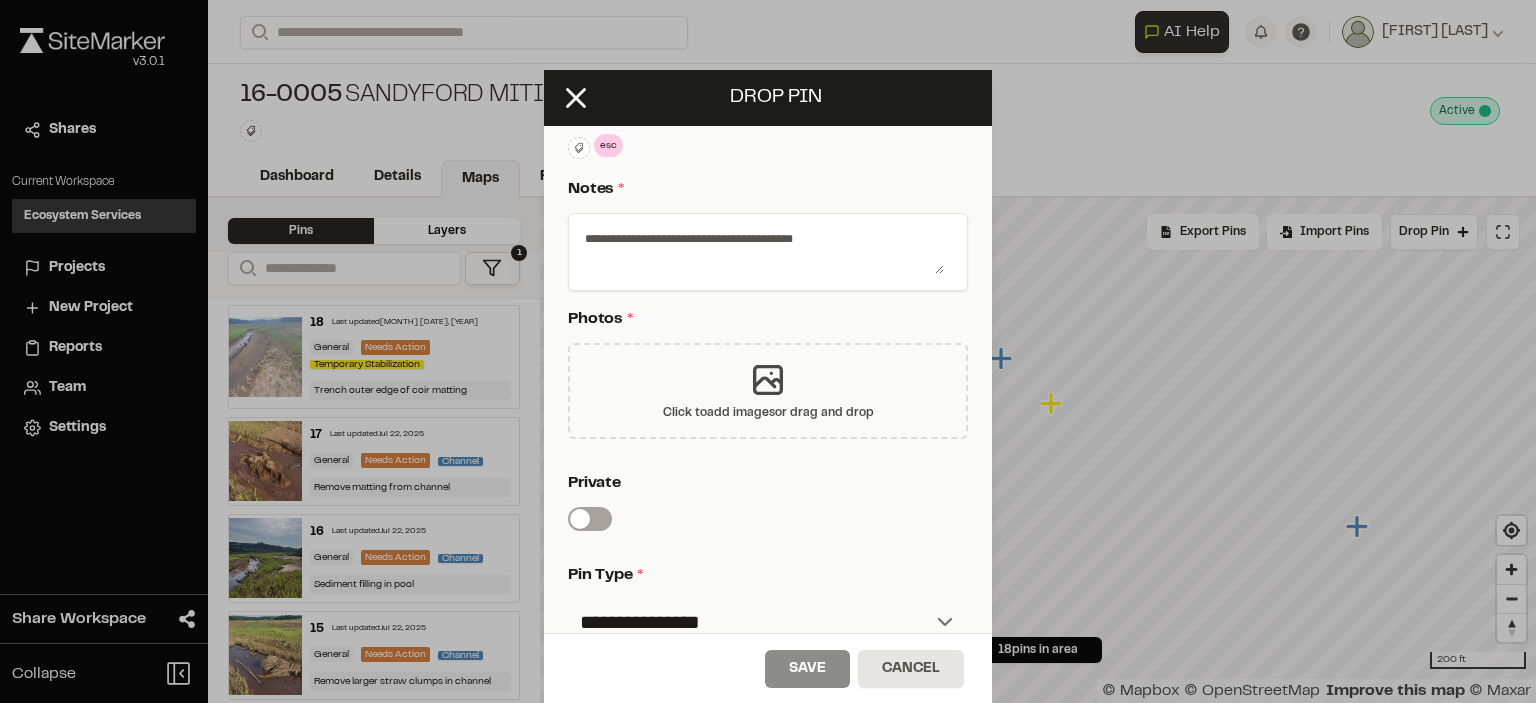 type on "**********" 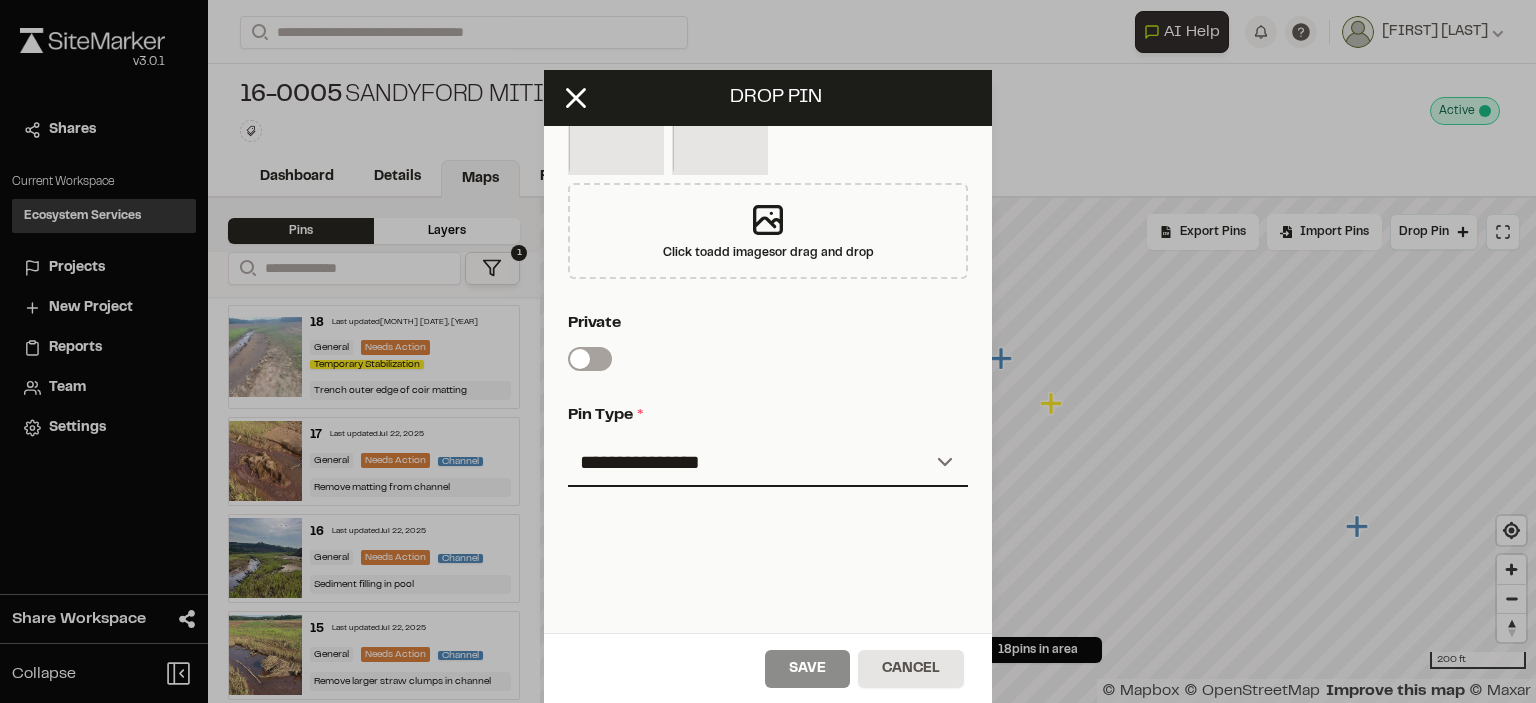 scroll, scrollTop: 600, scrollLeft: 0, axis: vertical 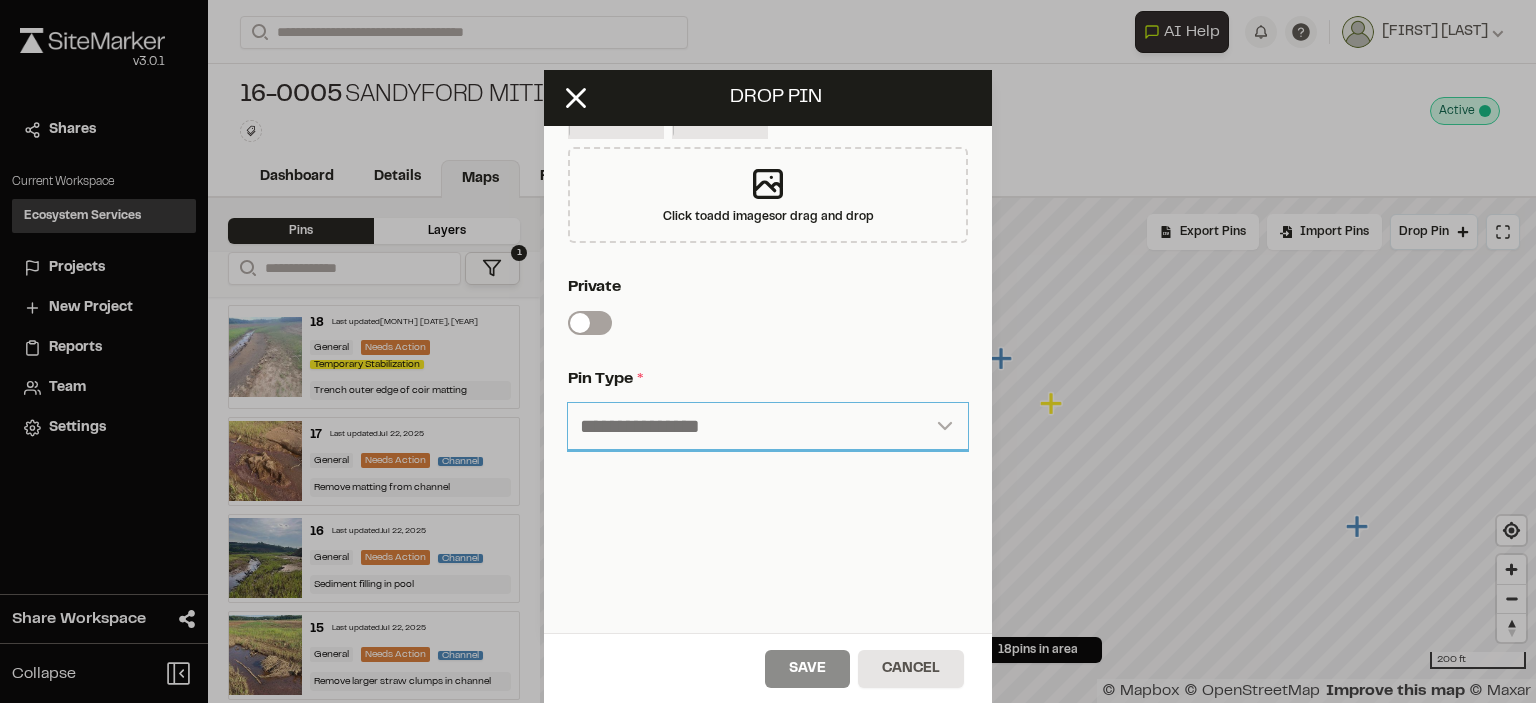 click on "**********" at bounding box center [768, 427] 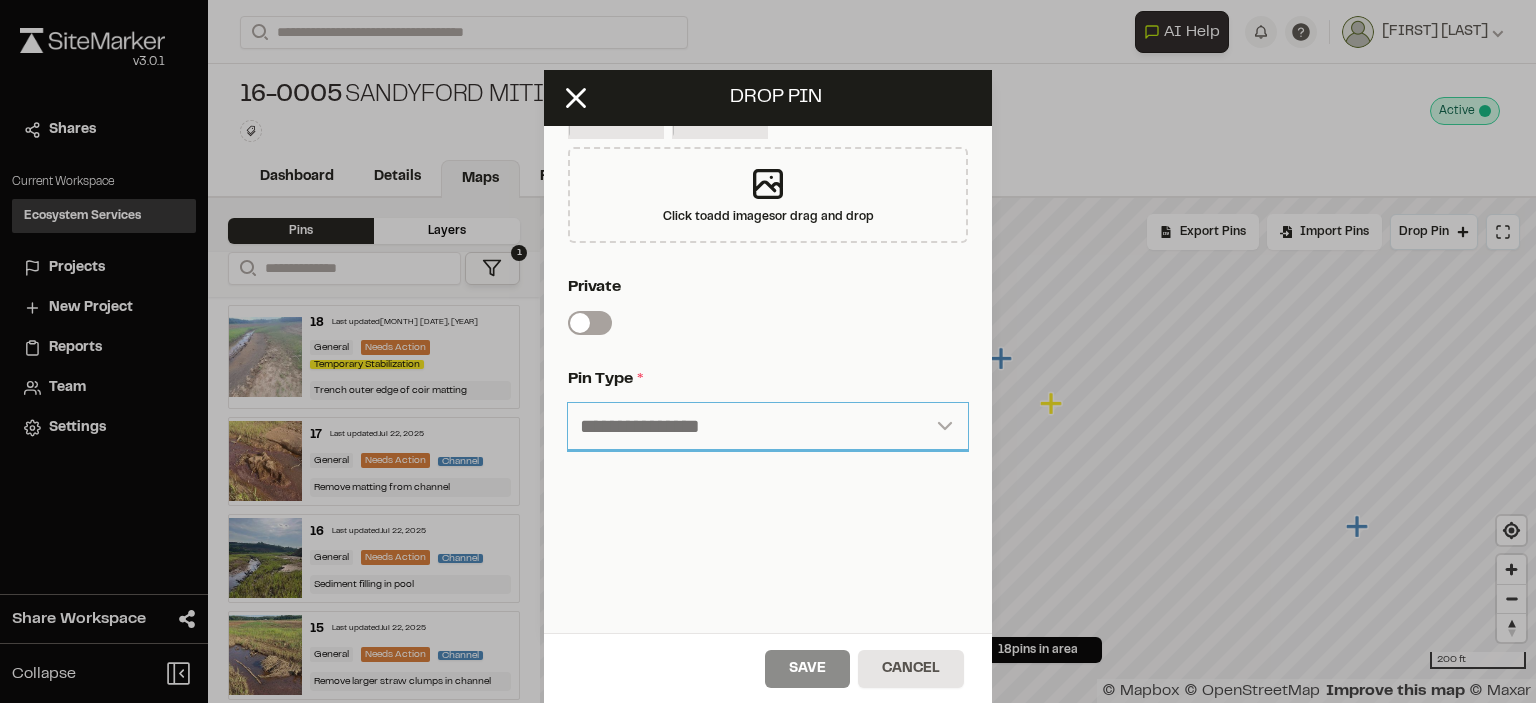 select on "****" 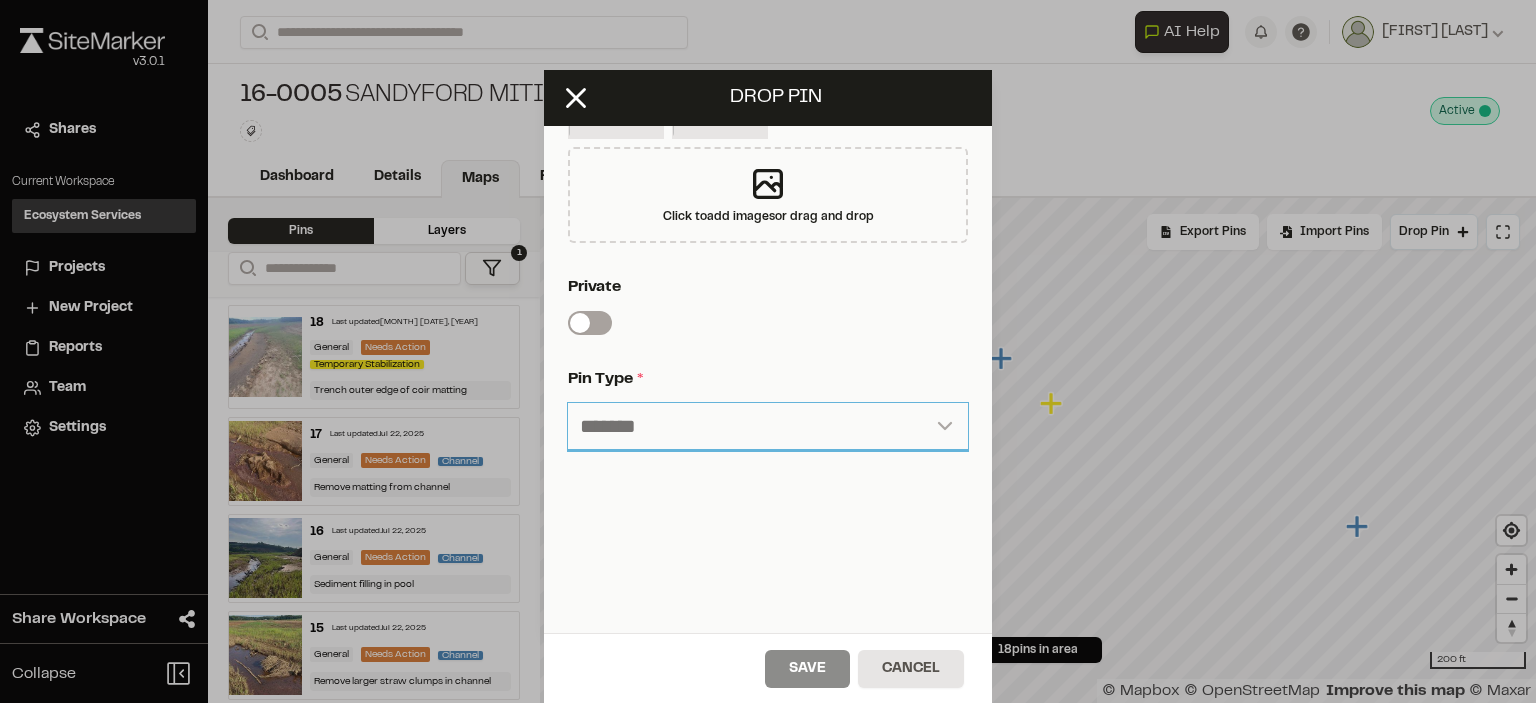 click on "**********" at bounding box center [768, 427] 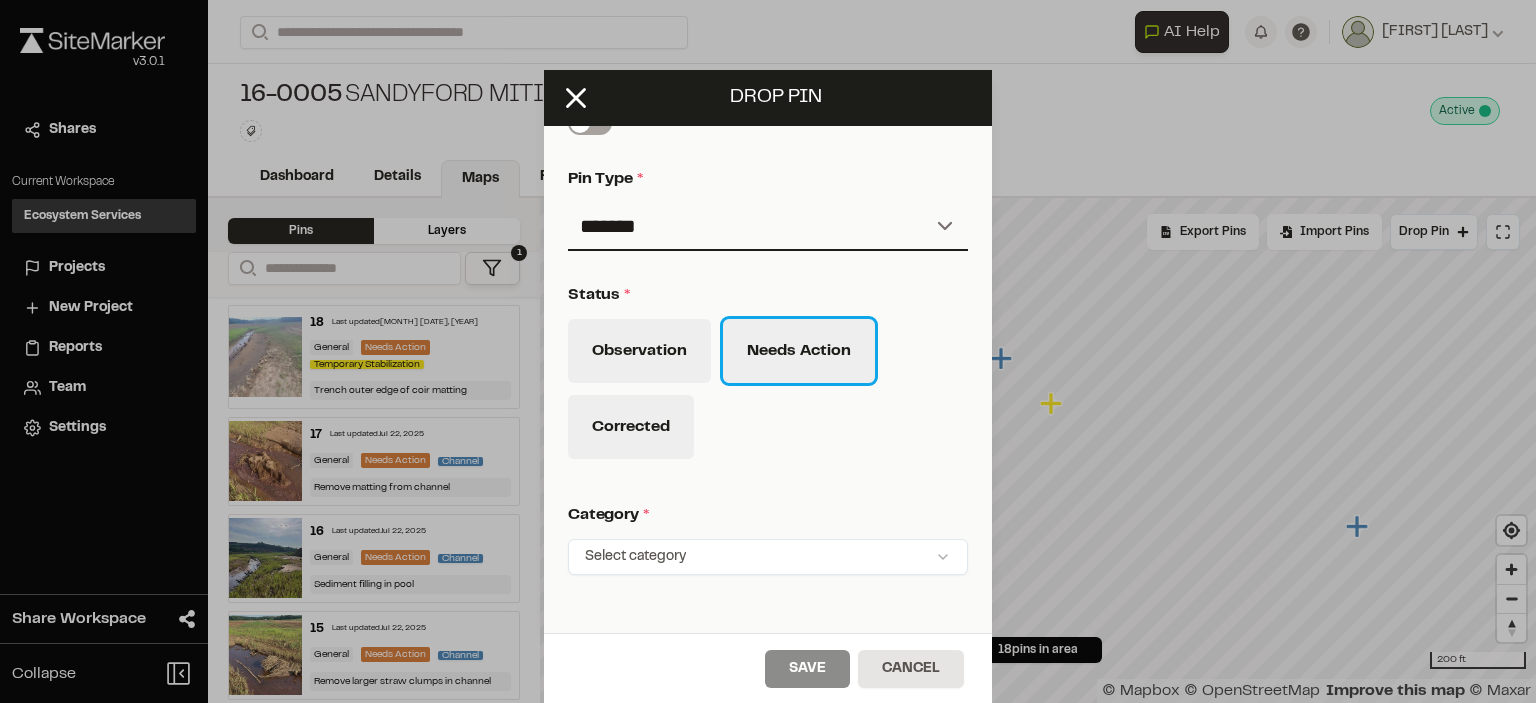 click on "Needs Action" at bounding box center (799, 351) 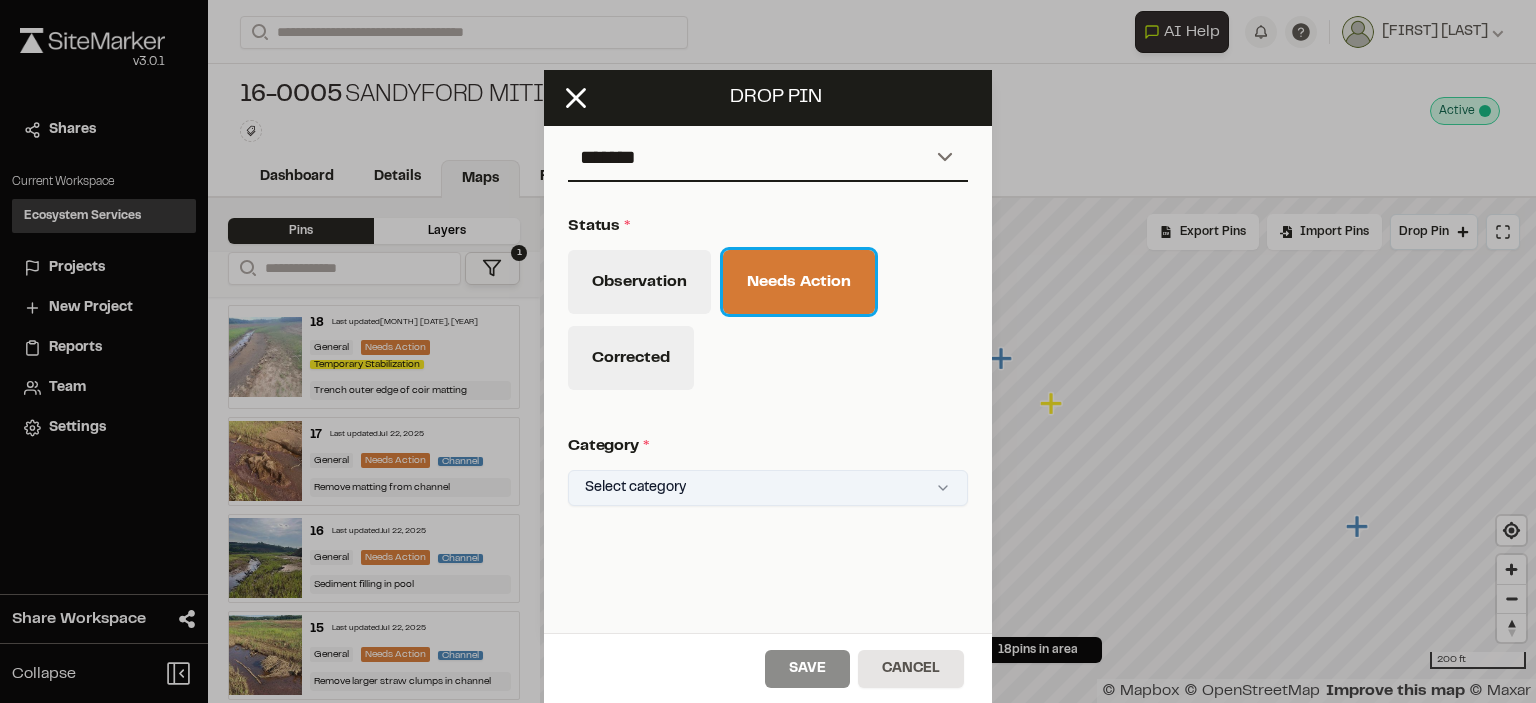 scroll, scrollTop: 900, scrollLeft: 0, axis: vertical 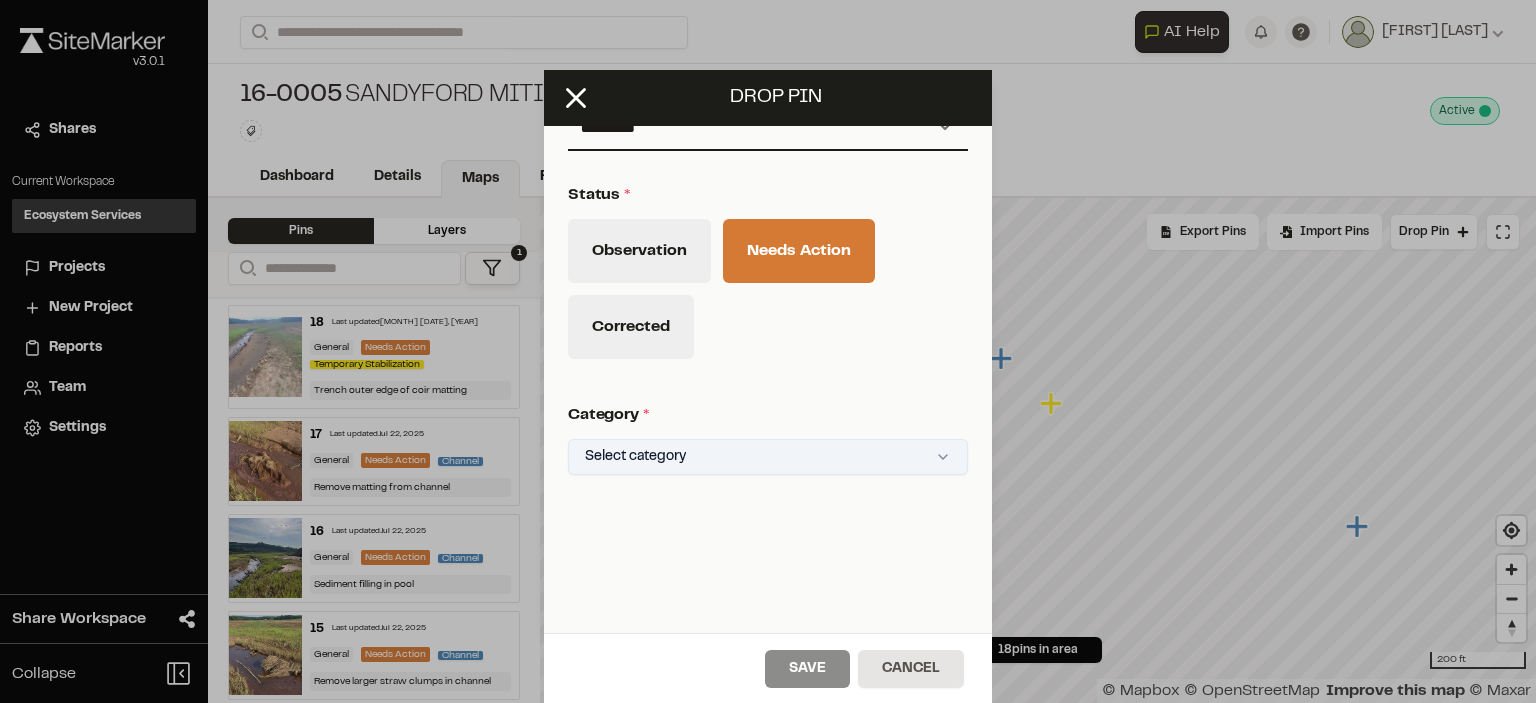 click on "**********" at bounding box center (768, 351) 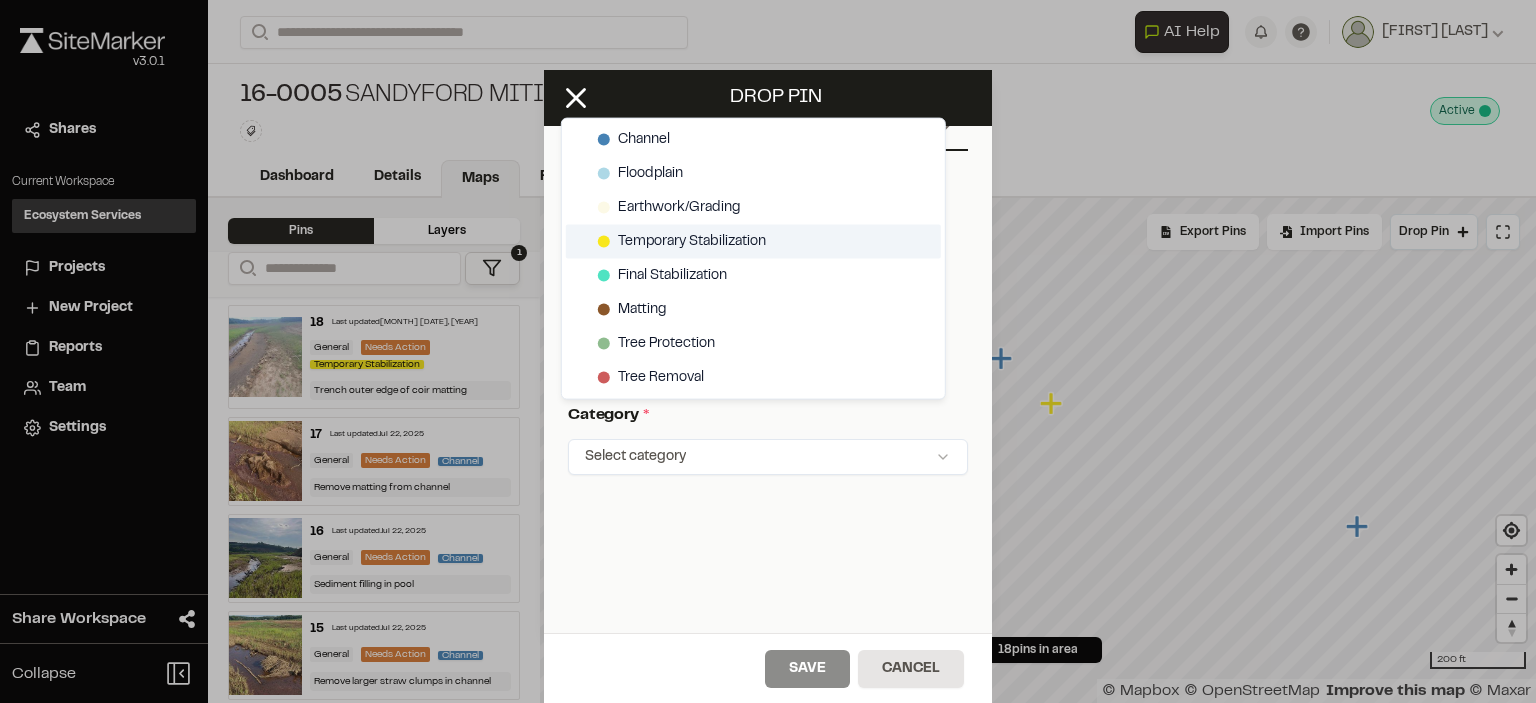 click on "Temporary Stabilization" at bounding box center [692, 242] 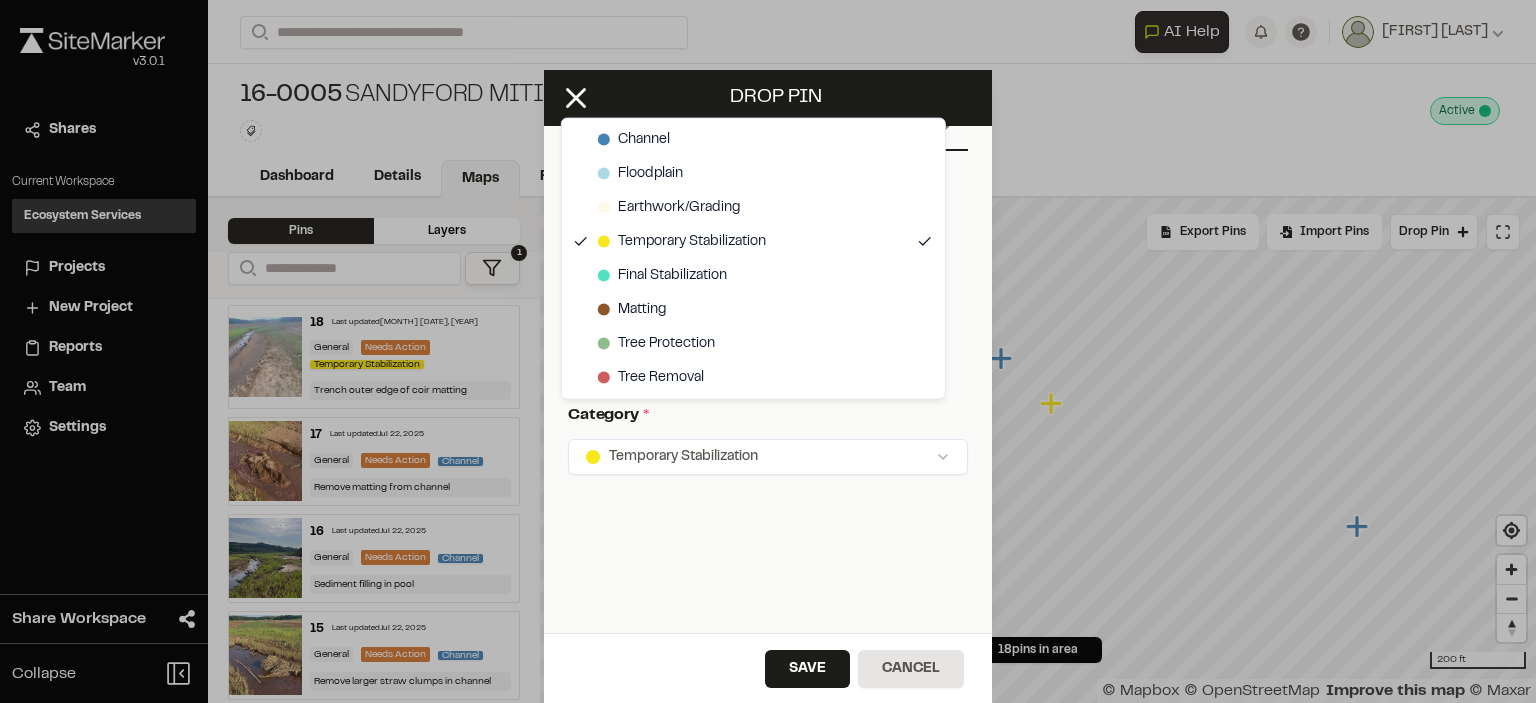click on "**********" at bounding box center (768, 351) 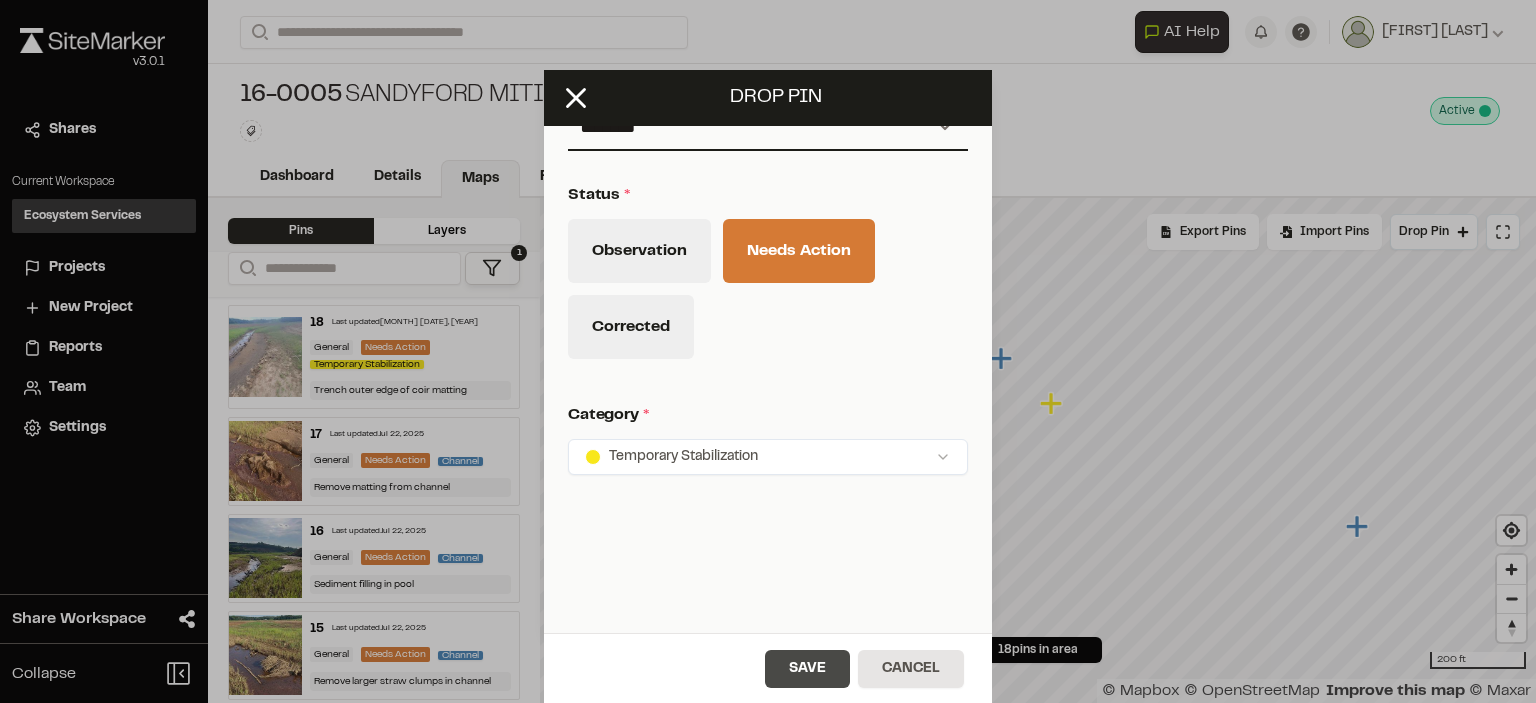 click on "Save" at bounding box center (807, 669) 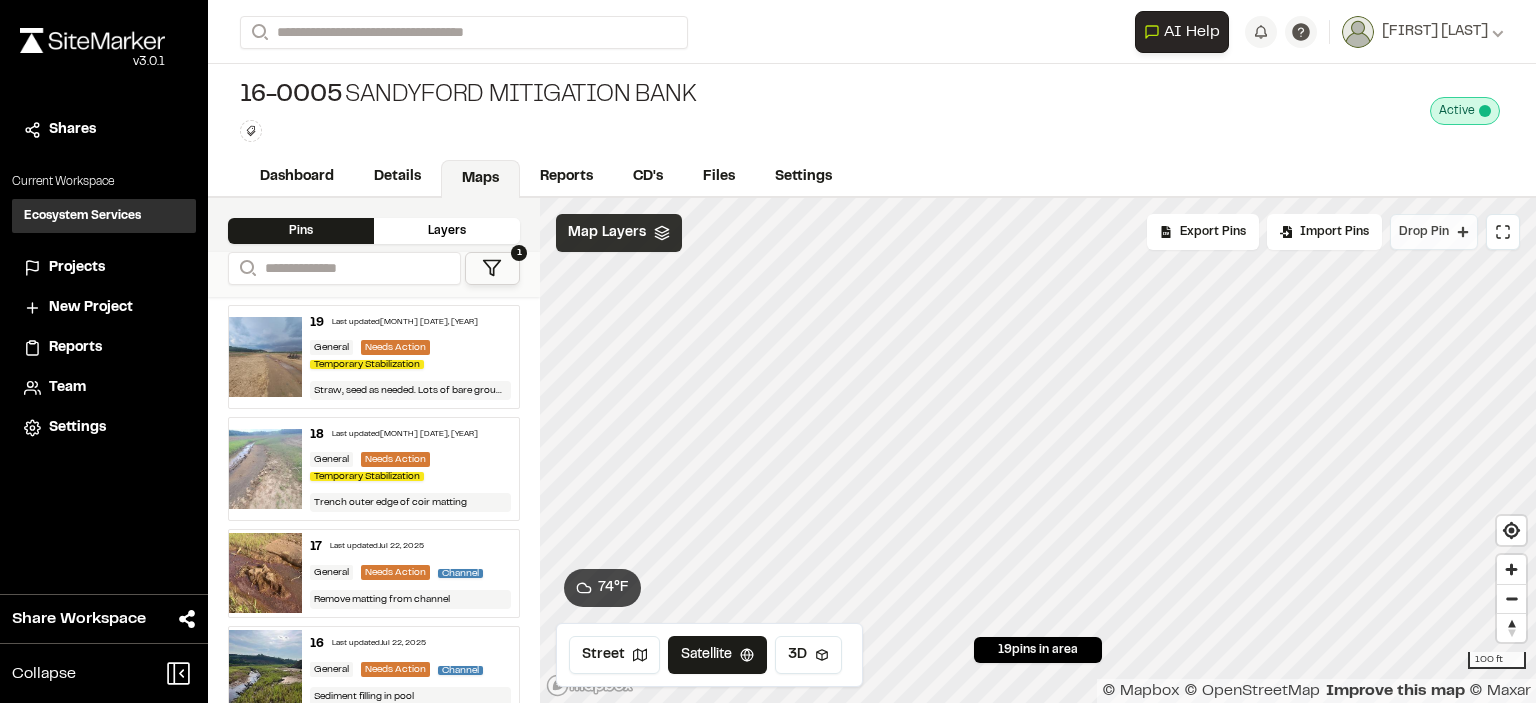 click on "Drop Pin" at bounding box center [1424, 232] 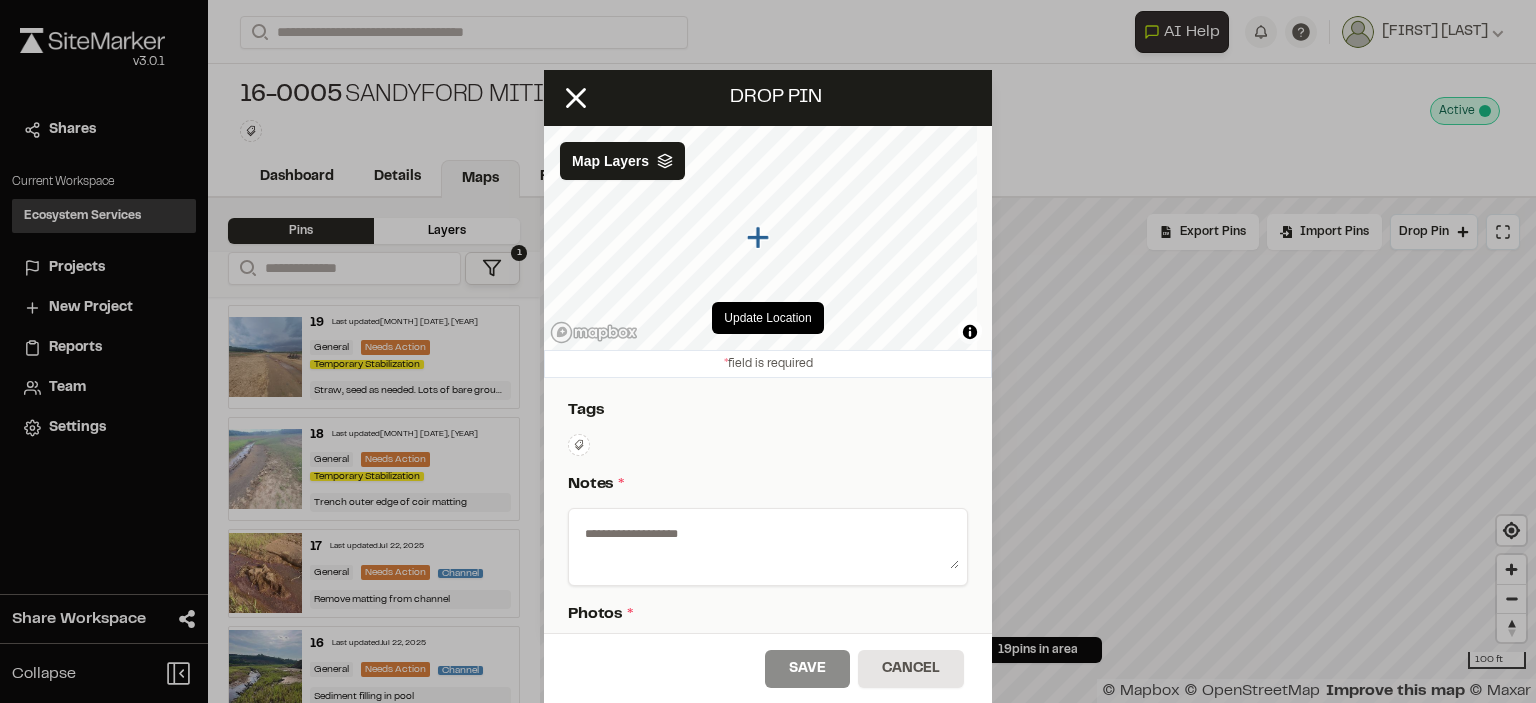 click 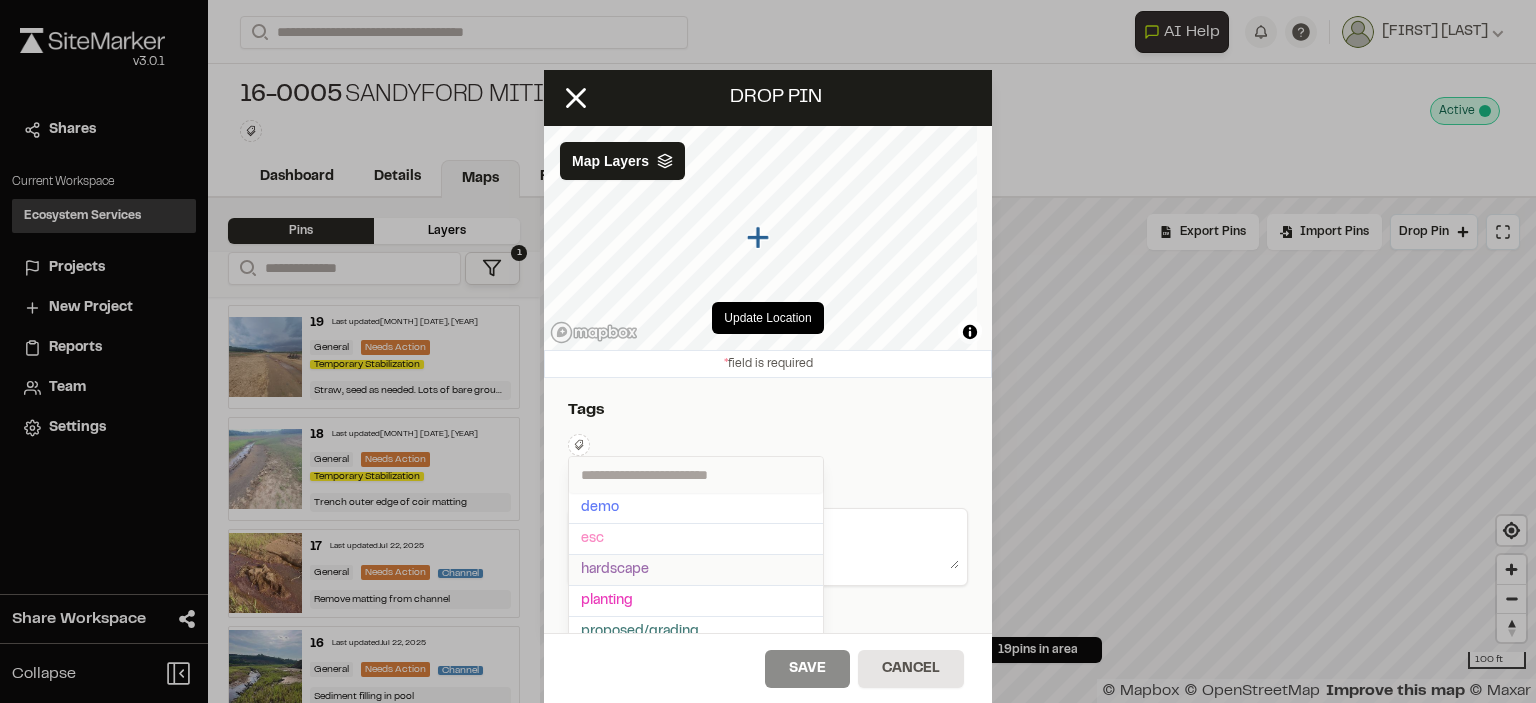 scroll, scrollTop: 200, scrollLeft: 0, axis: vertical 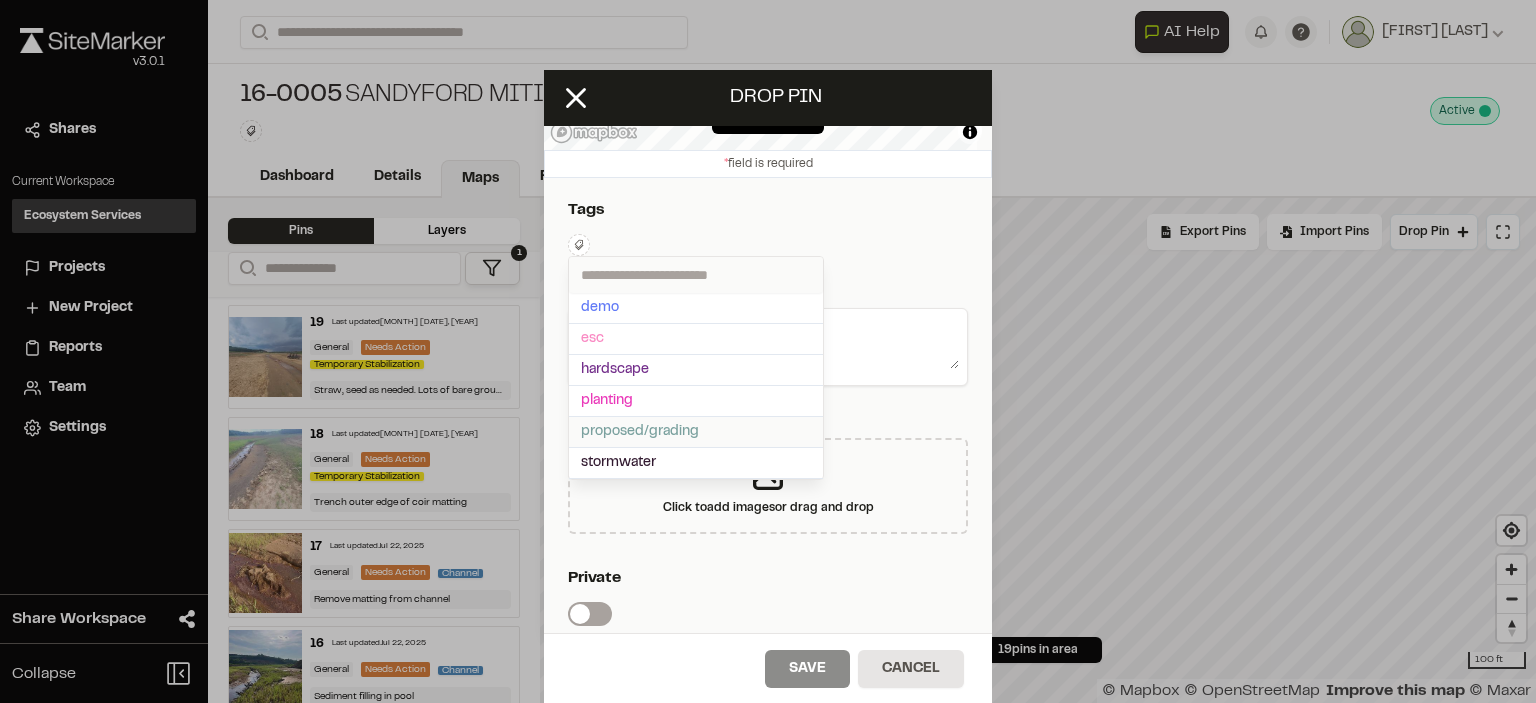 click on "proposed/grading" at bounding box center [696, 432] 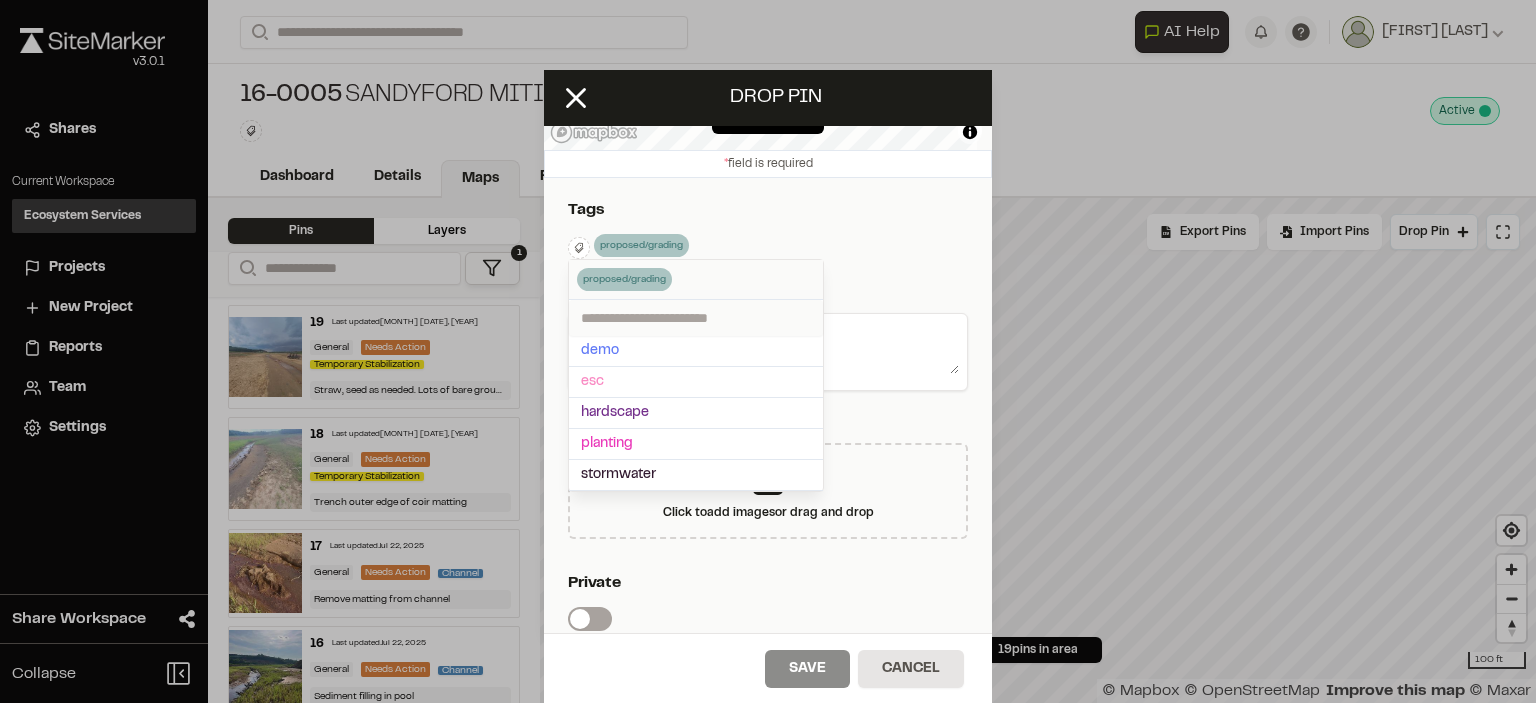 click at bounding box center (768, 351) 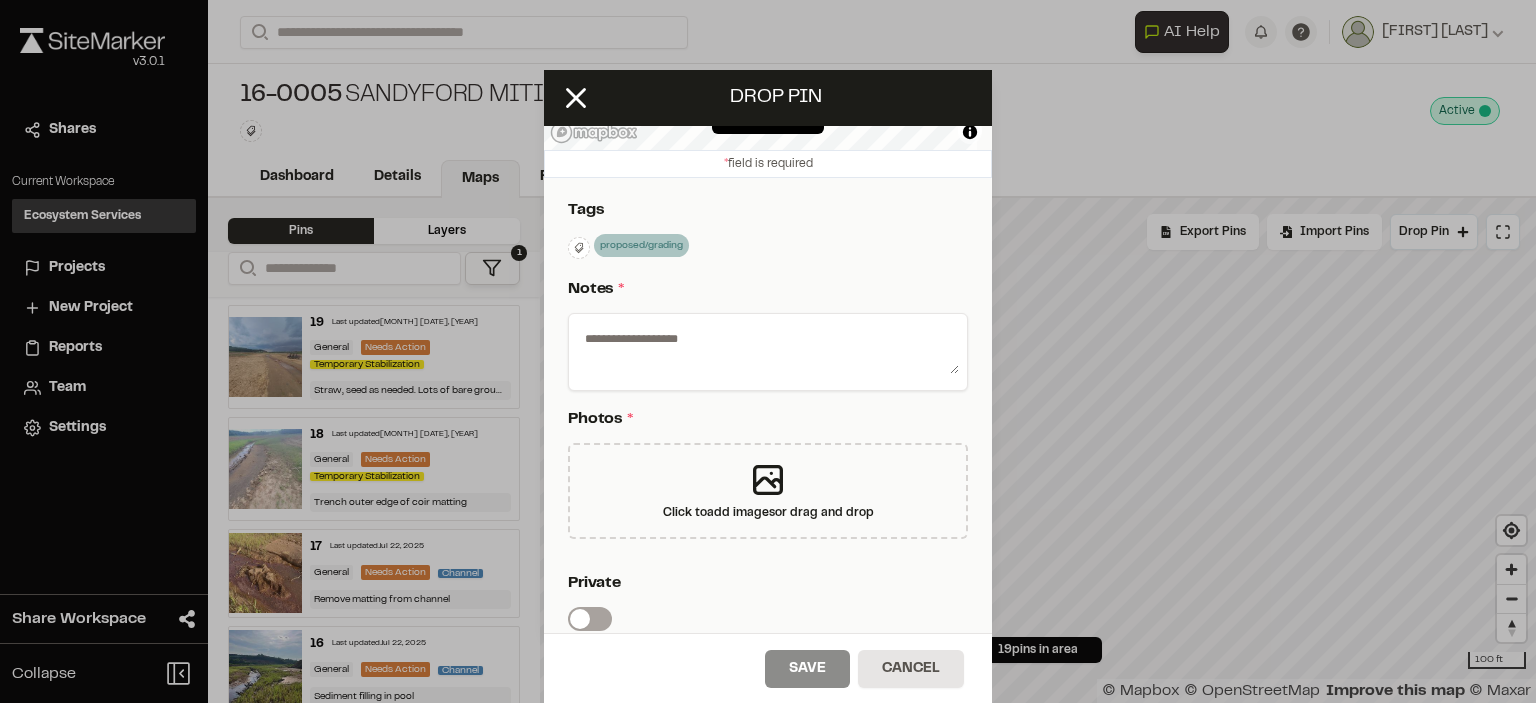 click at bounding box center [768, 348] 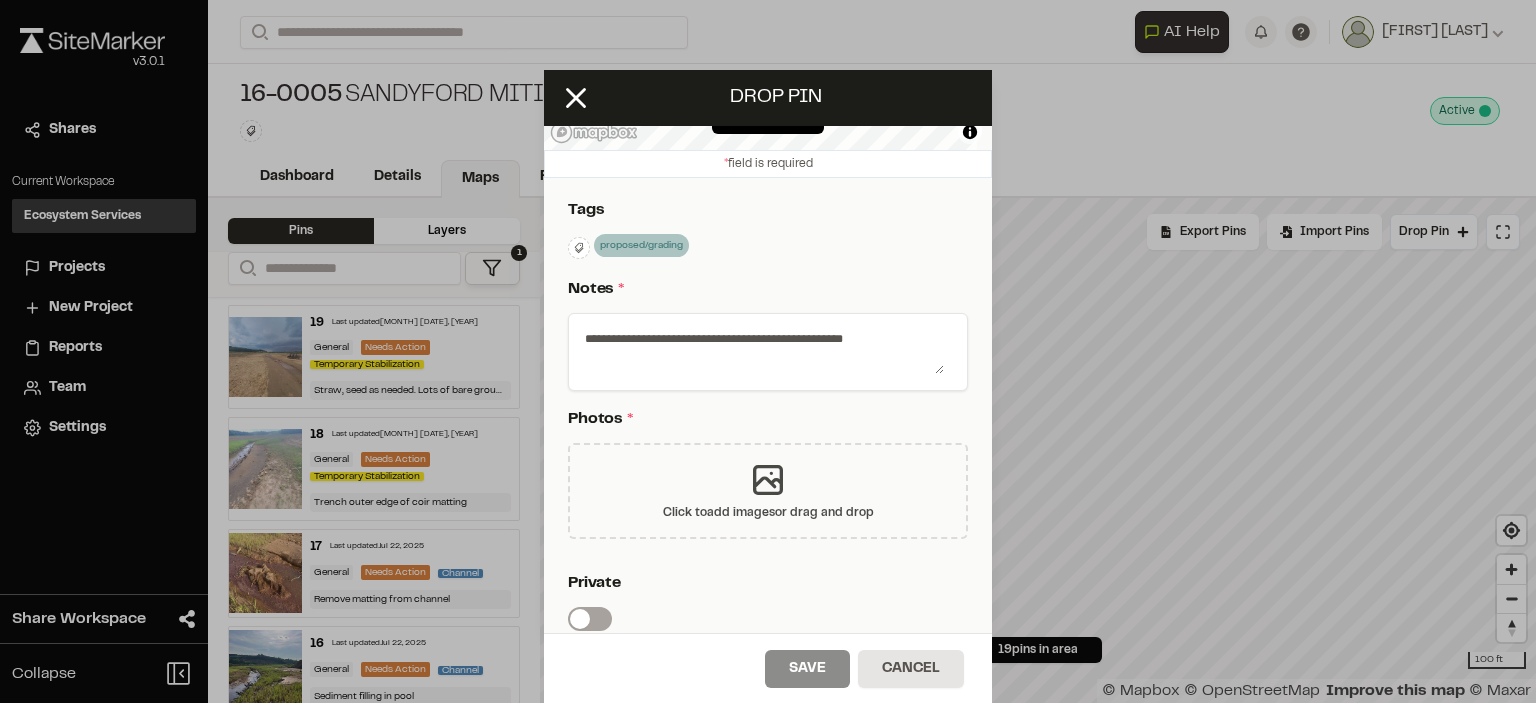 type on "**********" 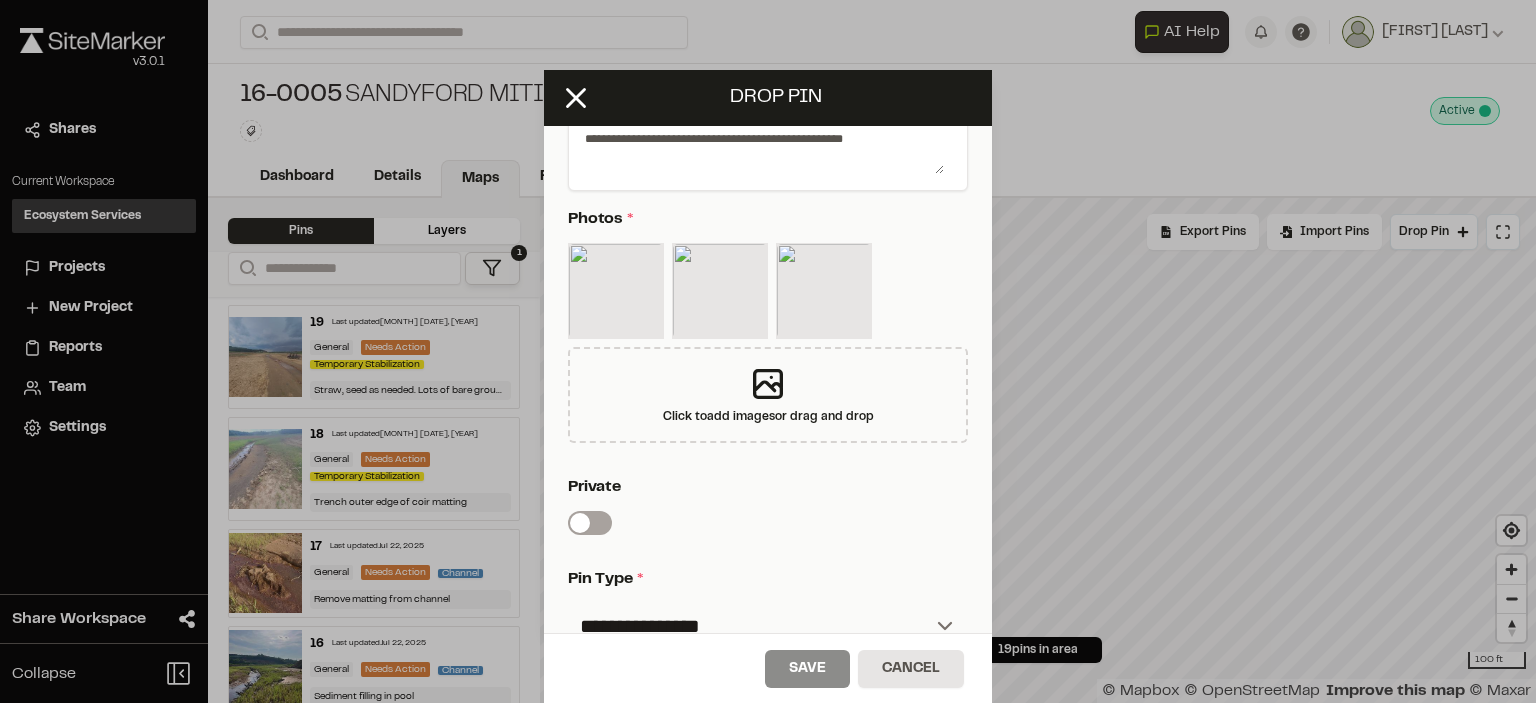 scroll, scrollTop: 600, scrollLeft: 0, axis: vertical 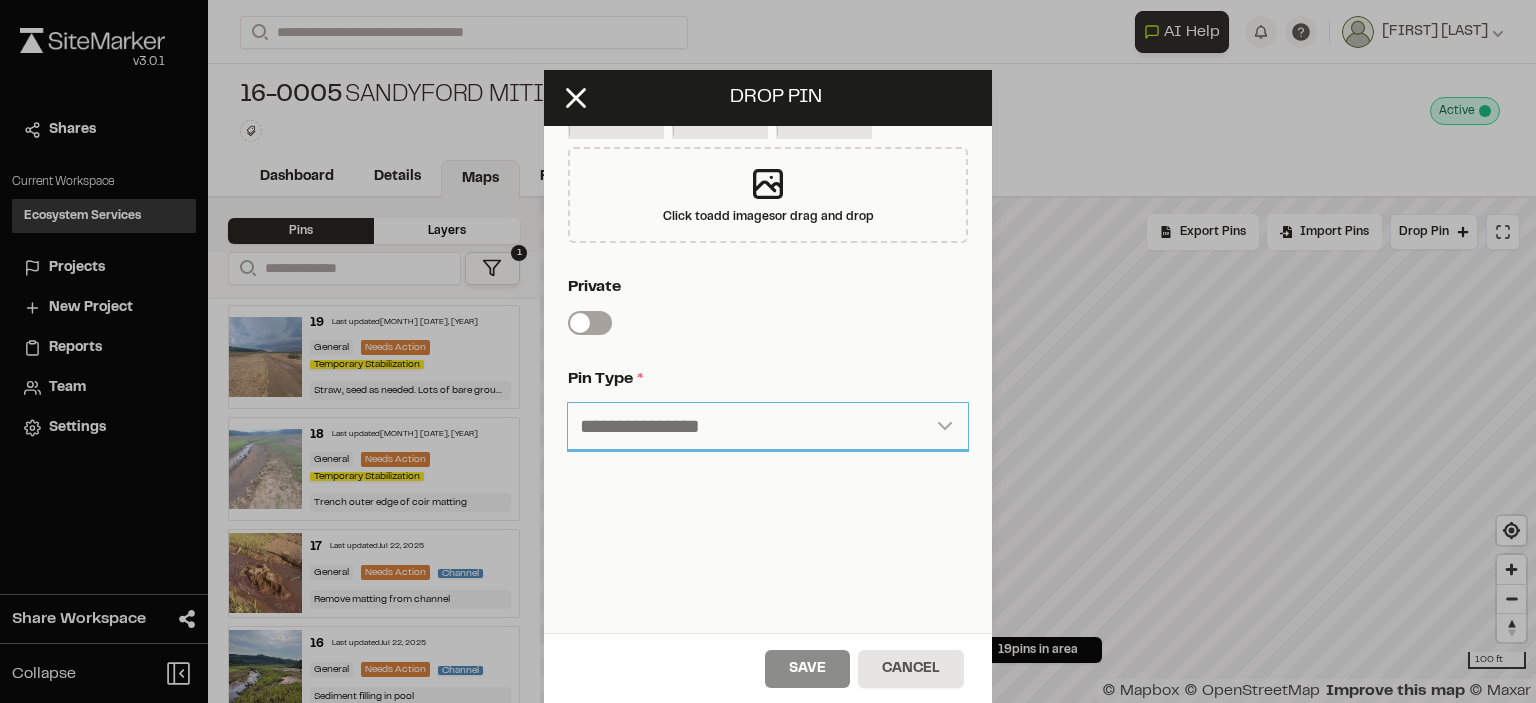 click on "**********" at bounding box center (768, 427) 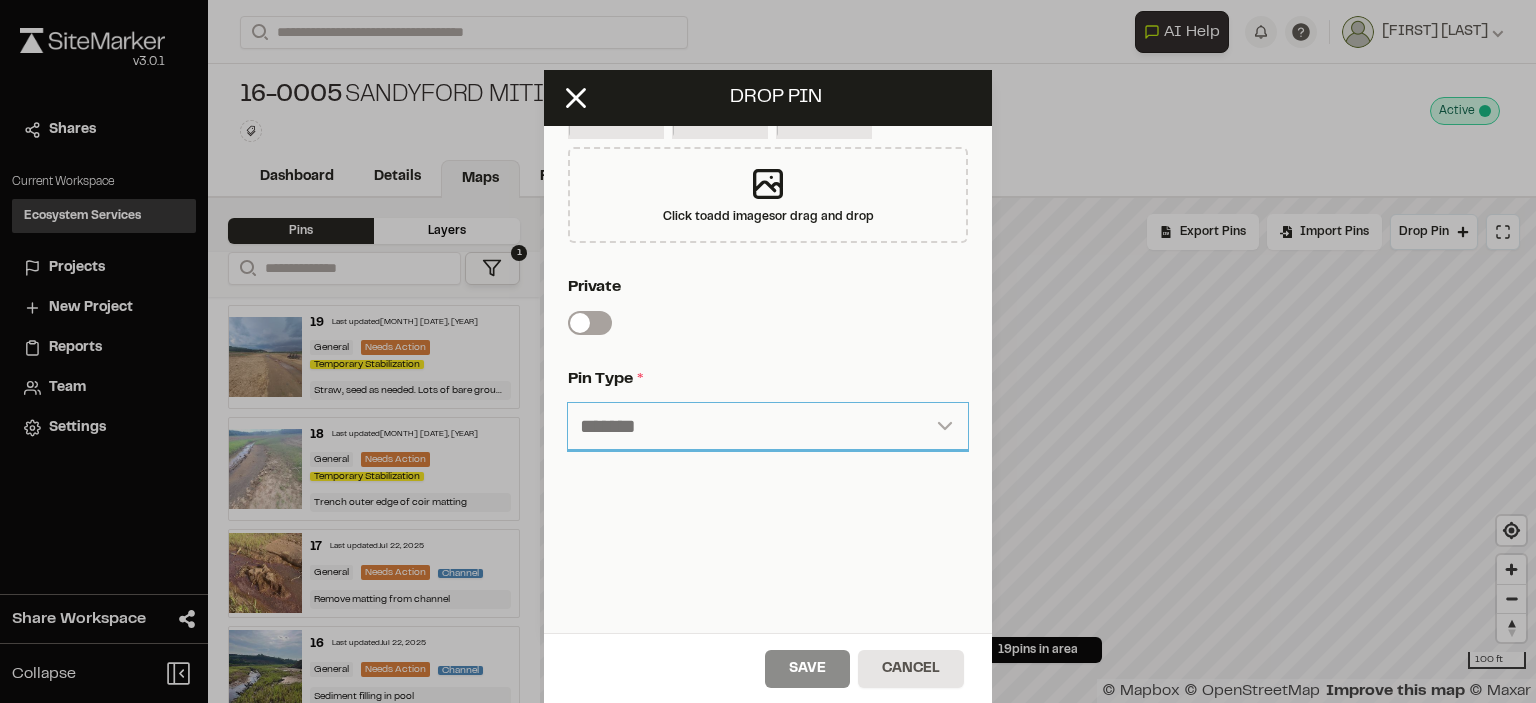 click on "**********" at bounding box center (768, 427) 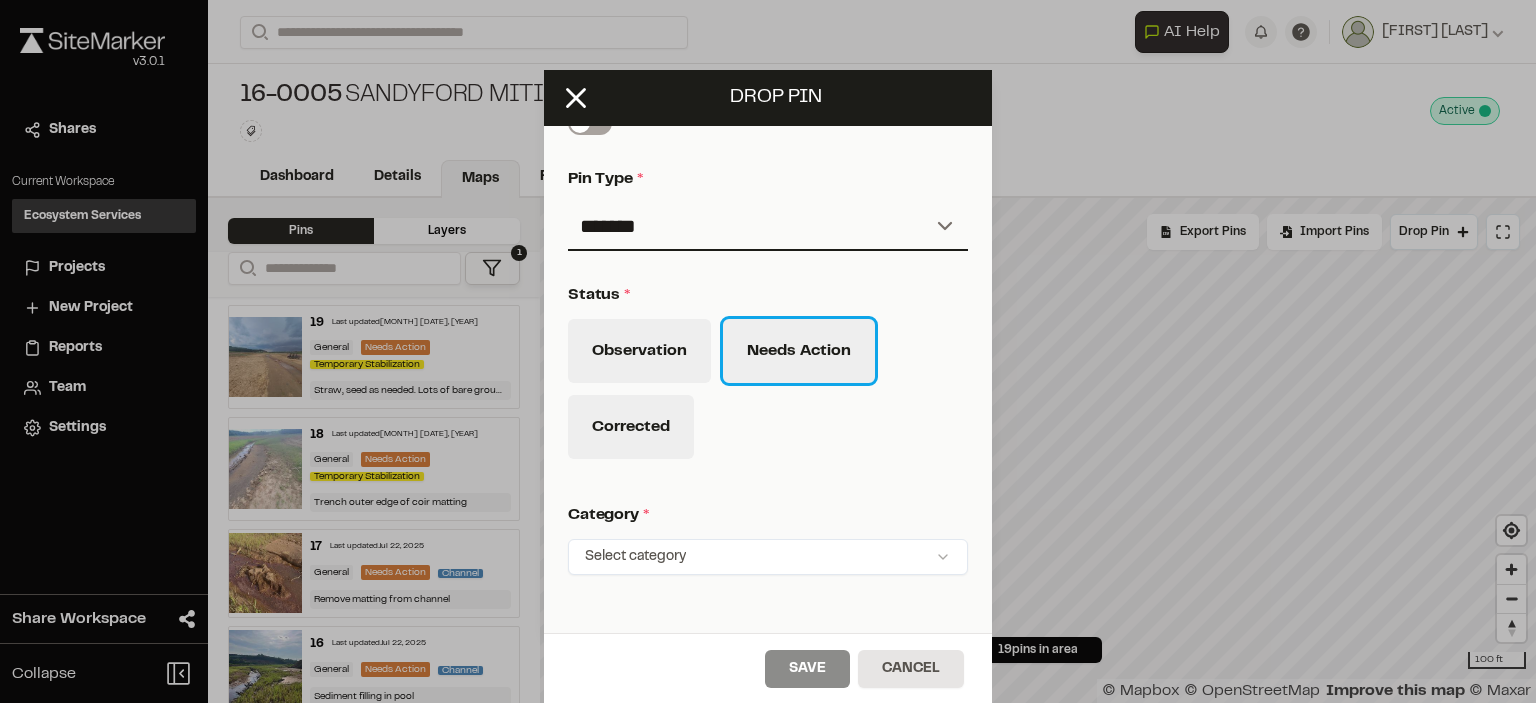click on "Needs Action" at bounding box center (799, 351) 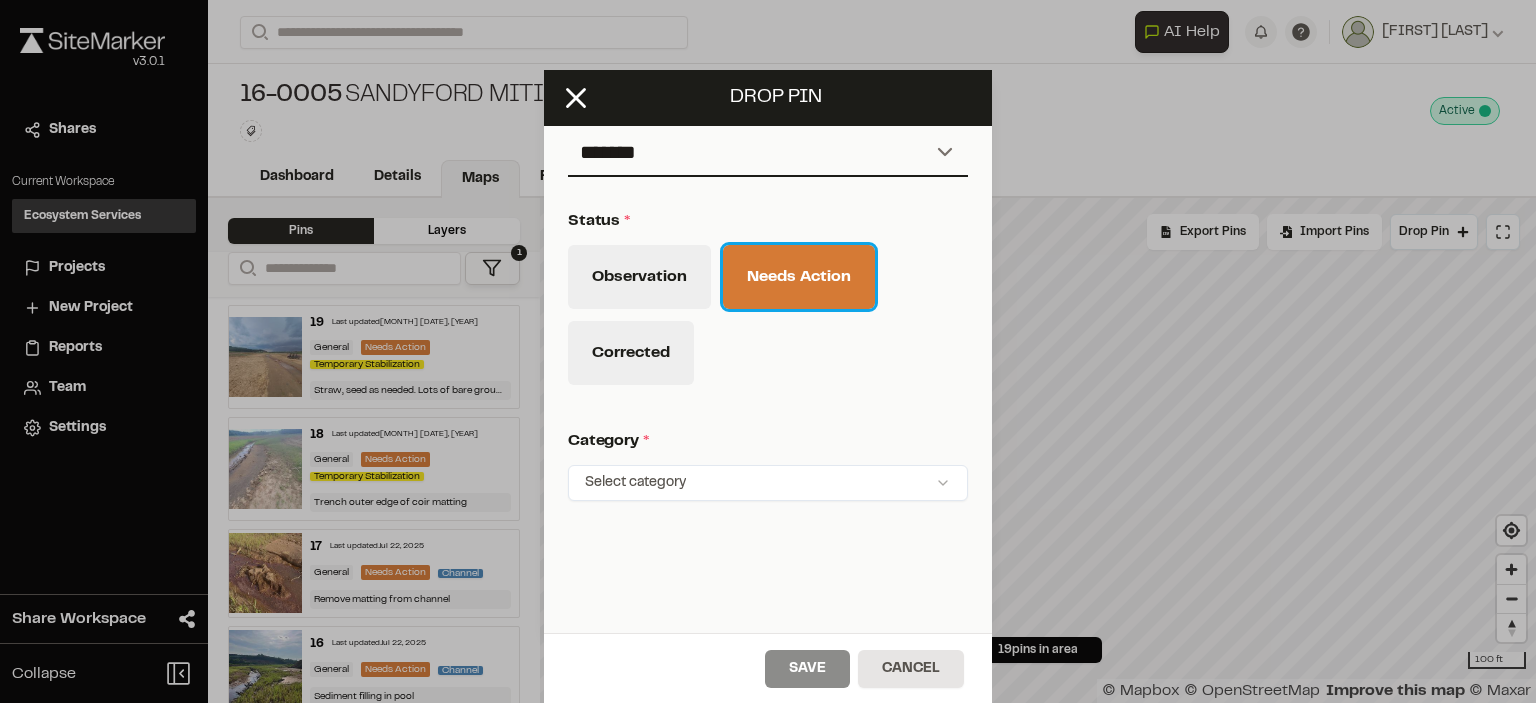 scroll, scrollTop: 953, scrollLeft: 0, axis: vertical 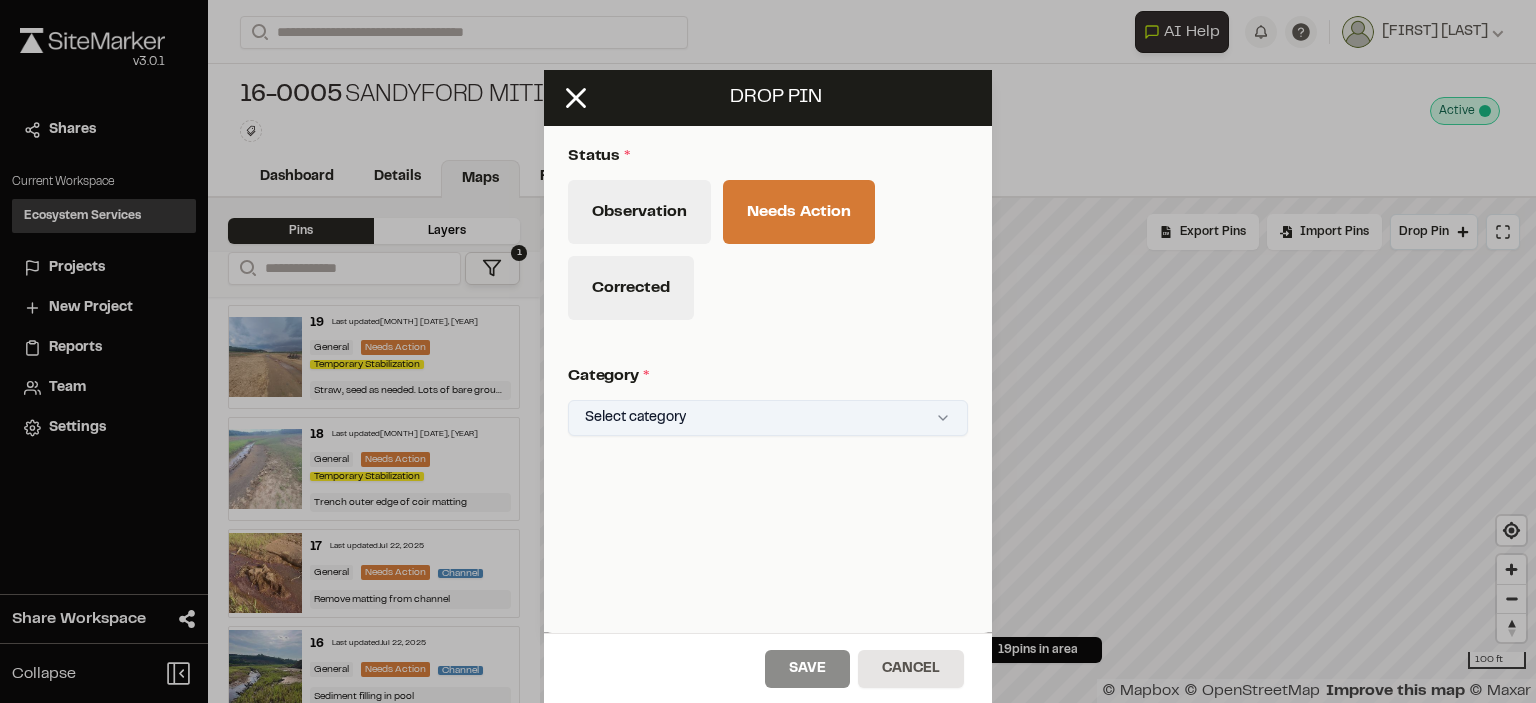 click on "**********" at bounding box center (768, 351) 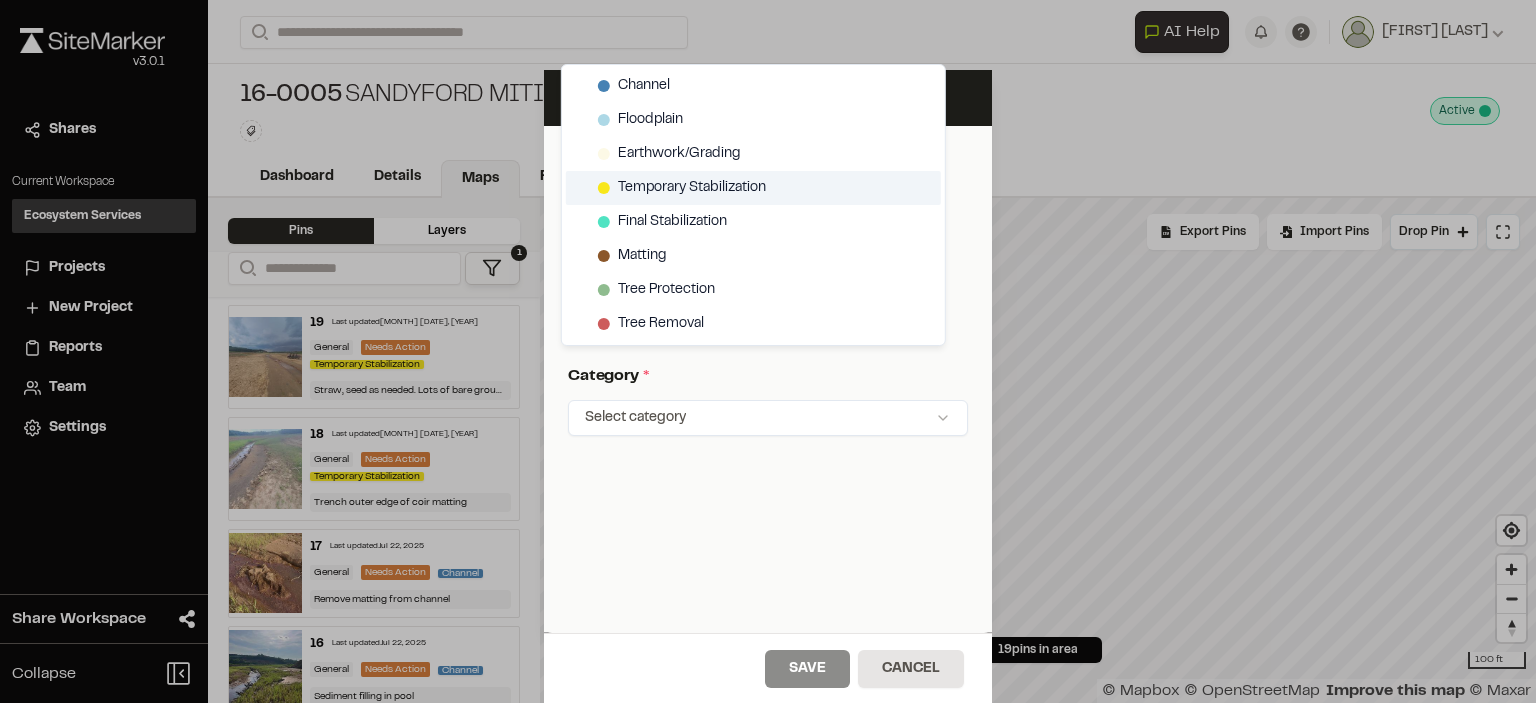click on "Temporary Stabilization" at bounding box center (692, 188) 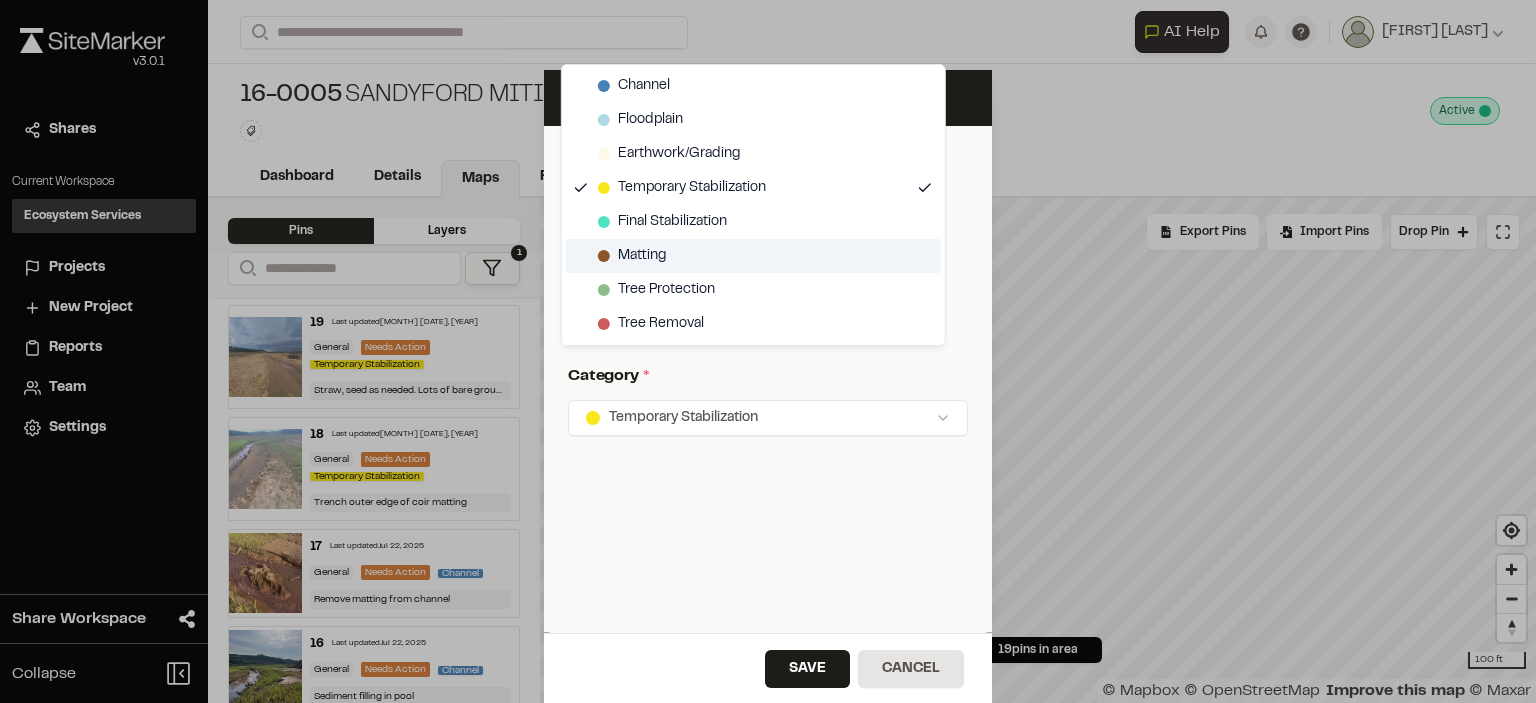 click on "Matting" at bounding box center (642, 256) 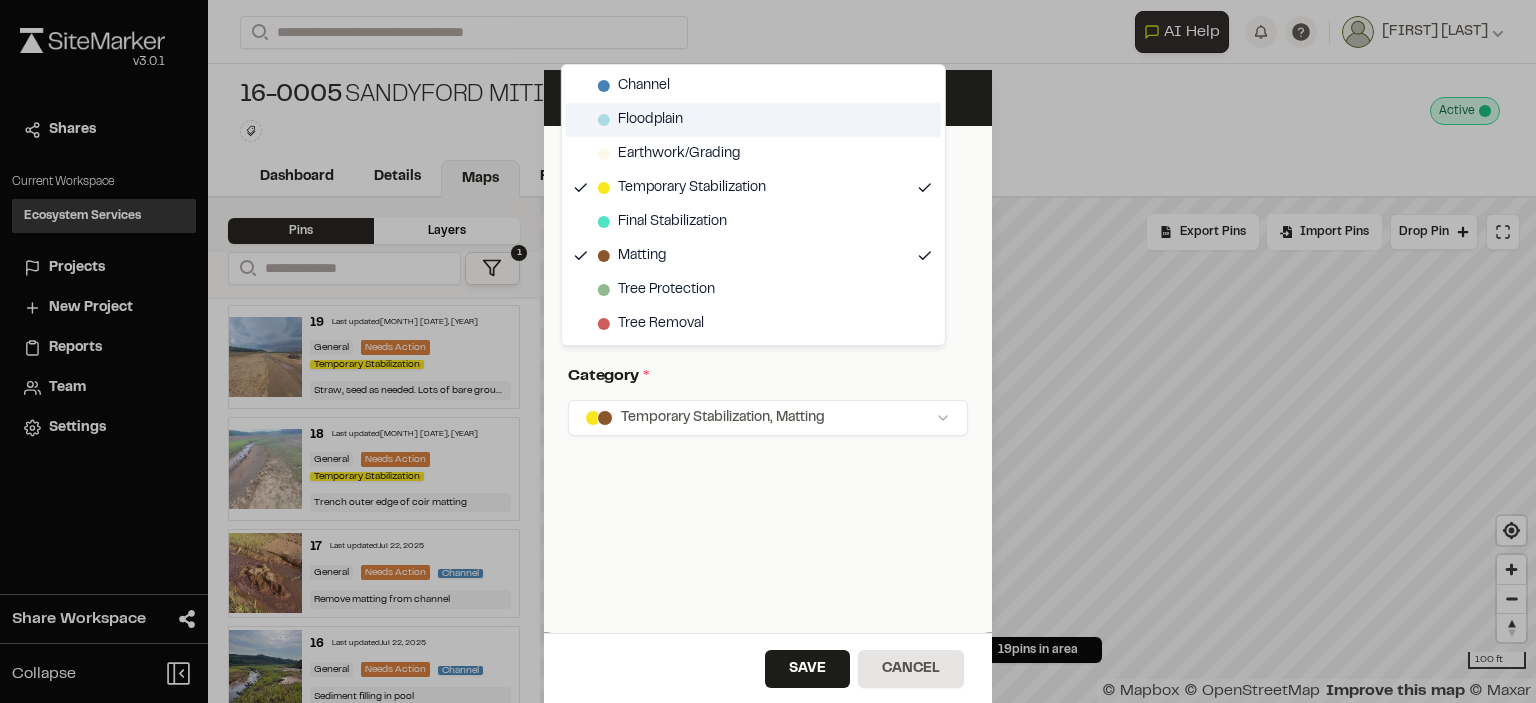 click on "Floodplain" at bounding box center (650, 120) 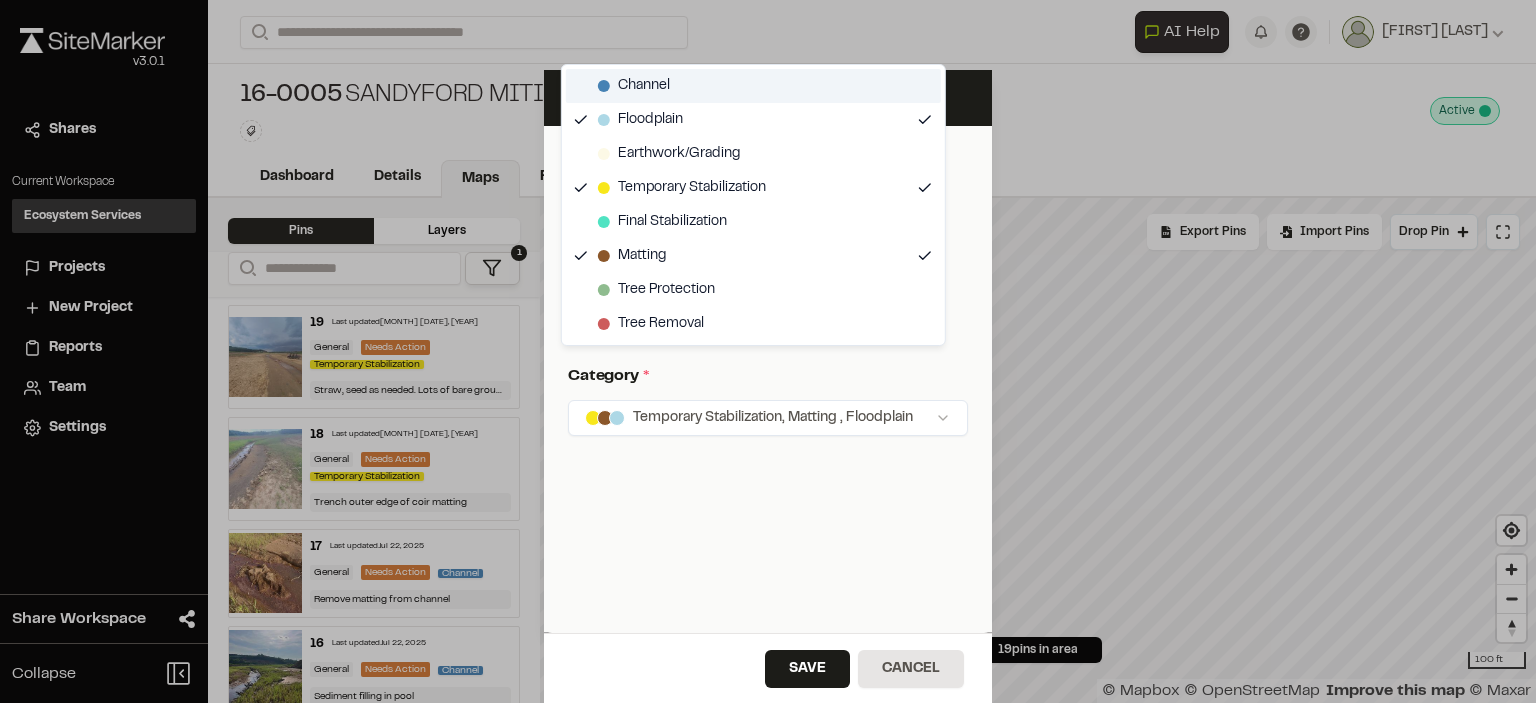 click on "Channel" at bounding box center [644, 86] 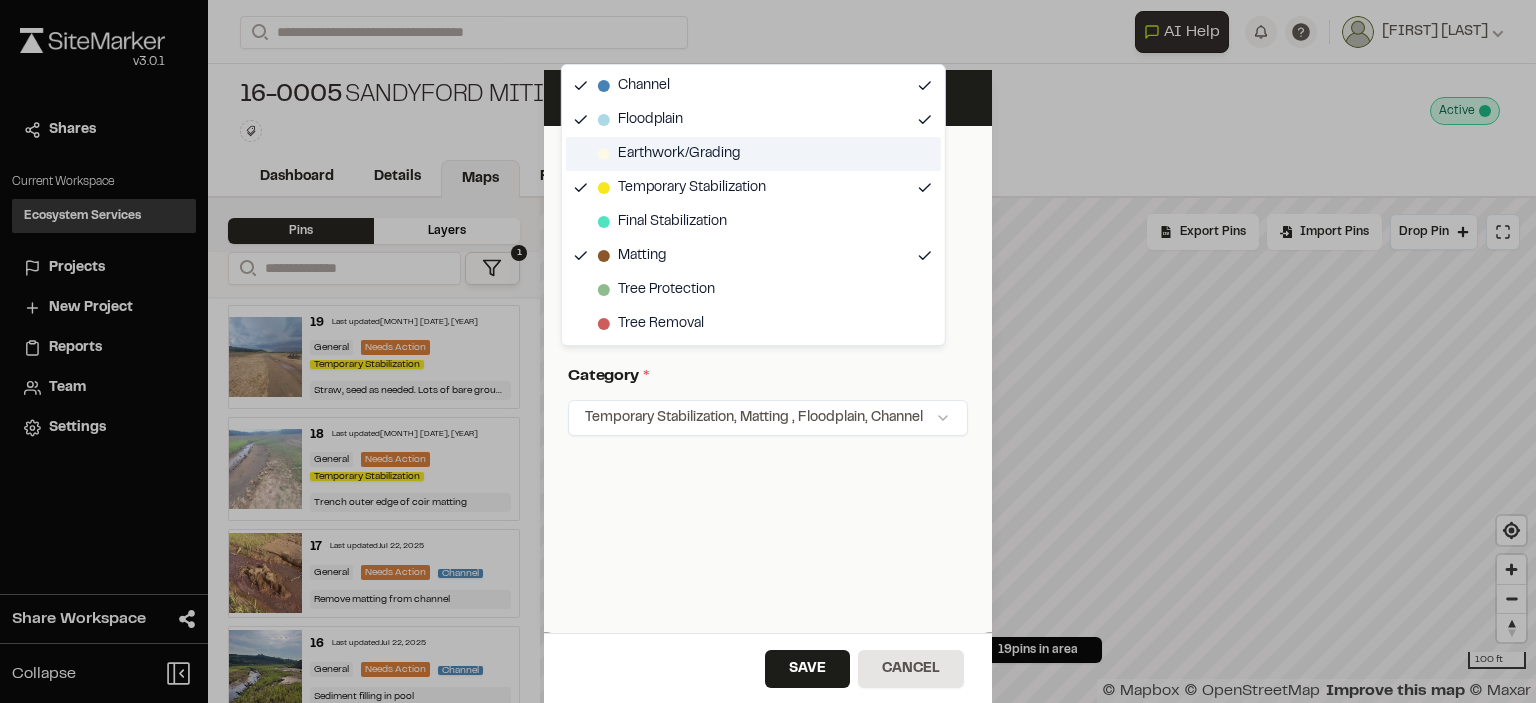 click on "Earthwork/Grading" at bounding box center (679, 154) 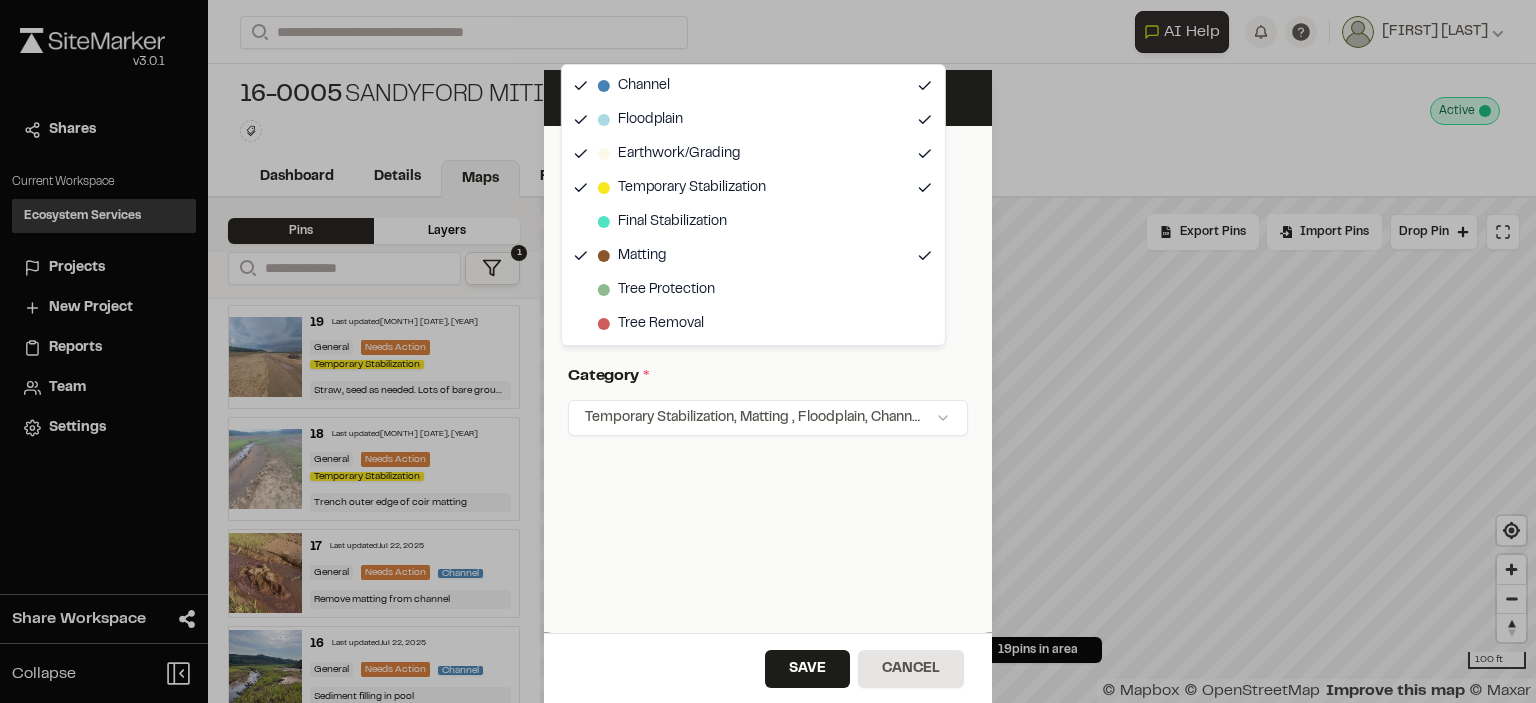click on "**********" at bounding box center [768, 351] 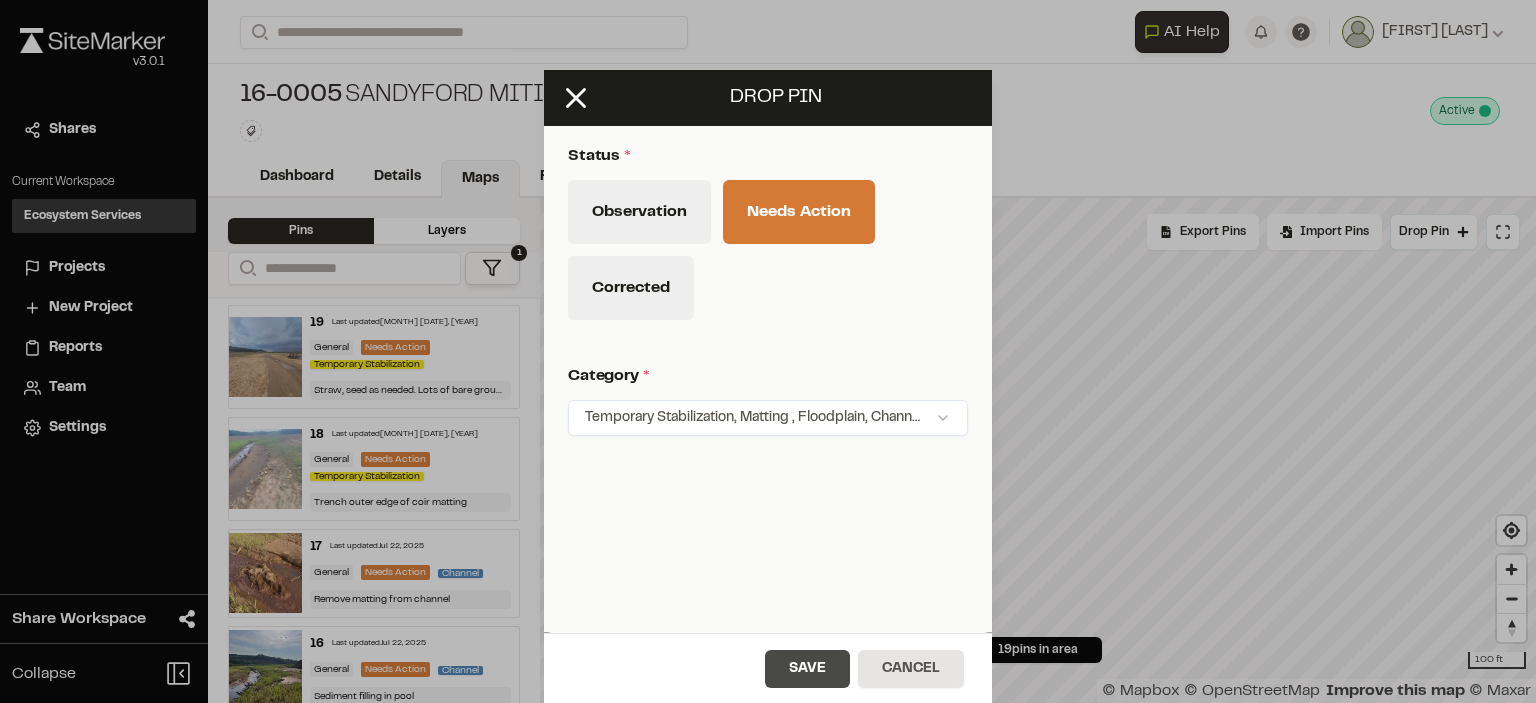 click on "Save" at bounding box center (807, 669) 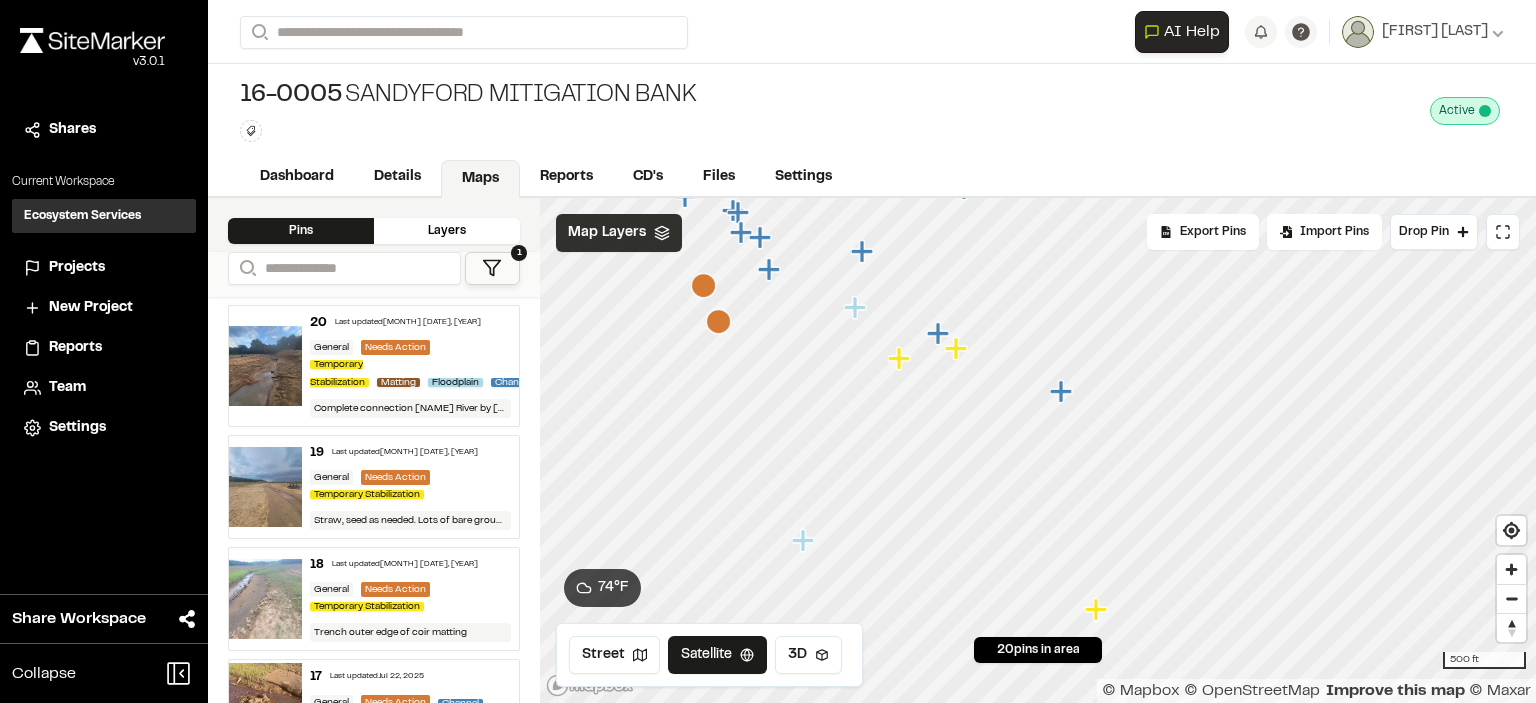 click on "Map Layers" at bounding box center (607, 233) 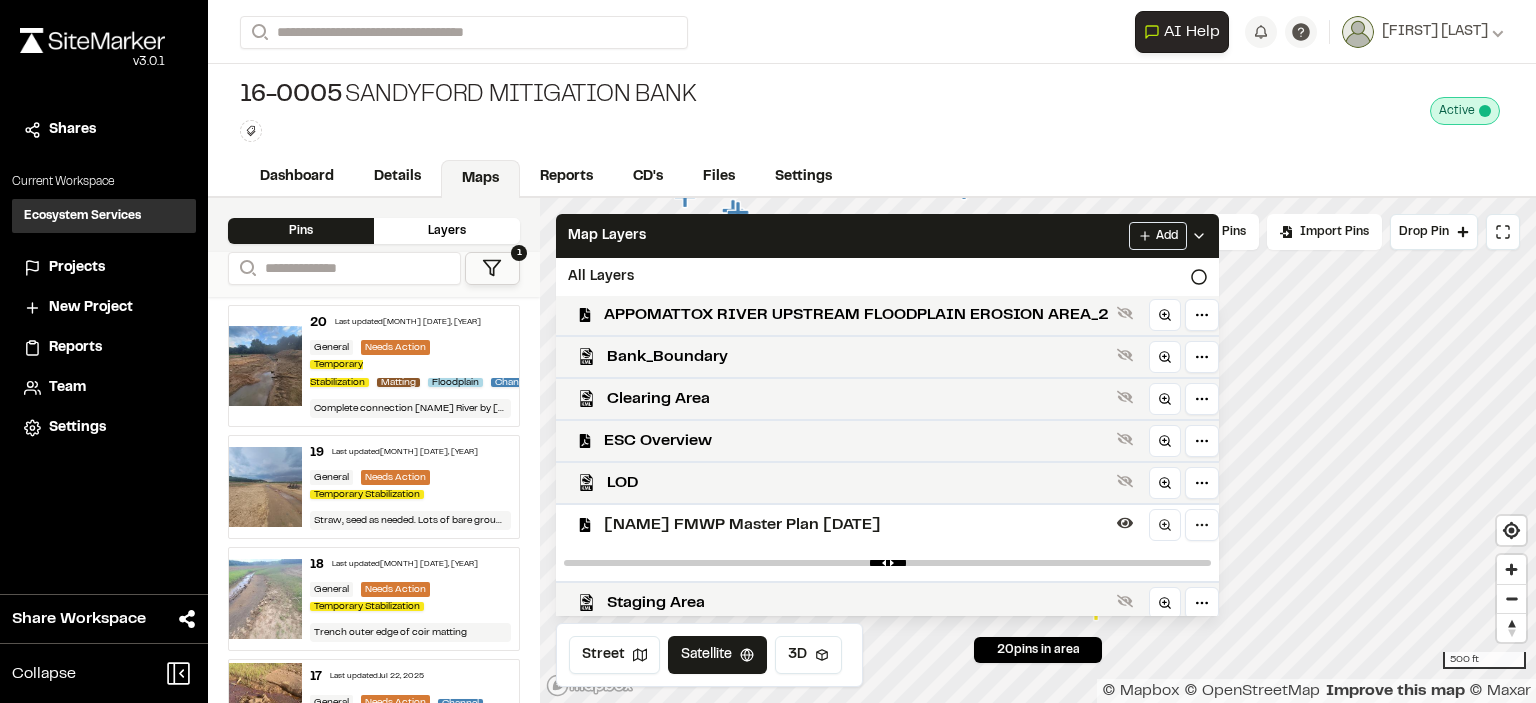 scroll, scrollTop: 97, scrollLeft: 0, axis: vertical 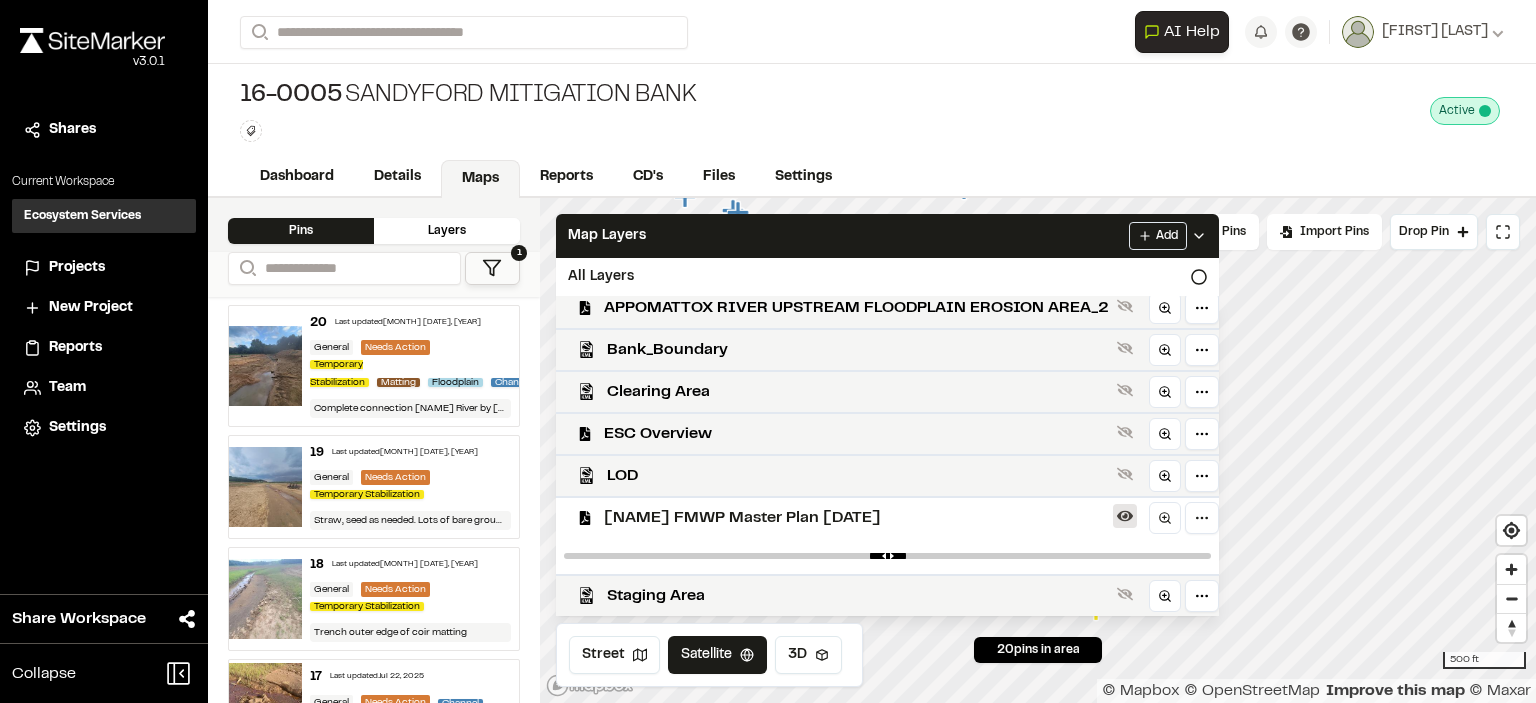 click 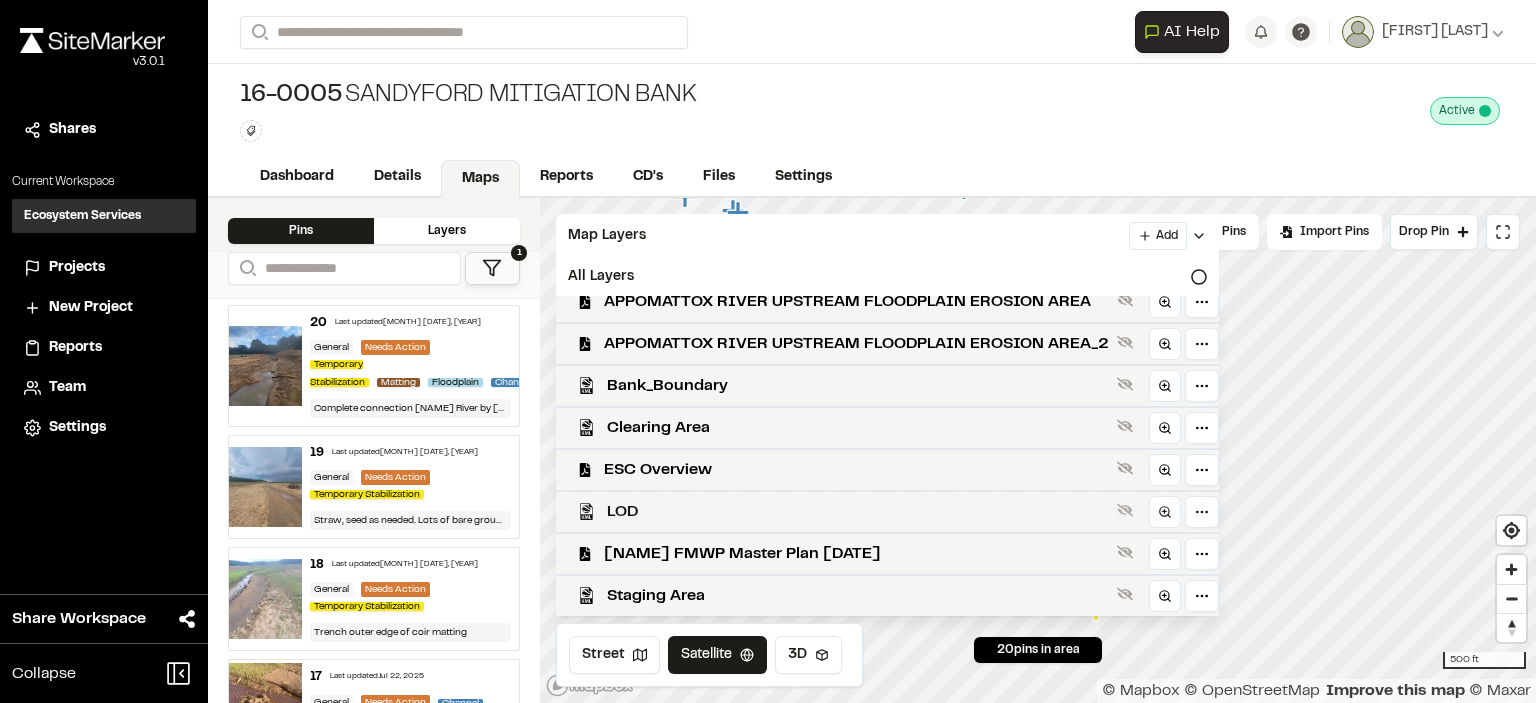 scroll, scrollTop: 61, scrollLeft: 0, axis: vertical 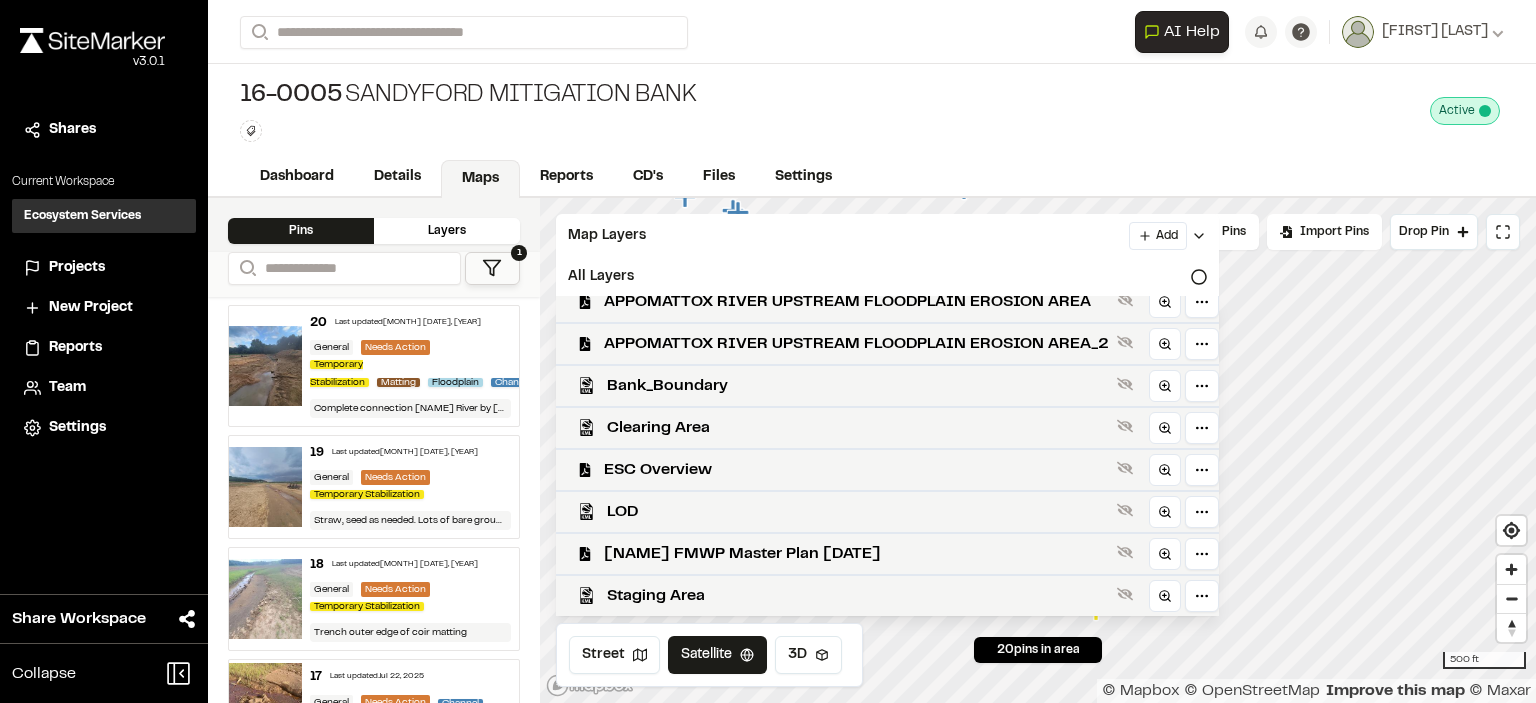 click 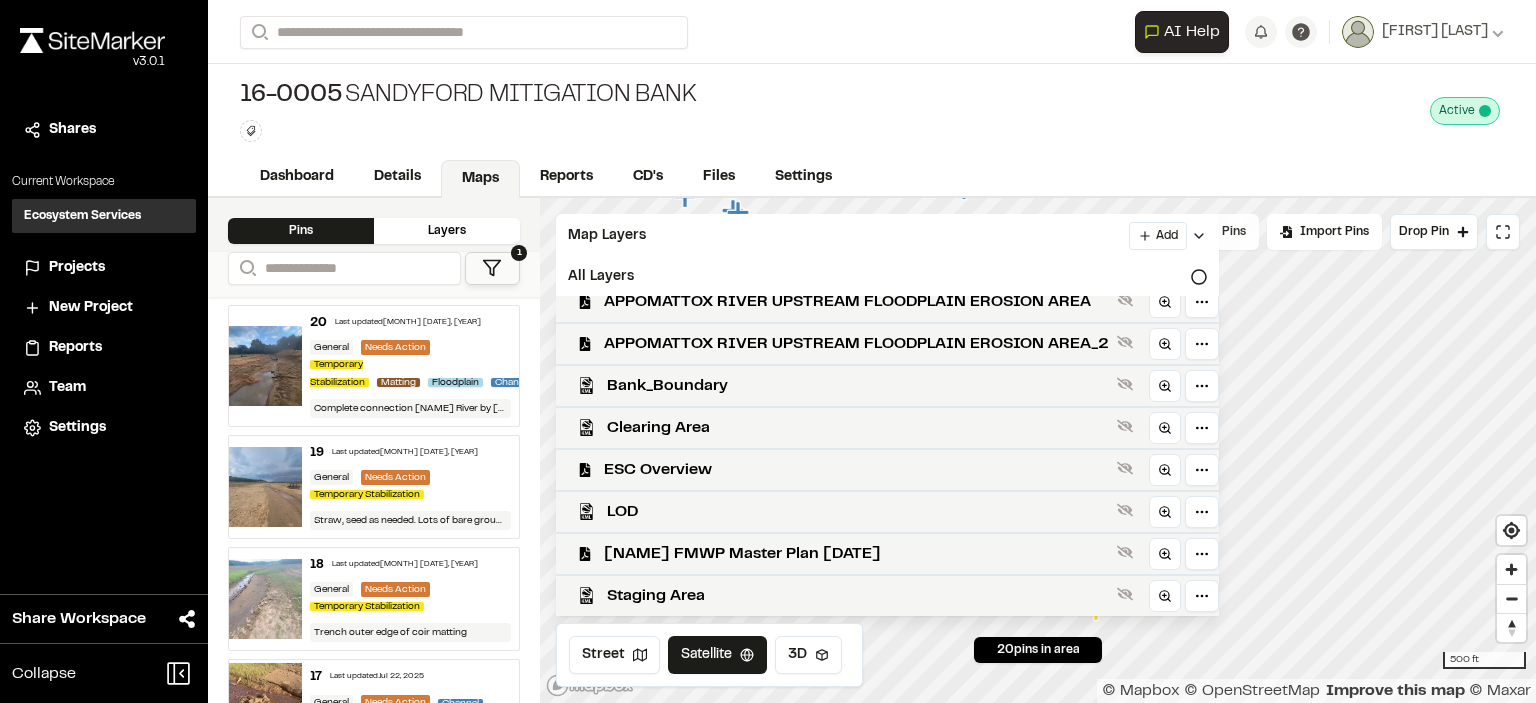 scroll, scrollTop: 0, scrollLeft: 0, axis: both 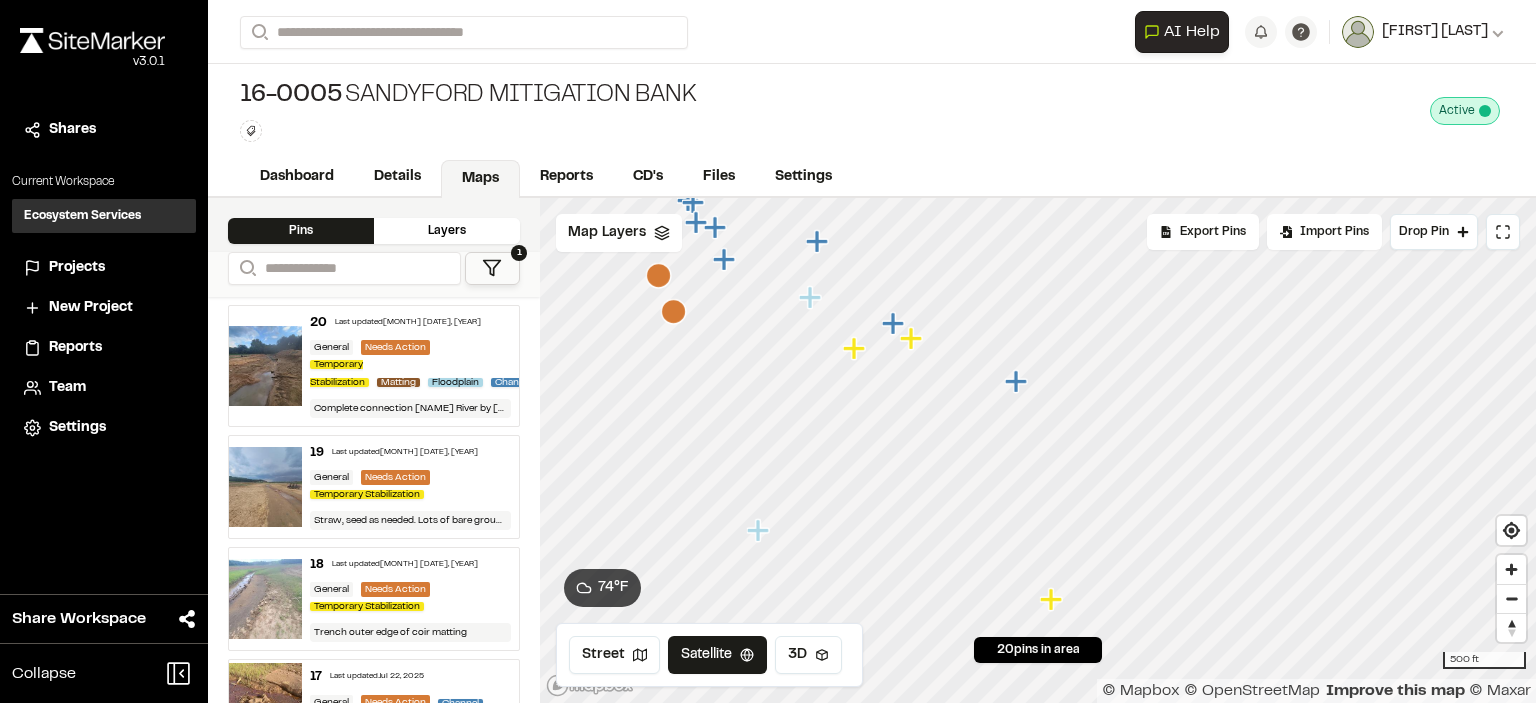 click on "[FIRST] [LAST]" at bounding box center (1435, 32) 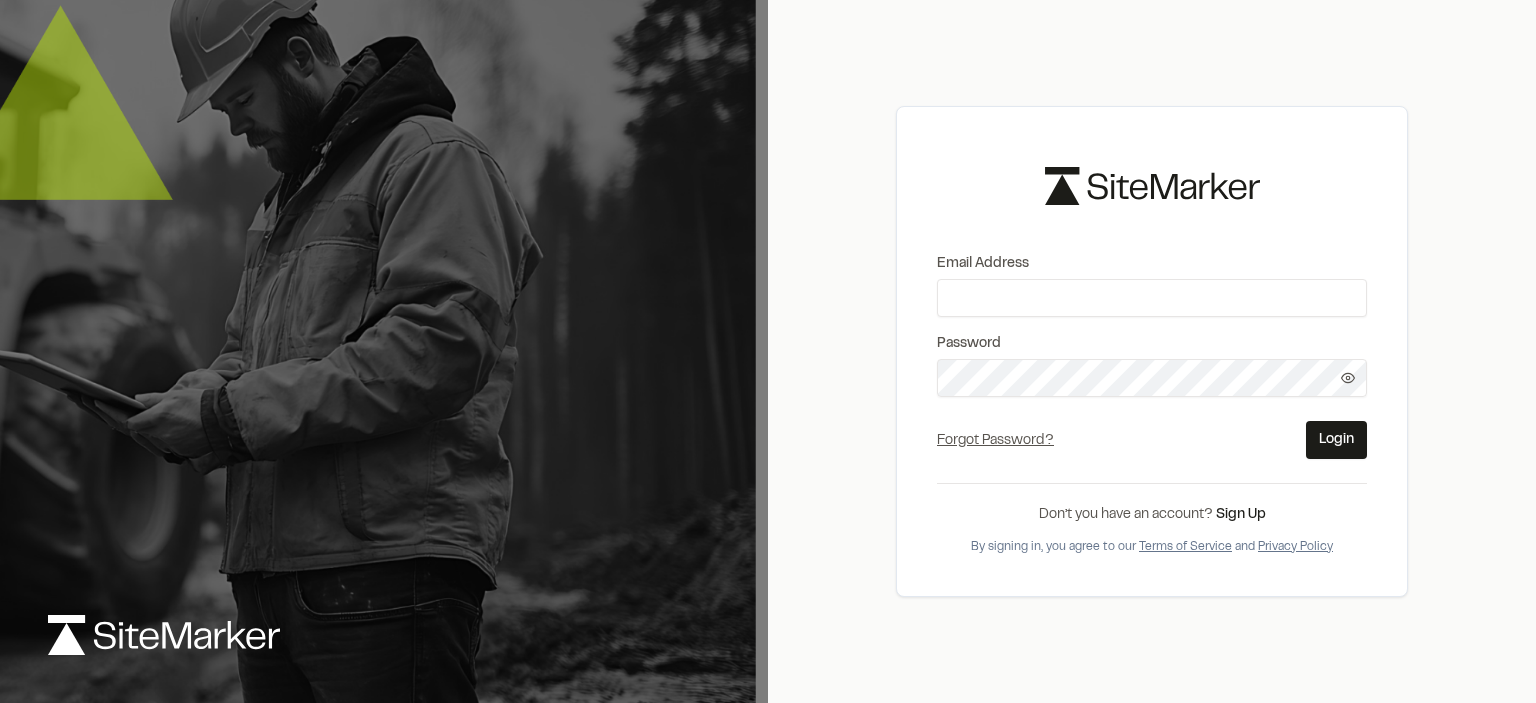 scroll, scrollTop: 0, scrollLeft: 0, axis: both 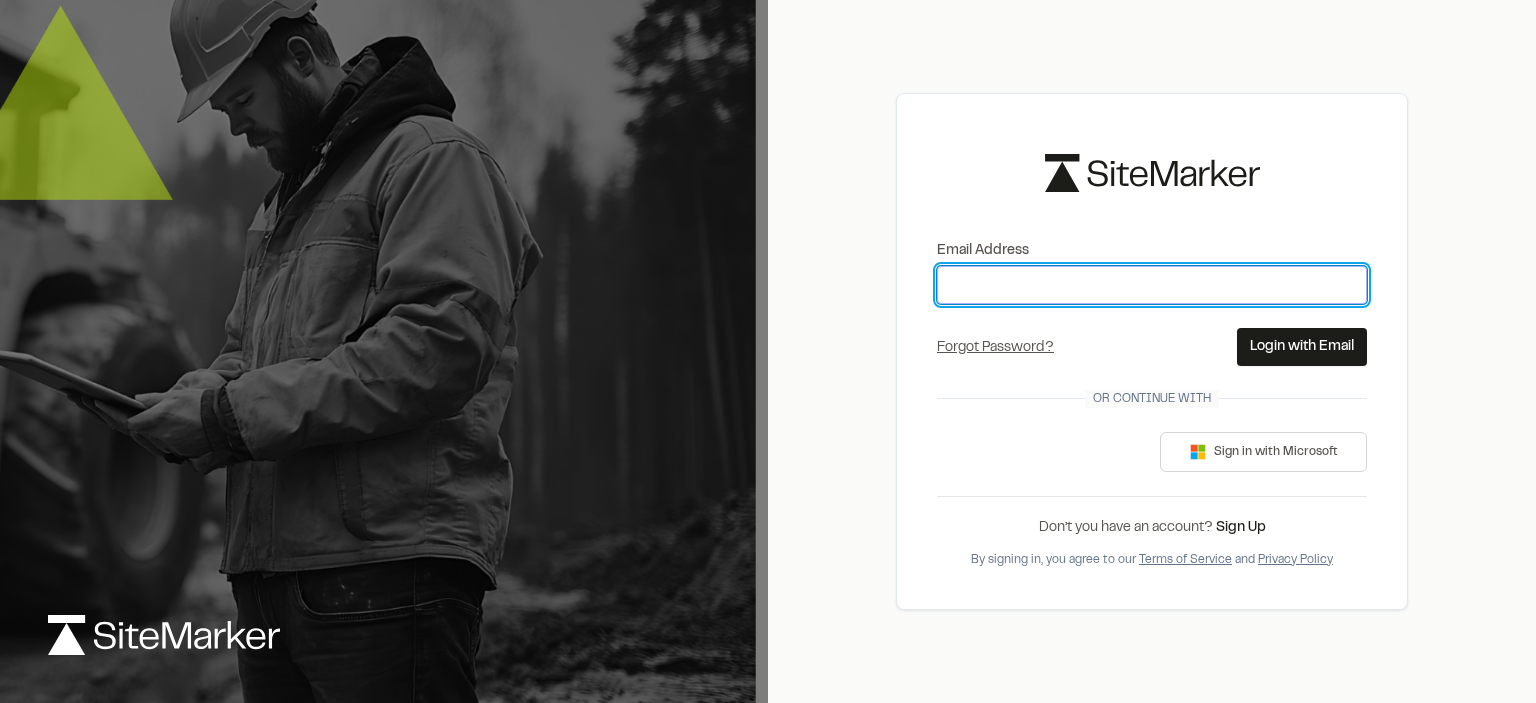 click on "Email Address" at bounding box center [1152, 285] 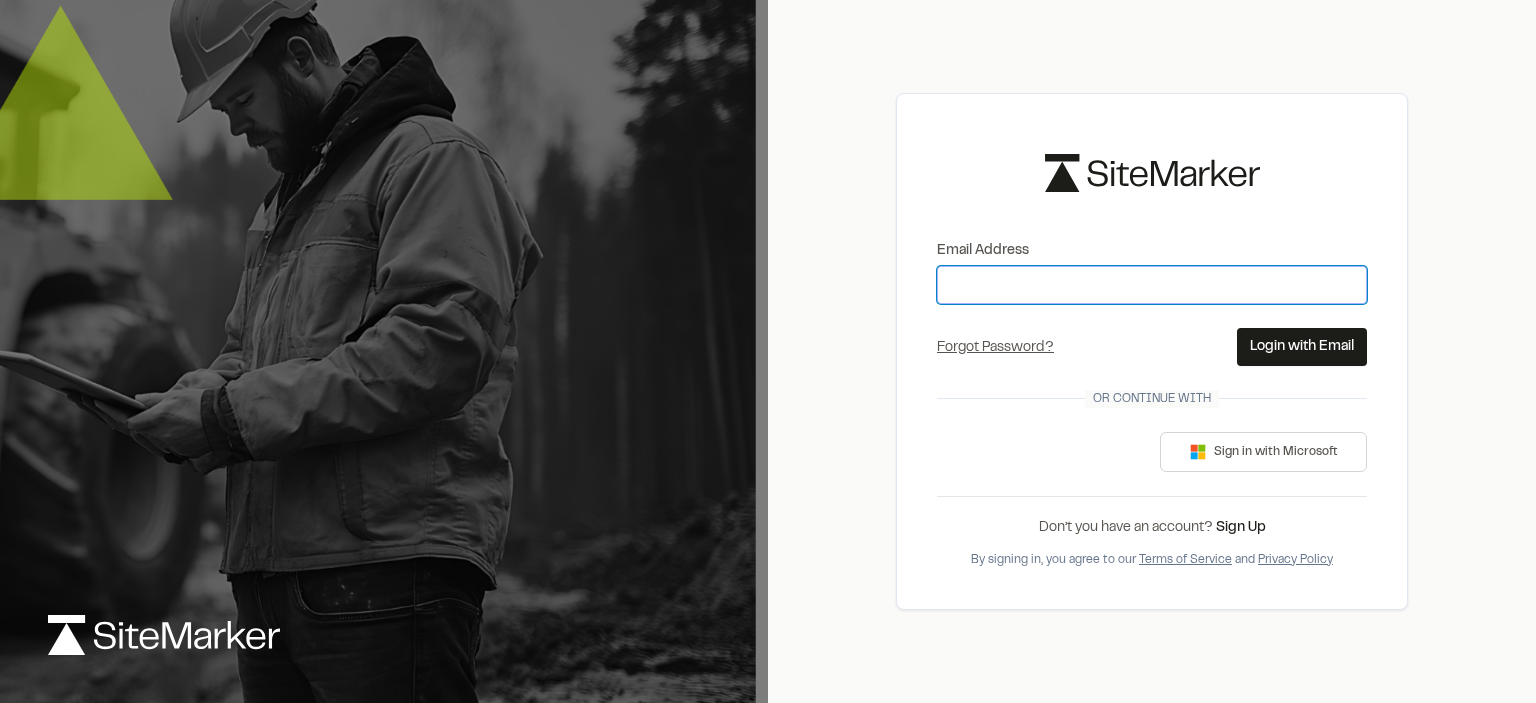 type on "**********" 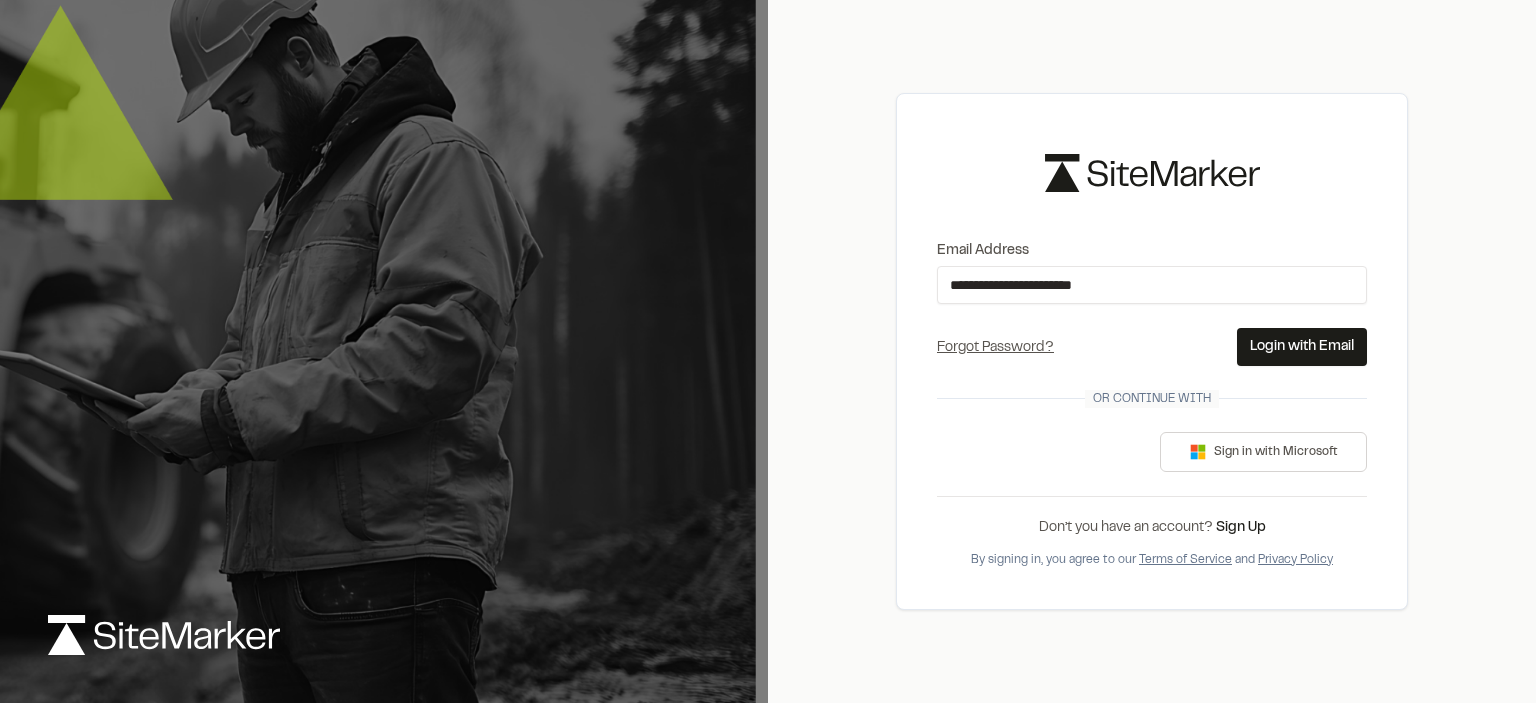 click on "Login with Email" at bounding box center (1302, 347) 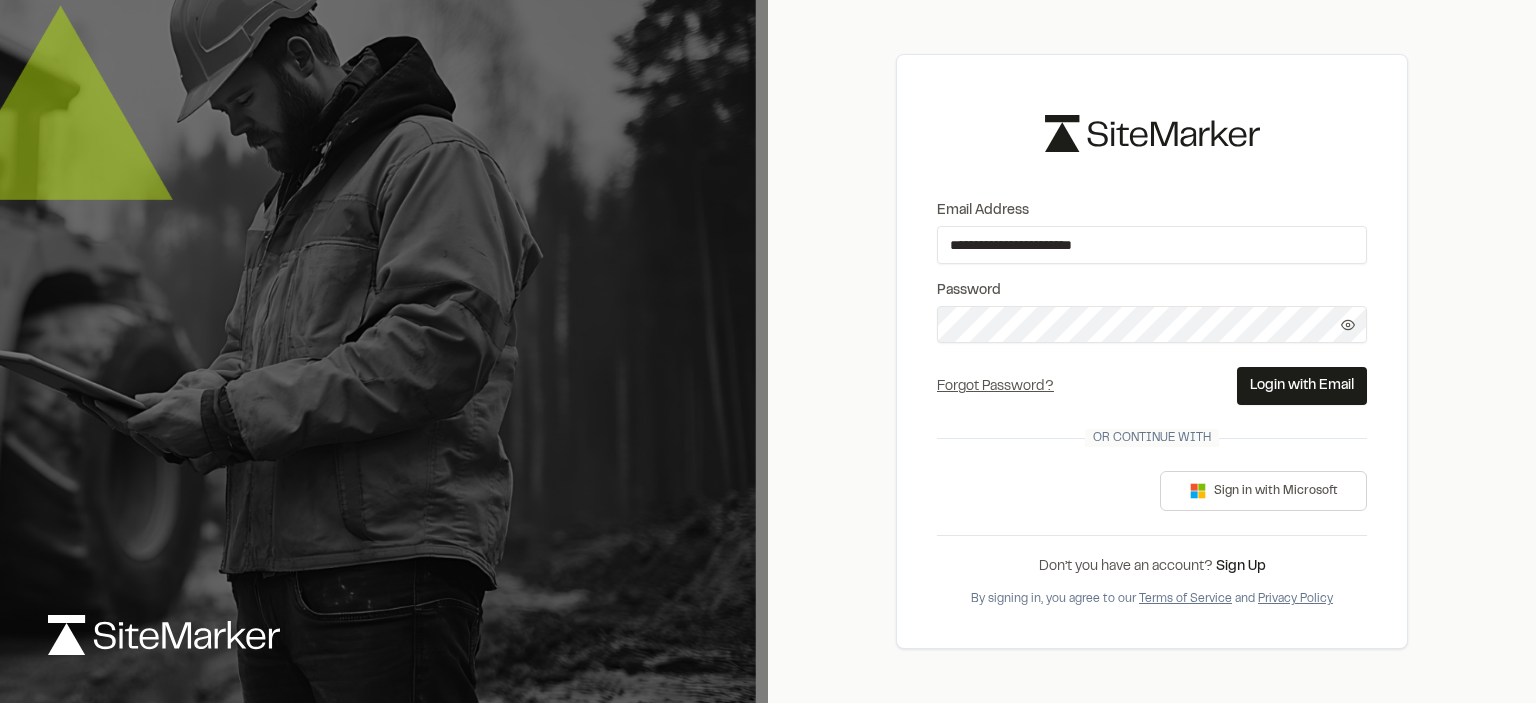 drag, startPoint x: 1263, startPoint y: 388, endPoint x: 1252, endPoint y: 391, distance: 11.401754 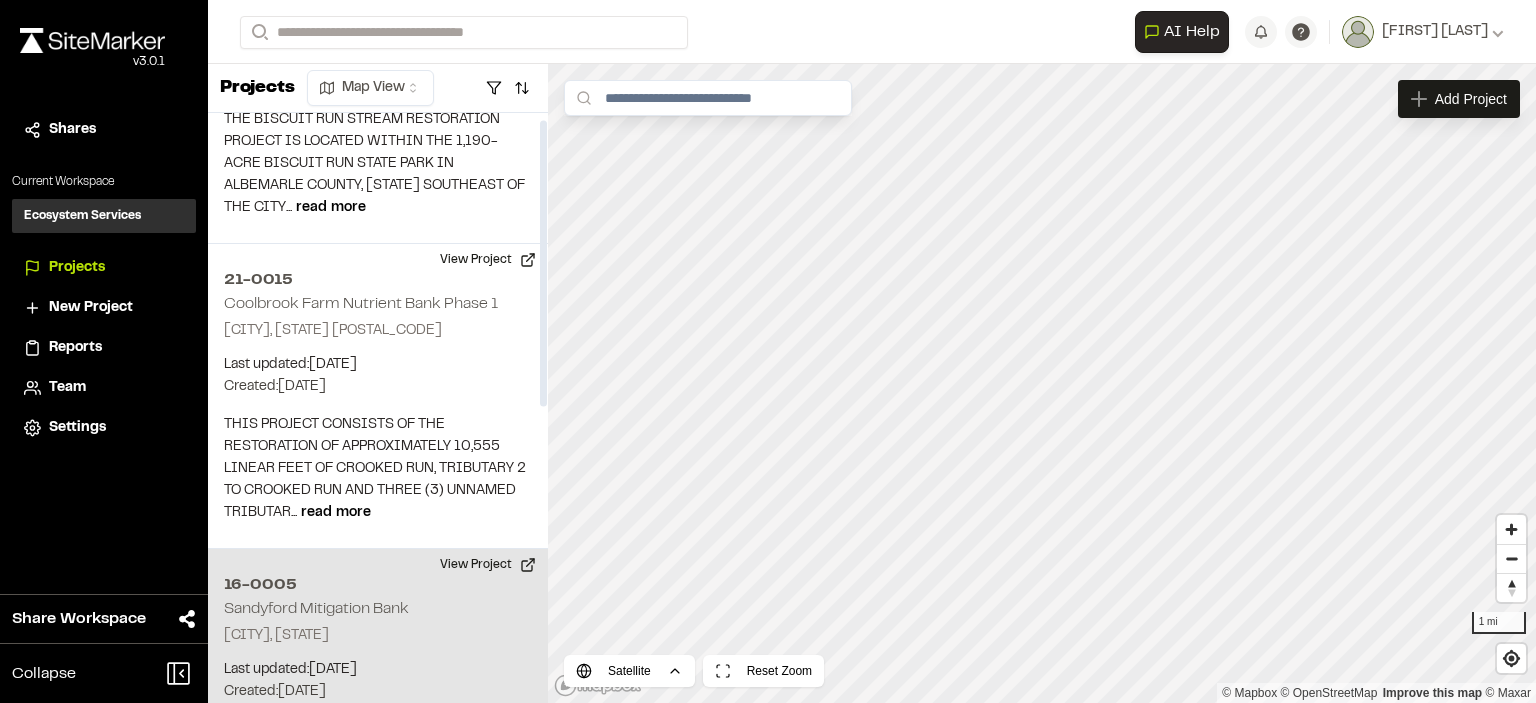 scroll, scrollTop: 0, scrollLeft: 0, axis: both 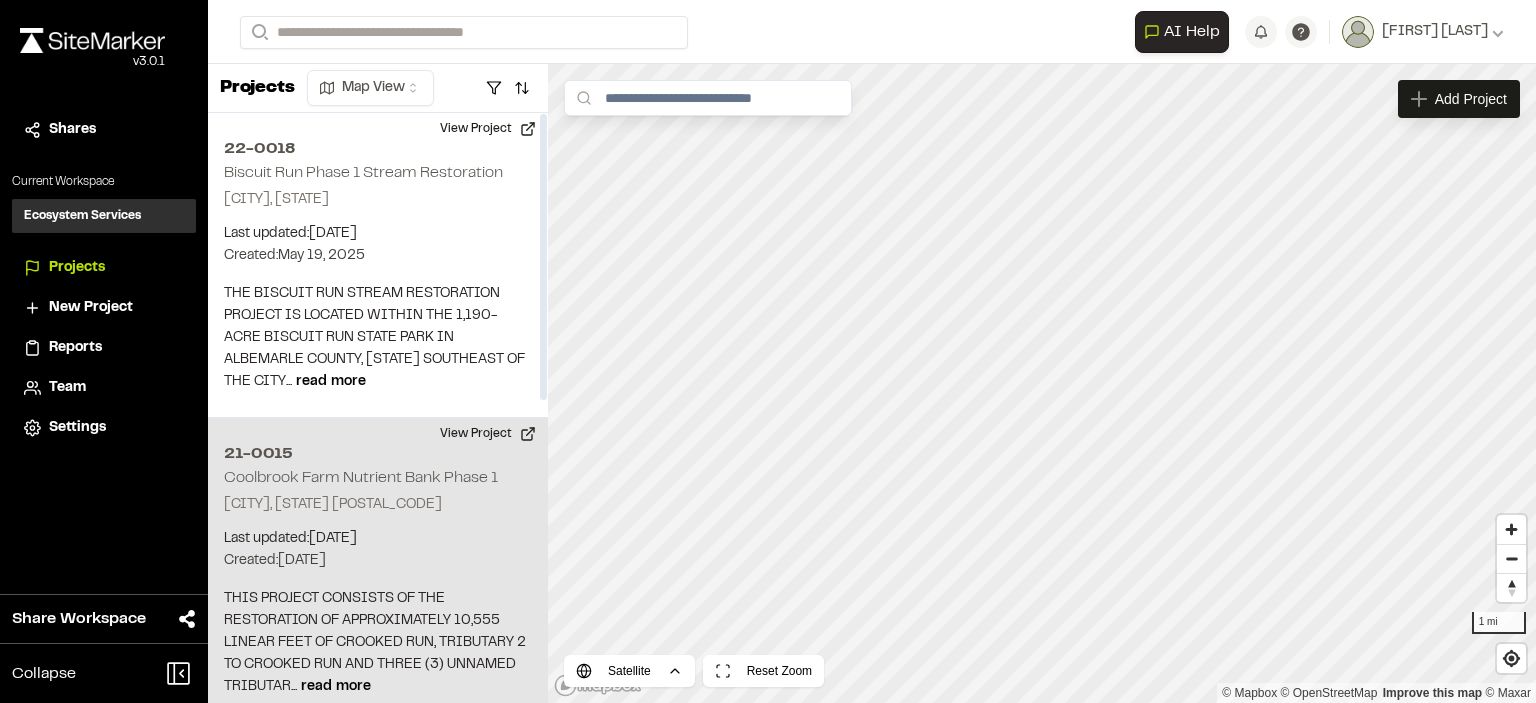 click on "21-0015" at bounding box center (378, 454) 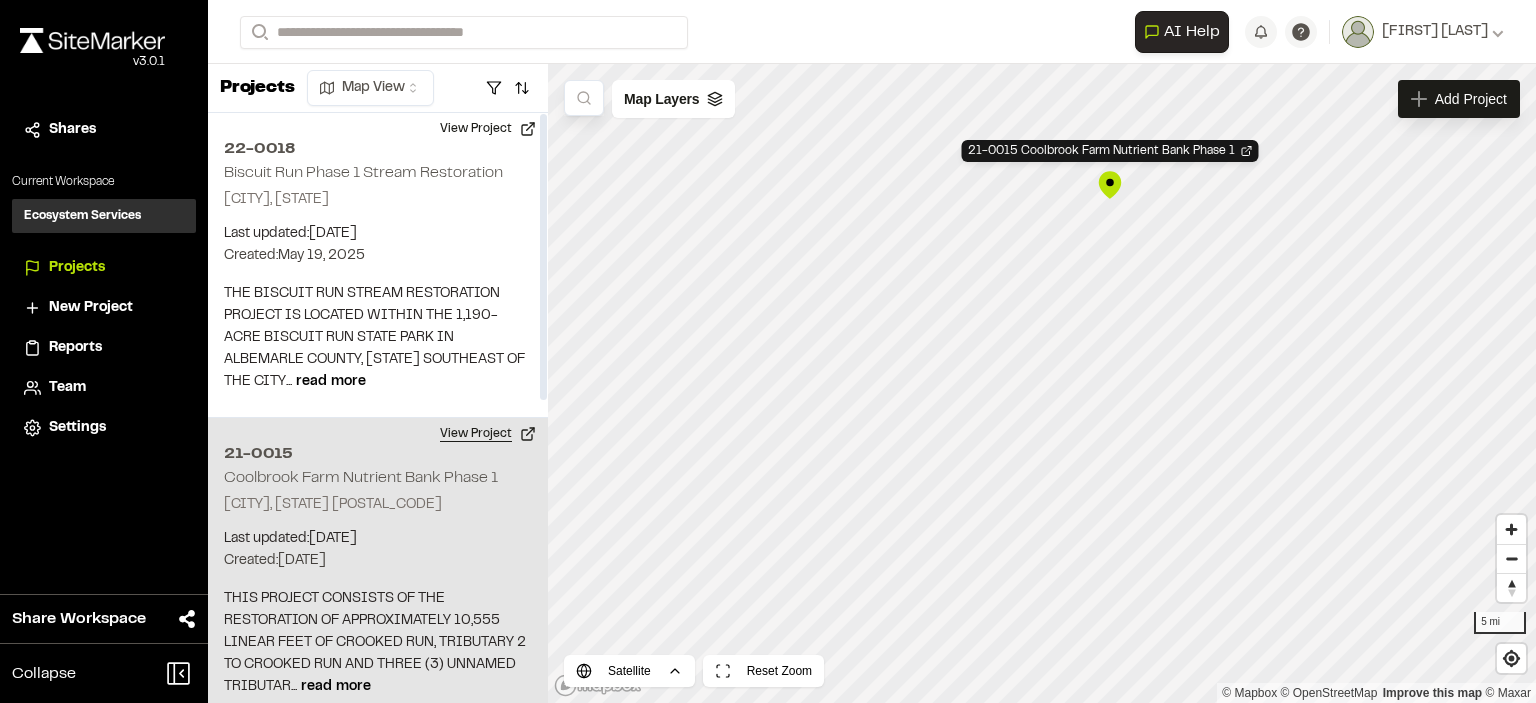 click on "View Project" at bounding box center (488, 434) 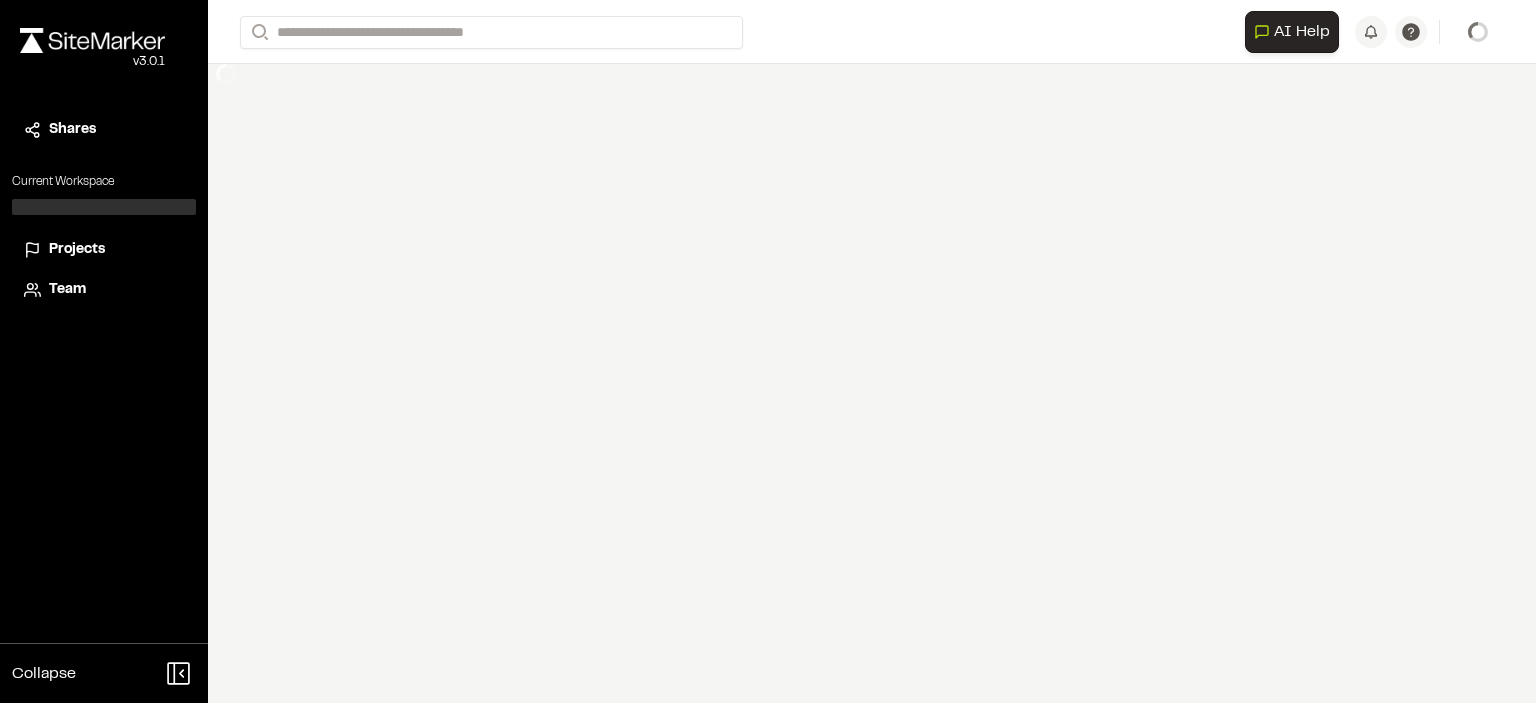 scroll, scrollTop: 0, scrollLeft: 0, axis: both 